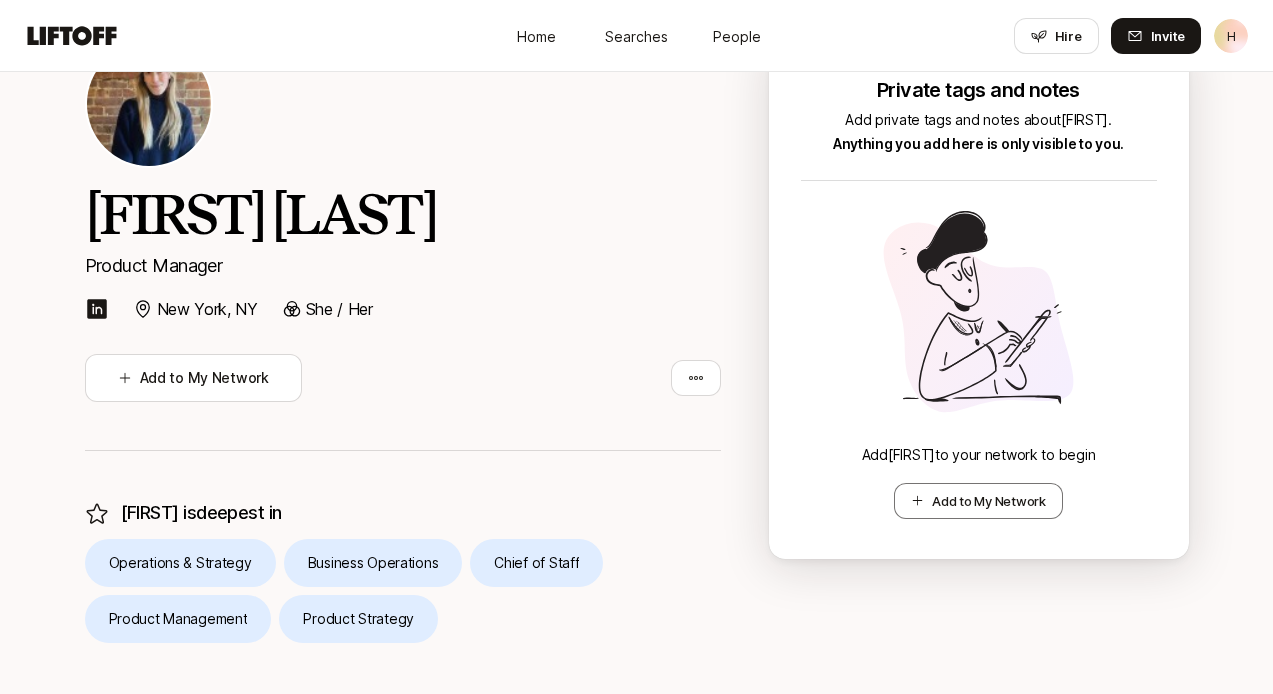 scroll, scrollTop: 147, scrollLeft: 0, axis: vertical 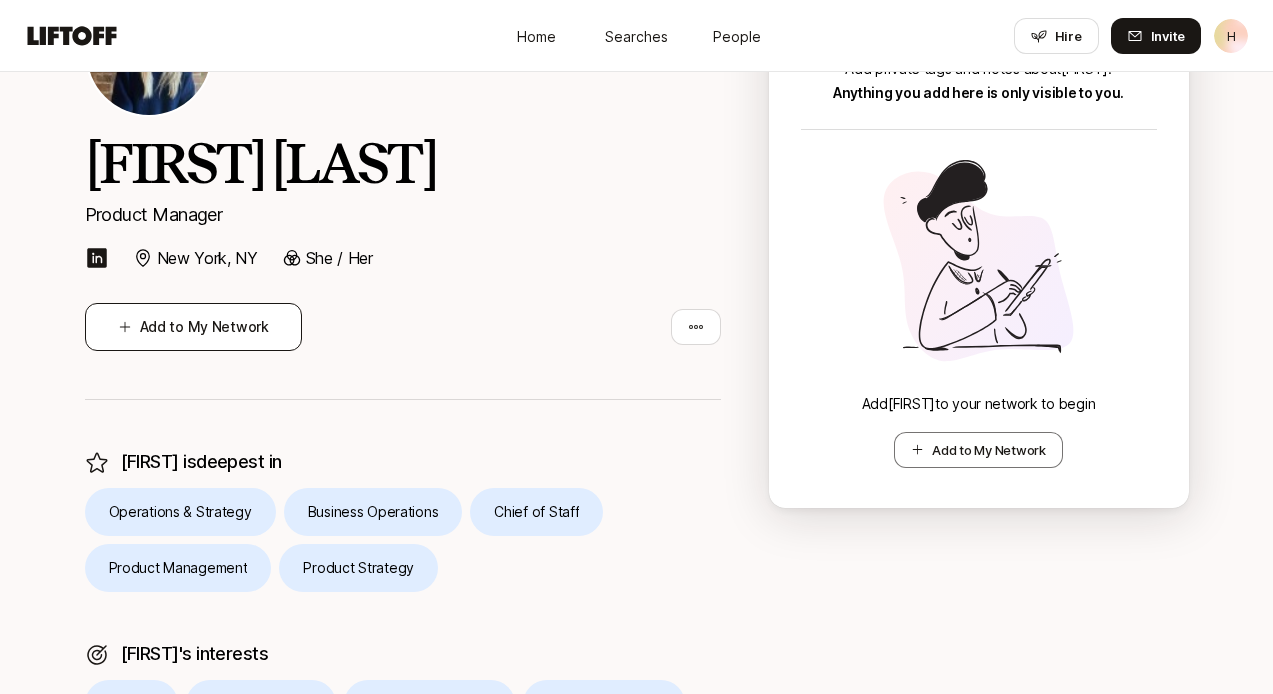 click on "Add to My Network" at bounding box center (193, 327) 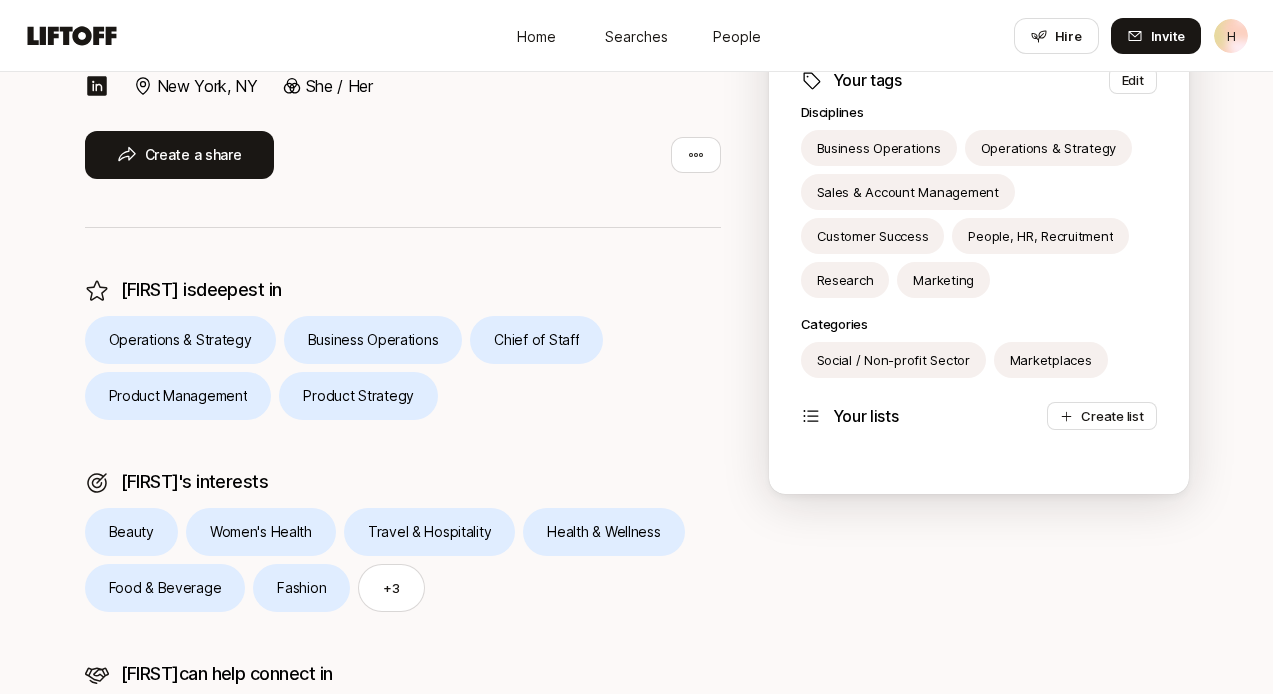scroll, scrollTop: 321, scrollLeft: 0, axis: vertical 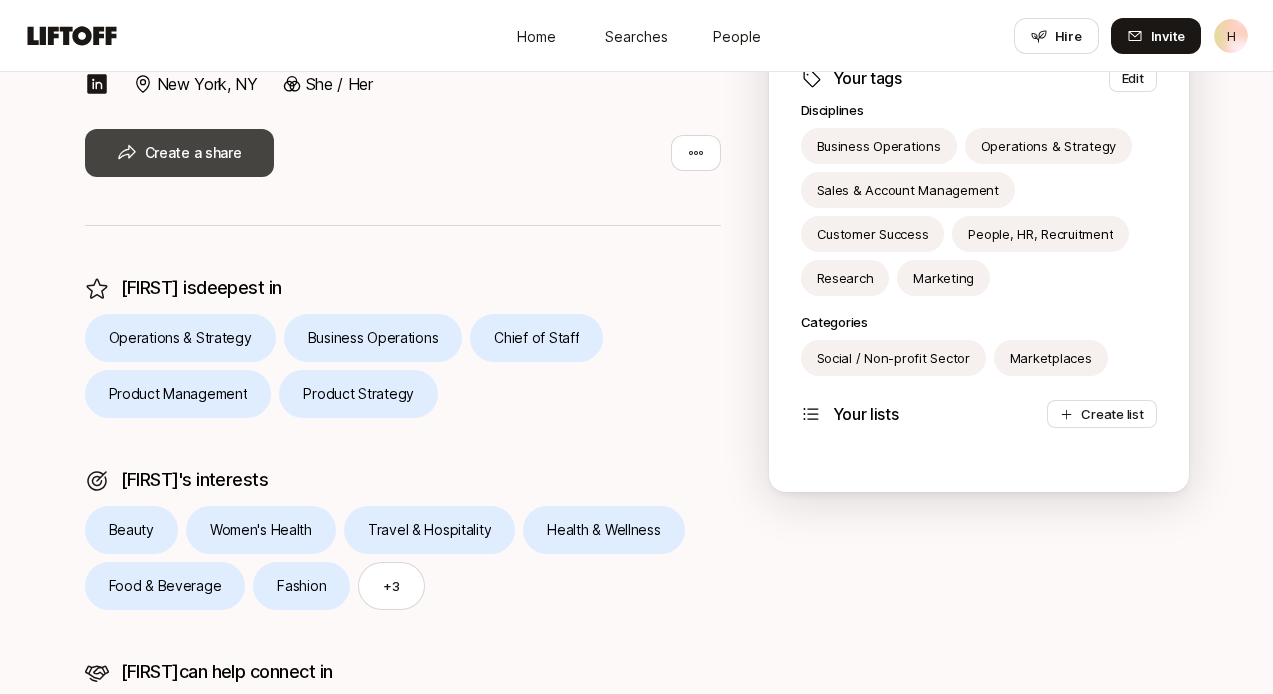 click on "Create a share" at bounding box center (179, 153) 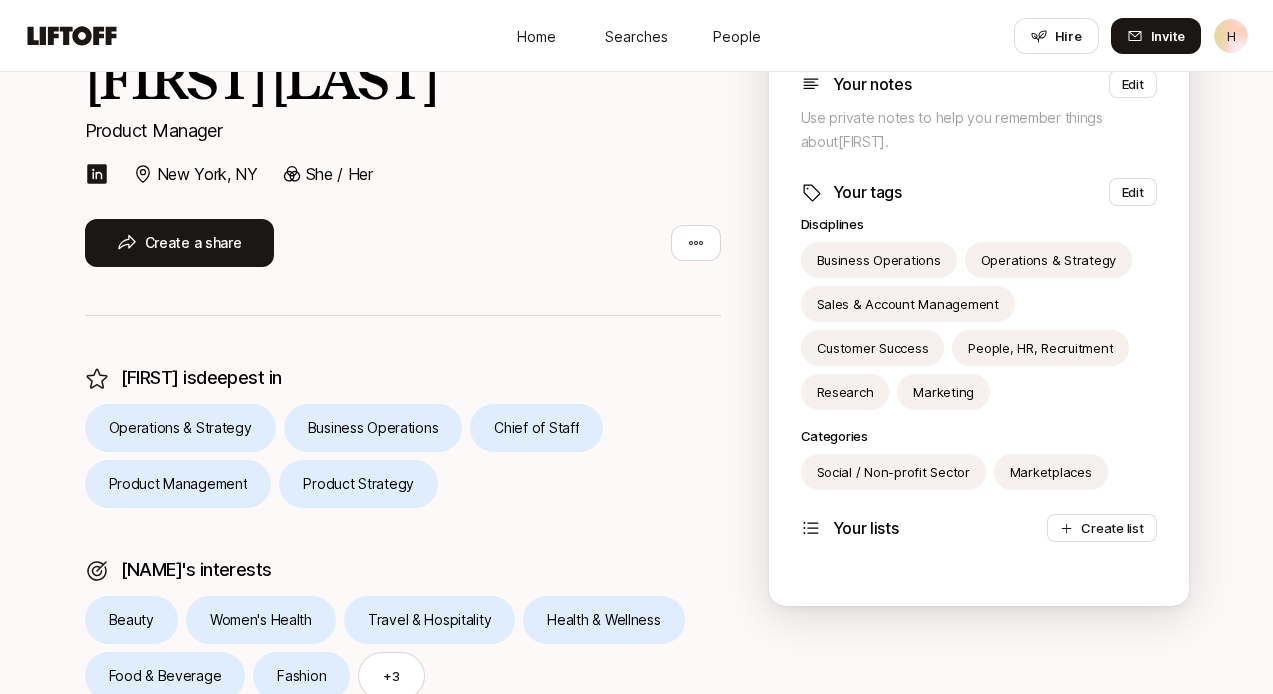 scroll, scrollTop: 0, scrollLeft: 0, axis: both 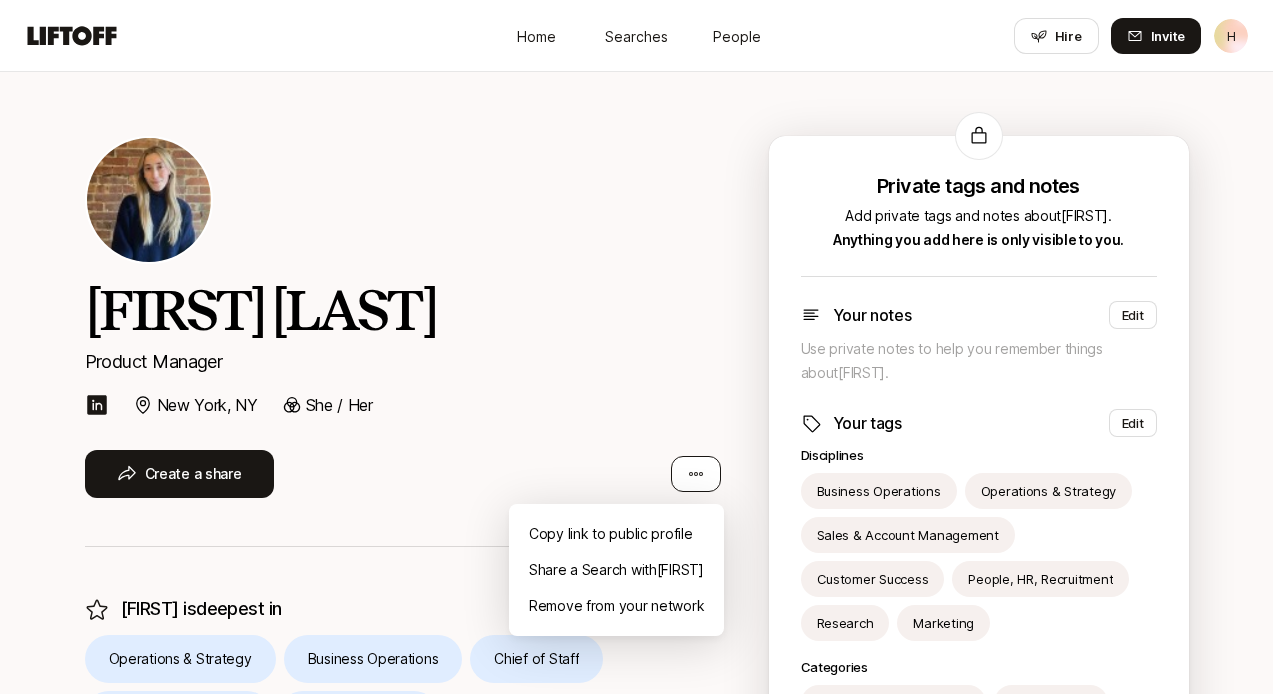 click on "[FIRST] [LAST] Product Manager [CITY], [STATE] She / Her Create a share [FIRST] is deepest in Operations & Strategy Business Operations Chief of Staff Product Management Product Strategy [FIRST]'s interests Beauty Women's Health Travel & Hospitality Health & Wellness Food & Beverage Fashion + 3 [FIRST] can help connect in Product Management Operations & Strategy Private tags and notes Private tags and notes Add private tags and notes about [FIRST]. Anything you add here is only visible to you. Your notes Edit Use private notes to help you remember things about [FIRST]. Your tags Edit Disciplines Business Operations Operations & Strategy Sales & Account Management Customer Success People, HR, Recruitment Research Marketing Categories Social / Non-profit Sector Marketplaces Your lists Create list Copy link to public profile Share a Search with [FIRST] Remove from your network" at bounding box center (636, 347) 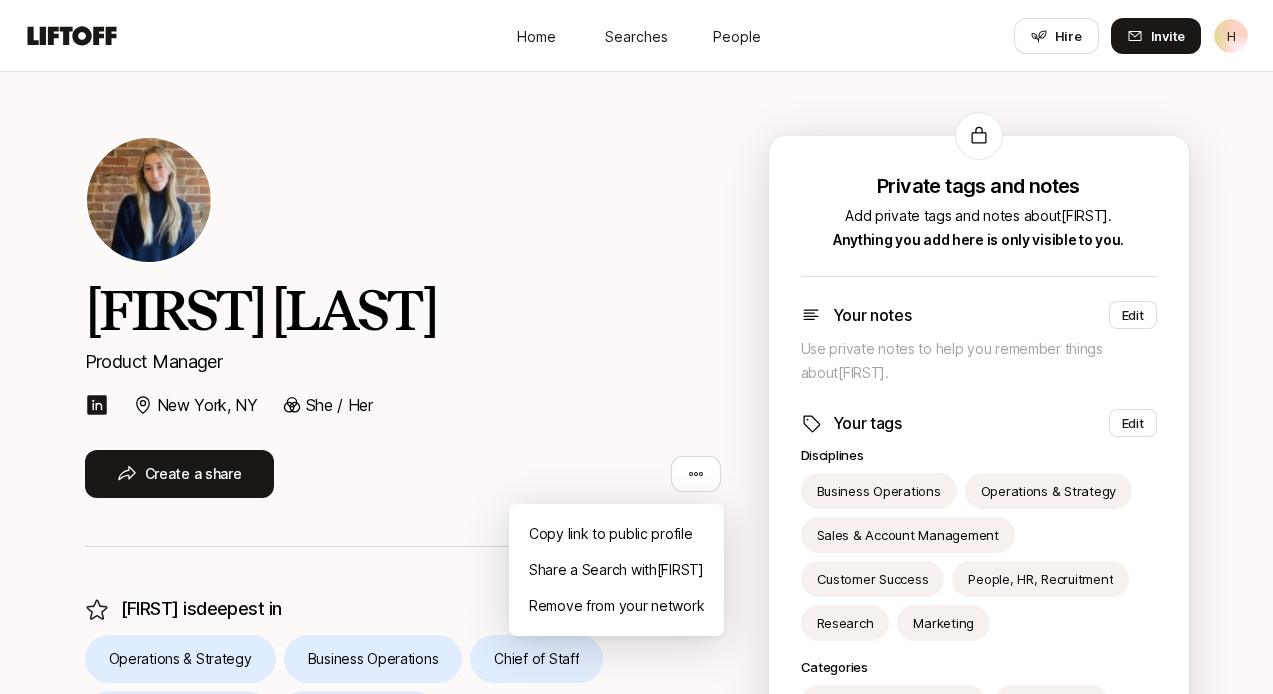 click on "[FIRST] [LAST] Product Manager [CITY], [STATE] She / Her Create a share [FIRST] is deepest in Operations & Strategy Business Operations Chief of Staff Product Management Product Strategy [FIRST]'s interests Beauty Women's Health Travel & Hospitality Health & Wellness Food & Beverage Fashion + 3 [FIRST] can help connect in Product Management Operations & Strategy Private tags and notes Private tags and notes Add private tags and notes about [FIRST]. Anything you add here is only visible to you. Your notes Edit Use private notes to help you remember things about [FIRST]. Your tags Edit Disciplines Business Operations Operations & Strategy Sales & Account Management Customer Success People, HR, Recruitment Research Marketing Categories Social / Non-profit Sector Marketplaces Your lists Create list Copy link to public profile Share a Search with [FIRST] Remove from your network" at bounding box center (636, 347) 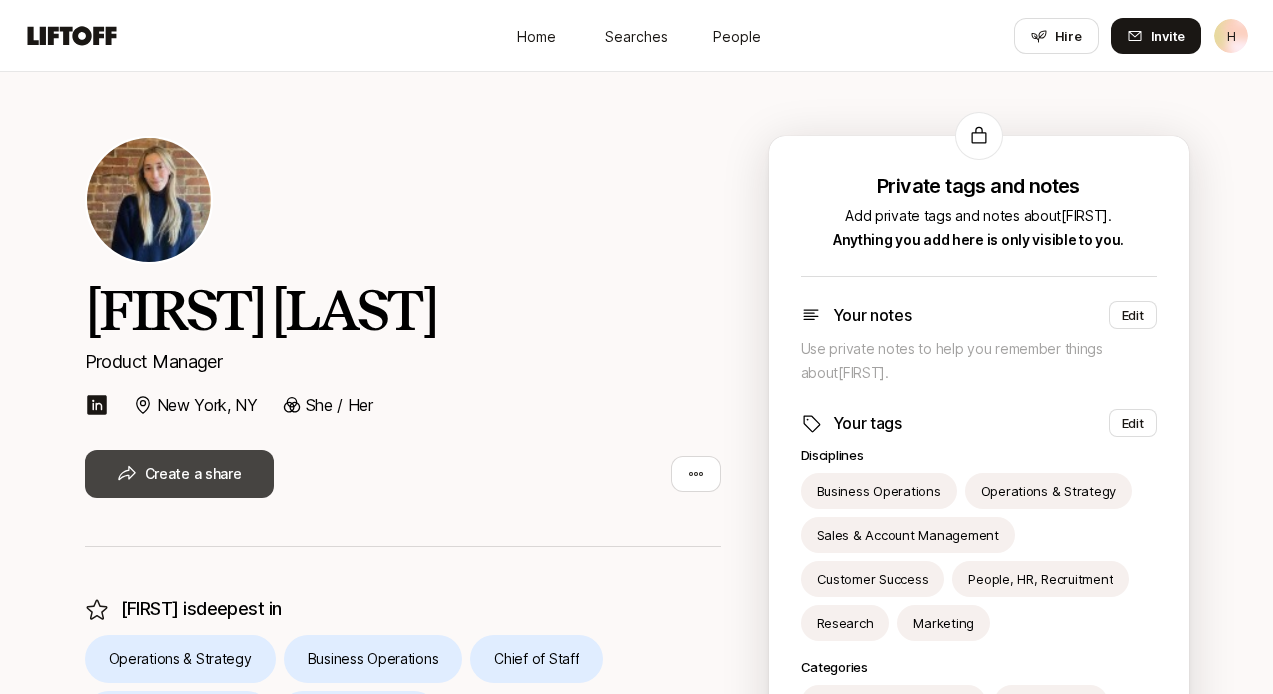 click on "Create a share" at bounding box center [179, 474] 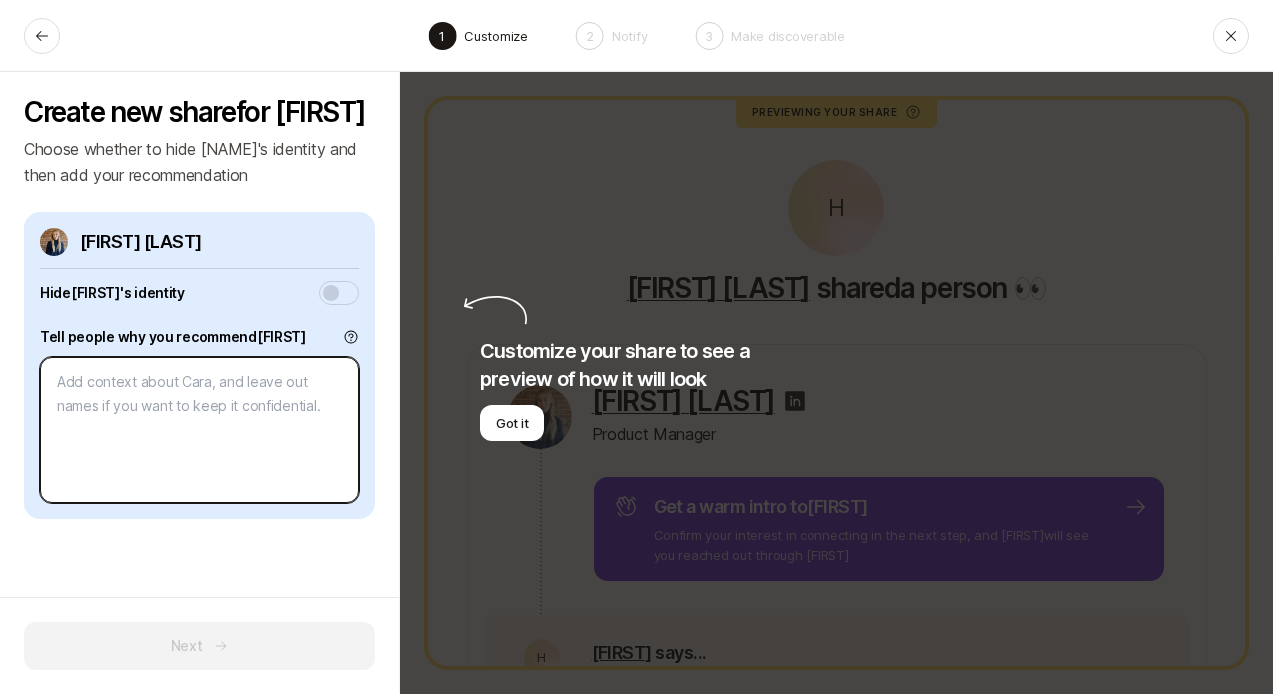 click at bounding box center [199, 430] 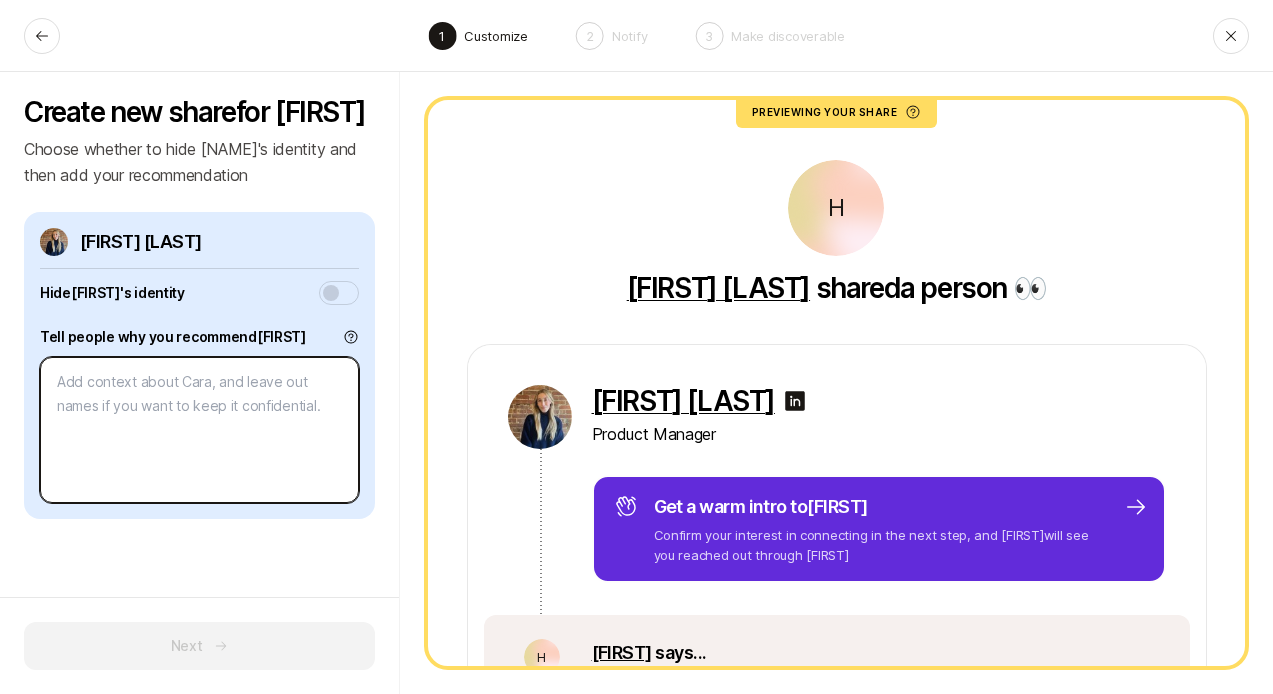 type on "x" 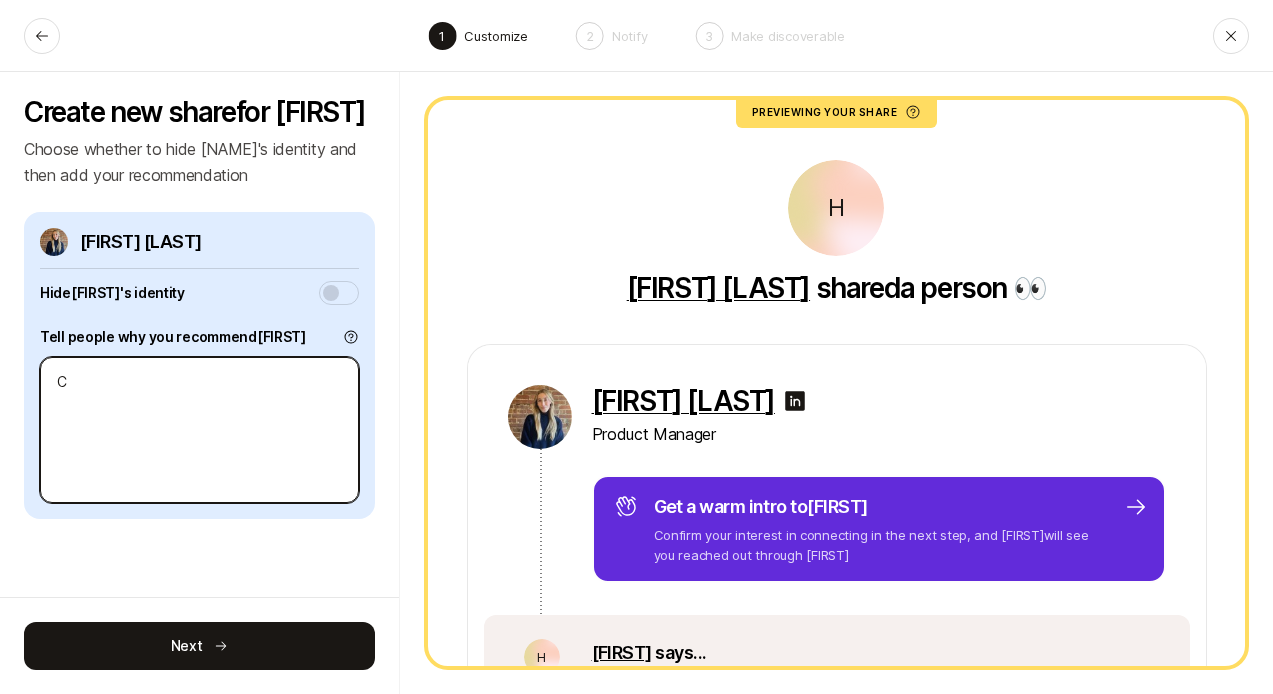 type on "x" 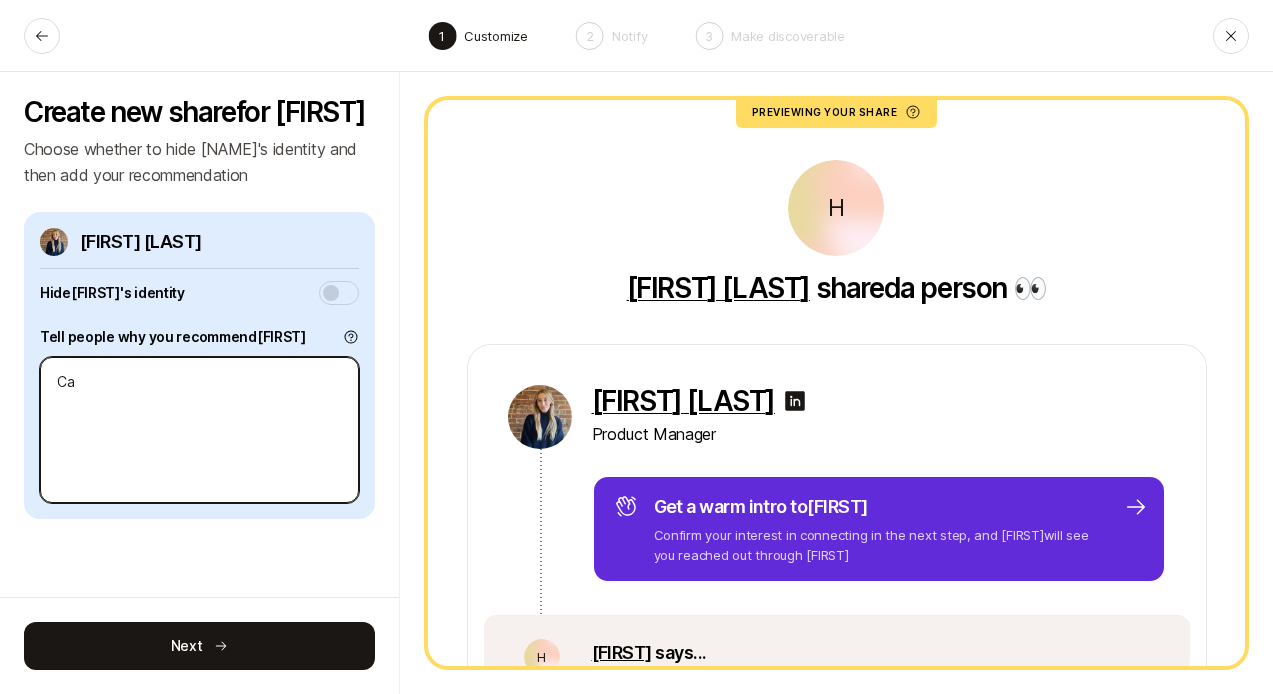 type on "x" 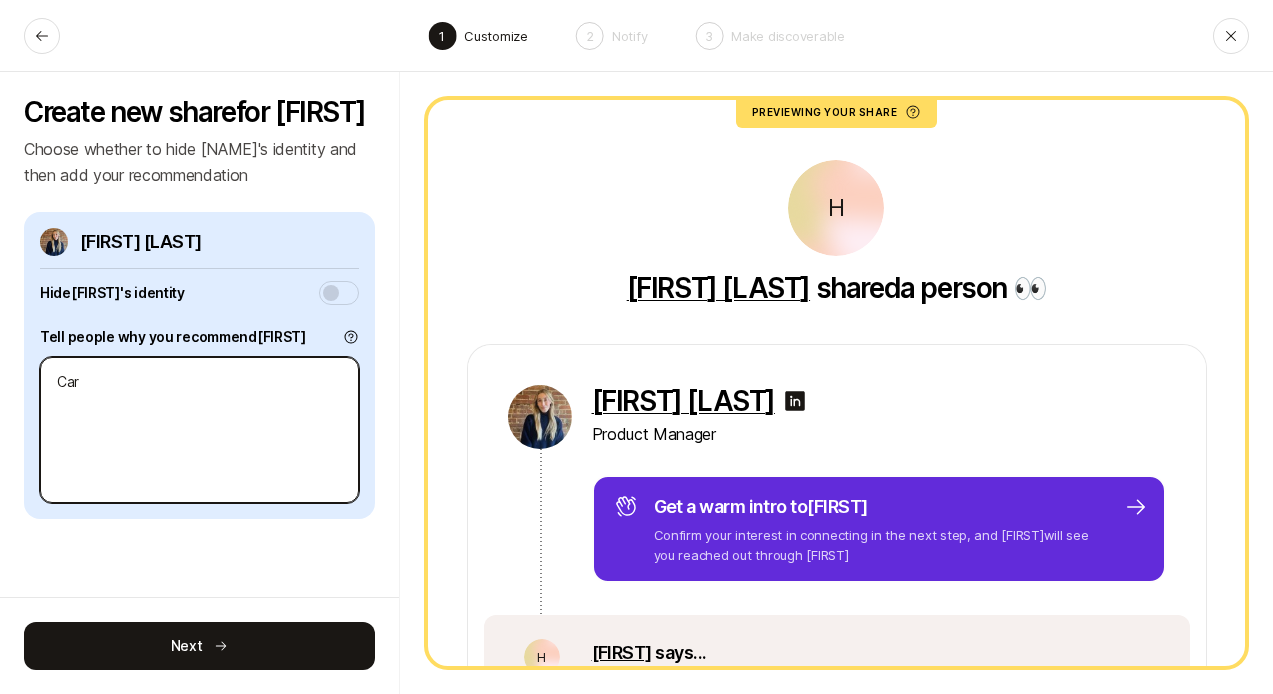 type on "x" 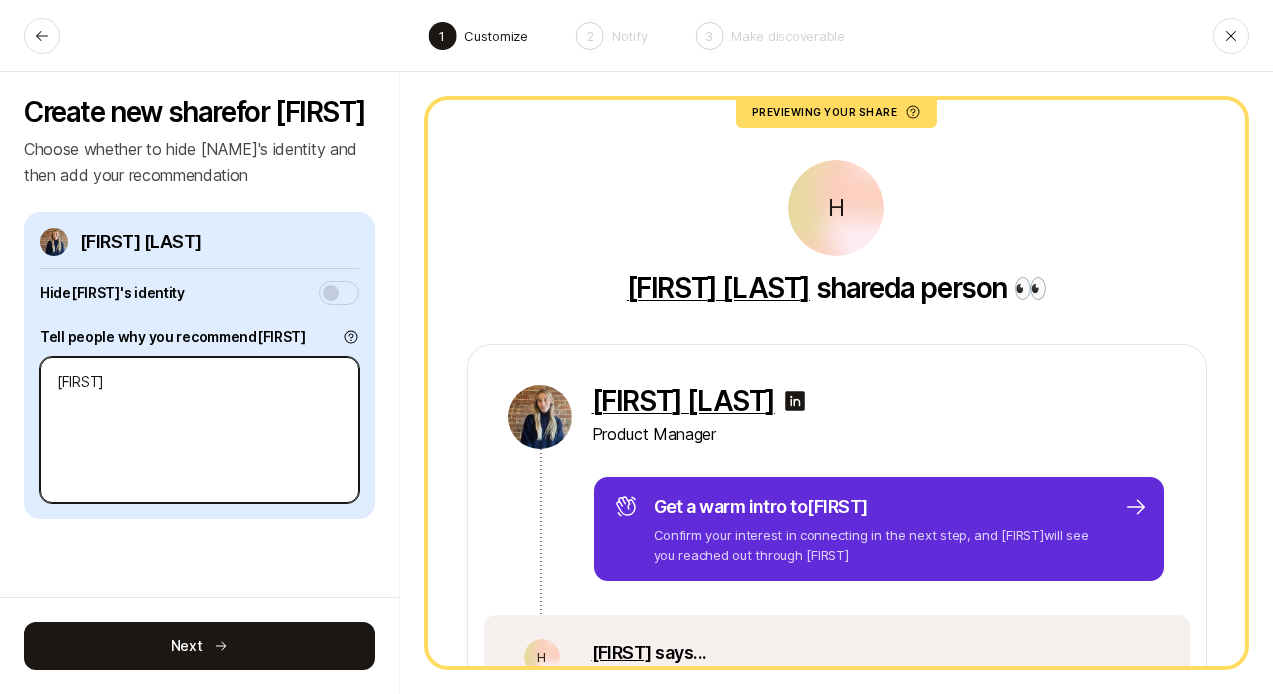 type on "x" 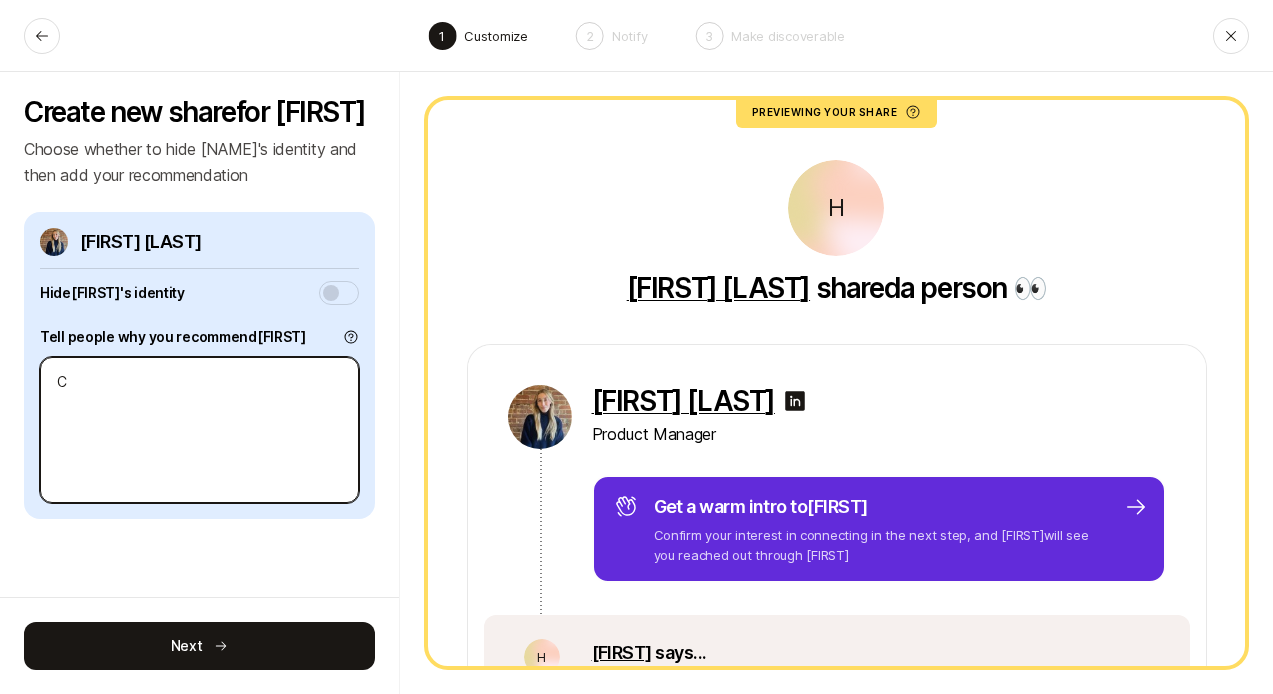 type on "x" 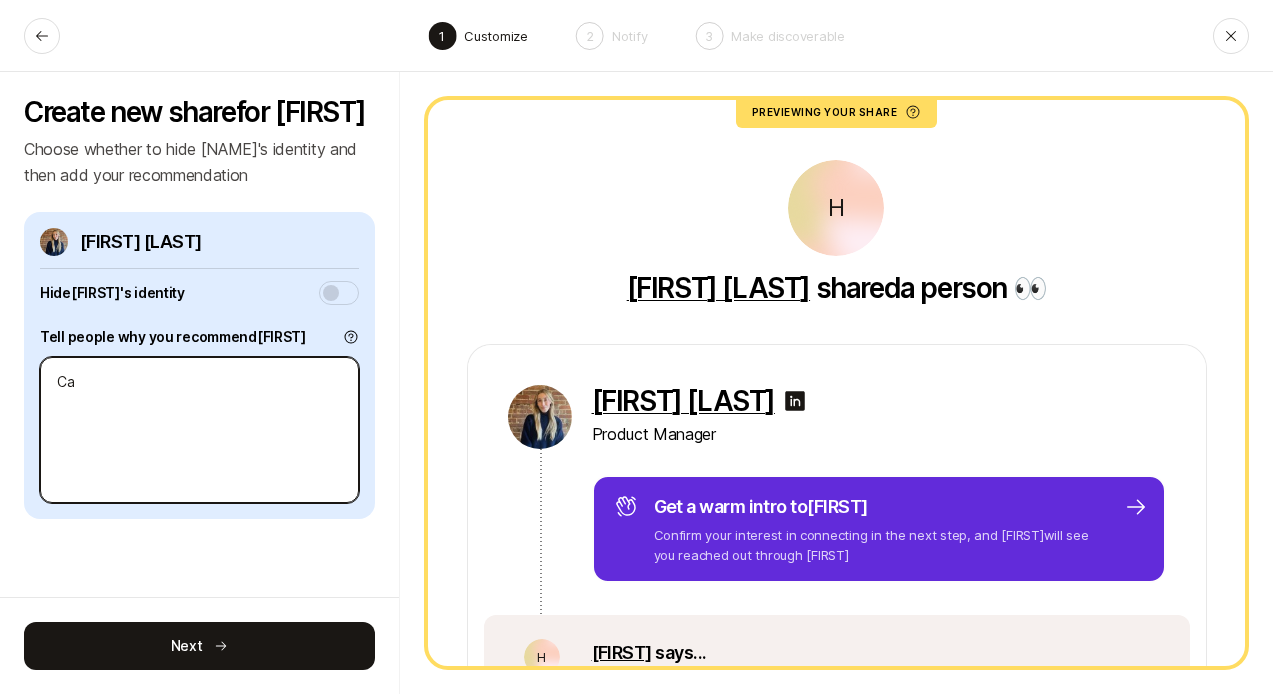 type on "Car" 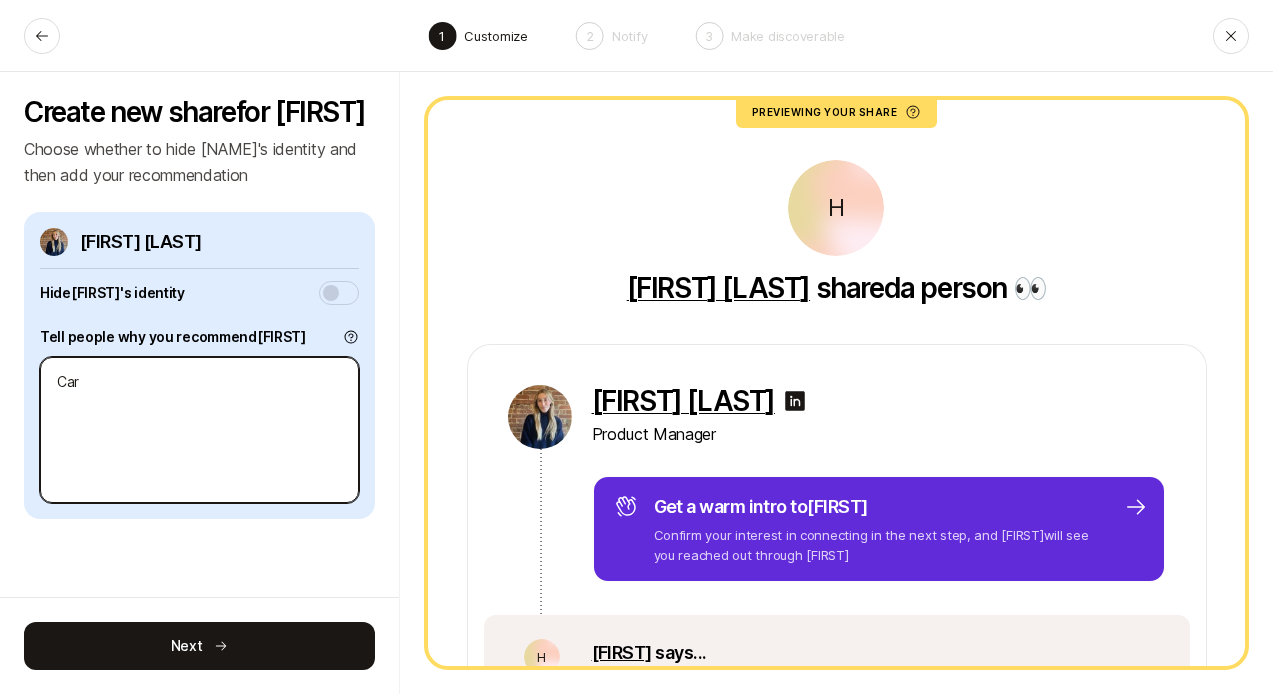 type on "x" 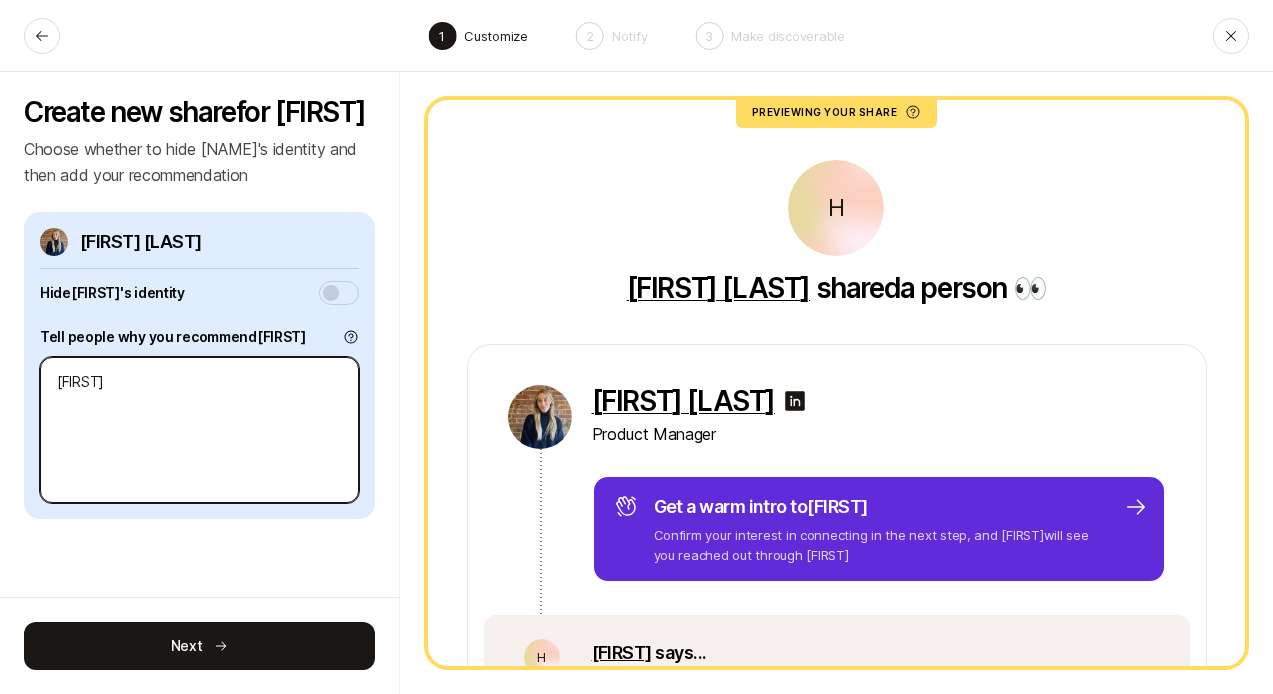 type on "x" 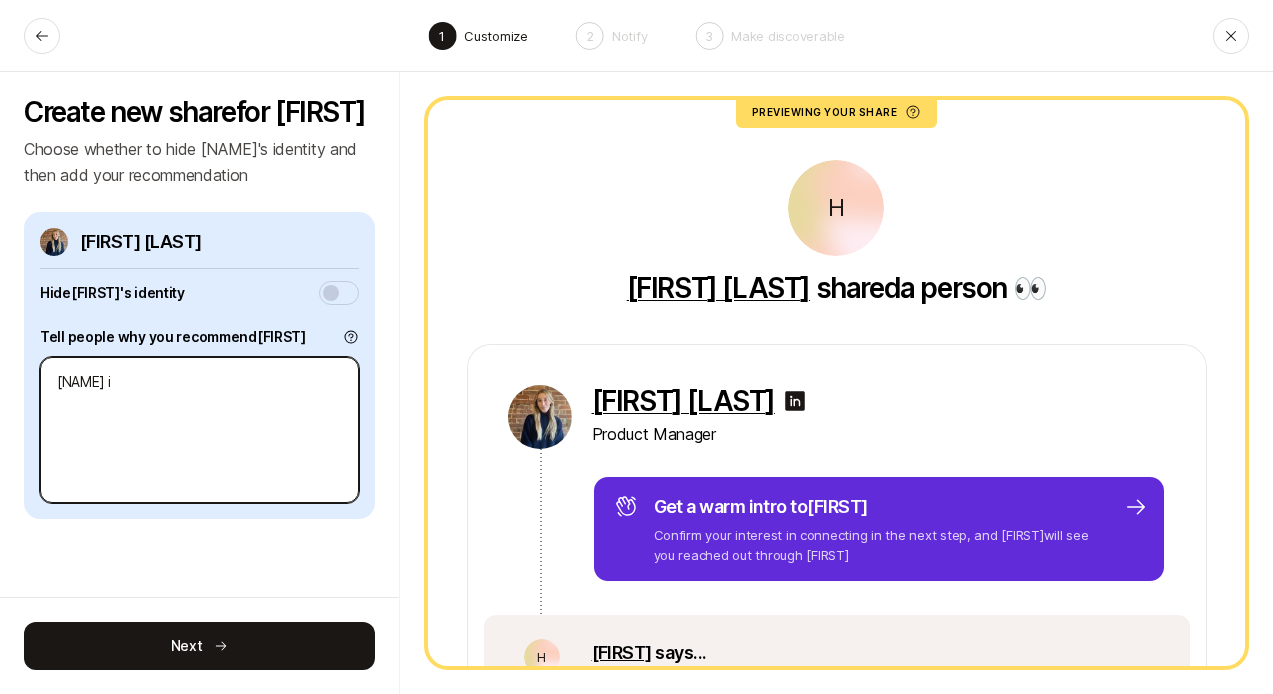 type on "x" 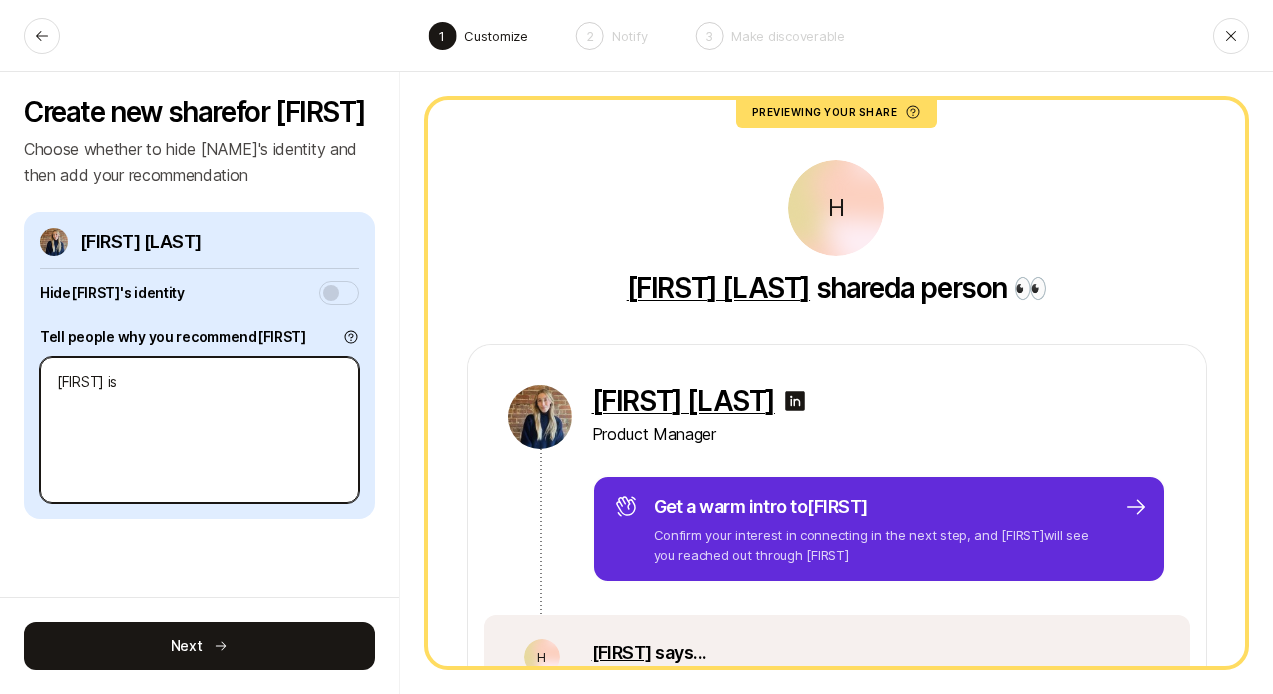 type on "x" 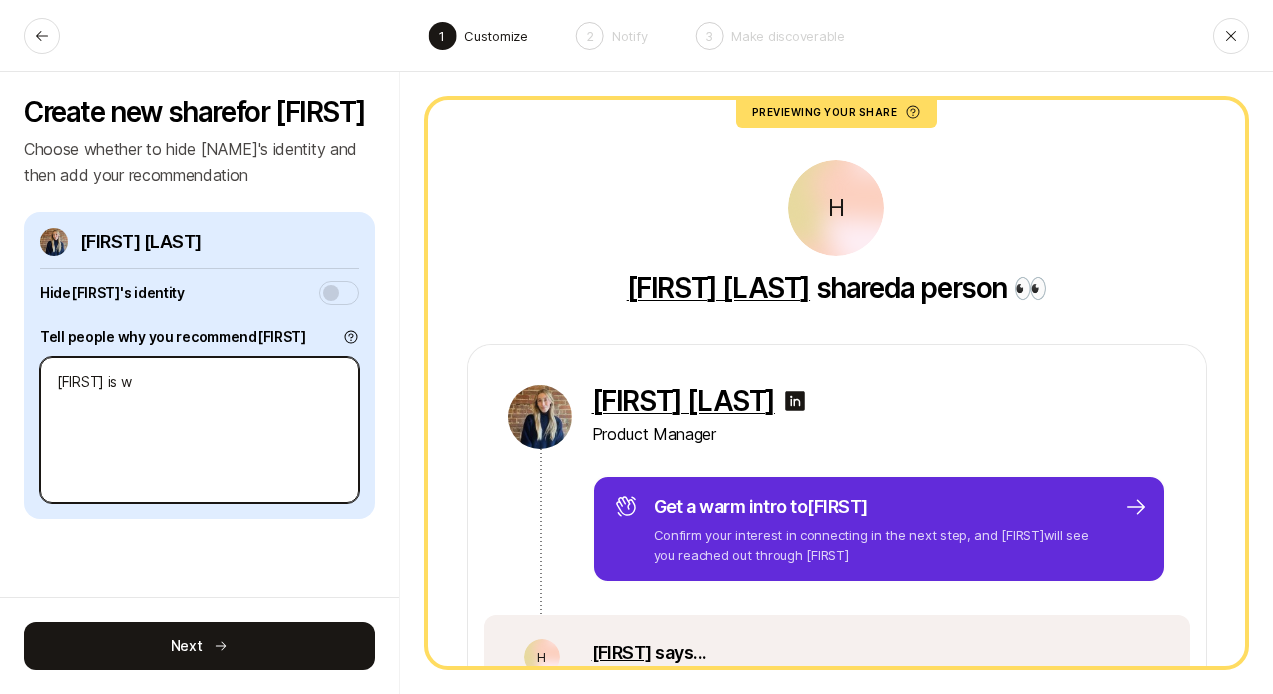 type on "x" 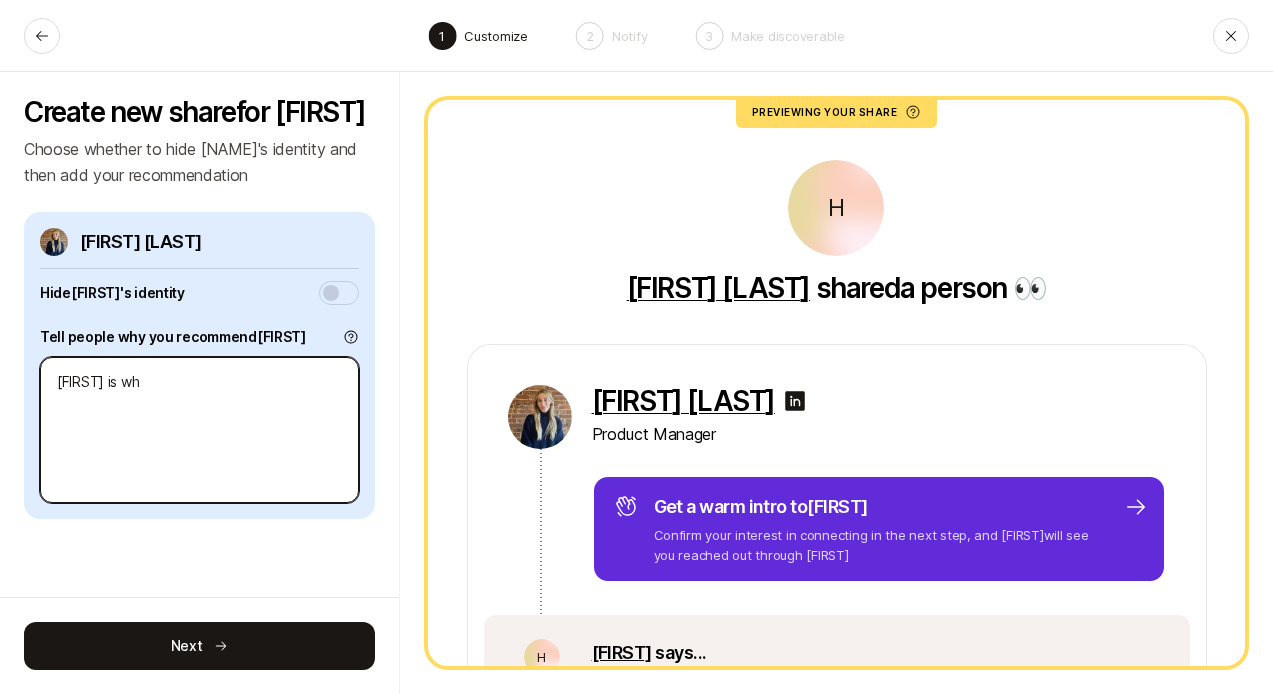 type on "x" 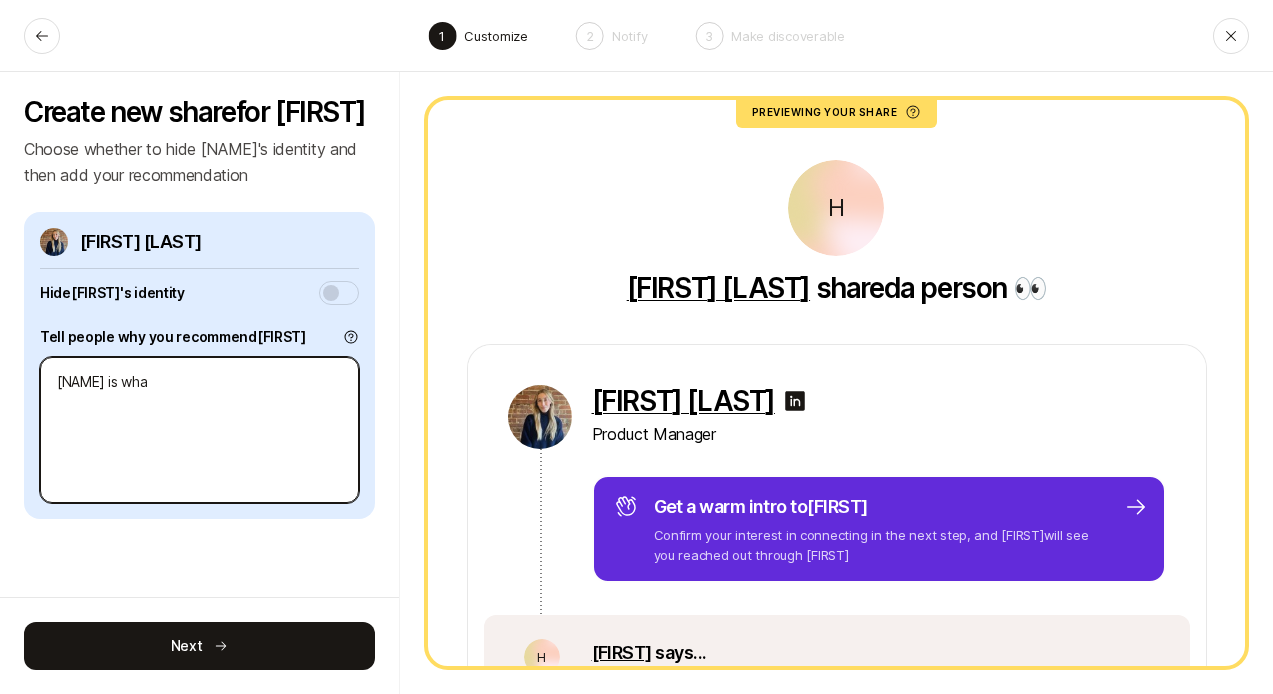 type on "x" 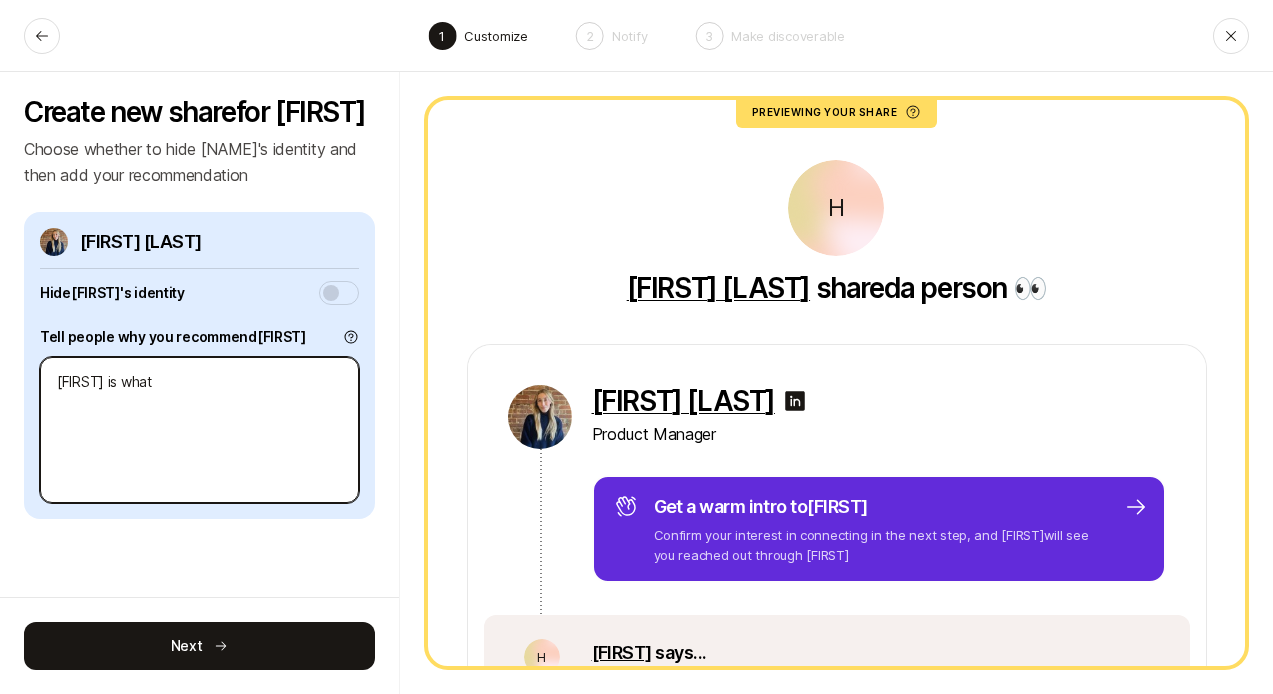 type on "x" 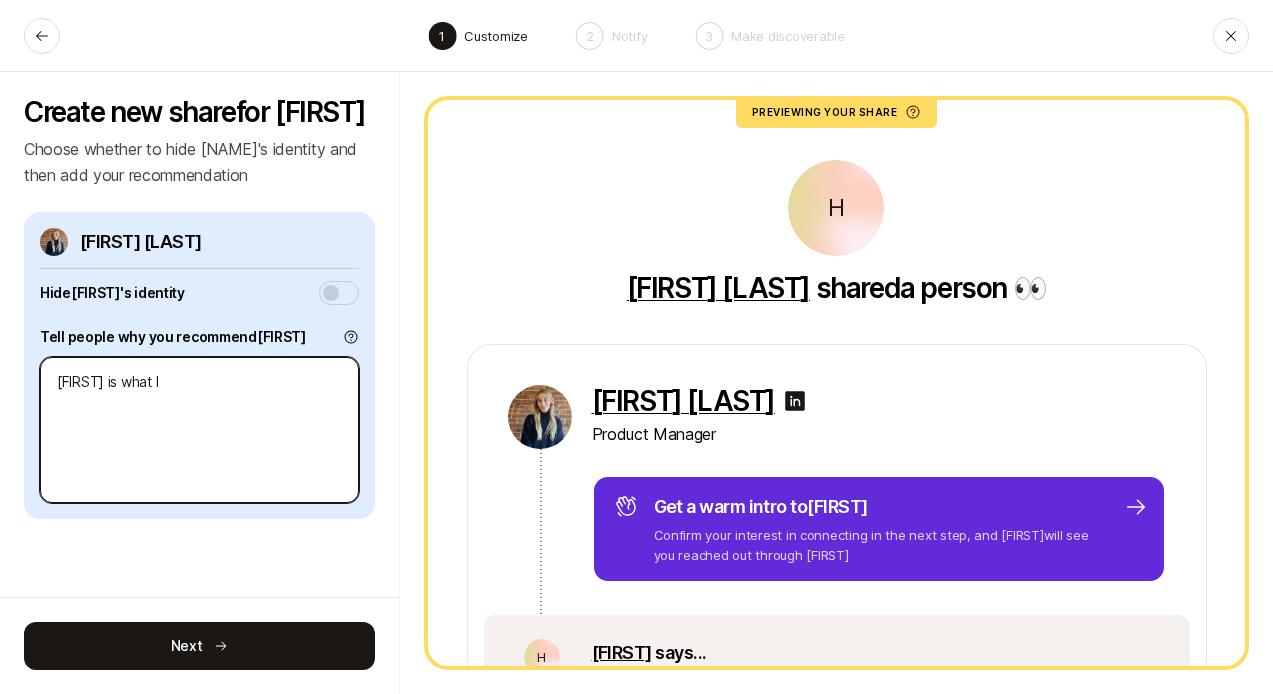 type on "x" 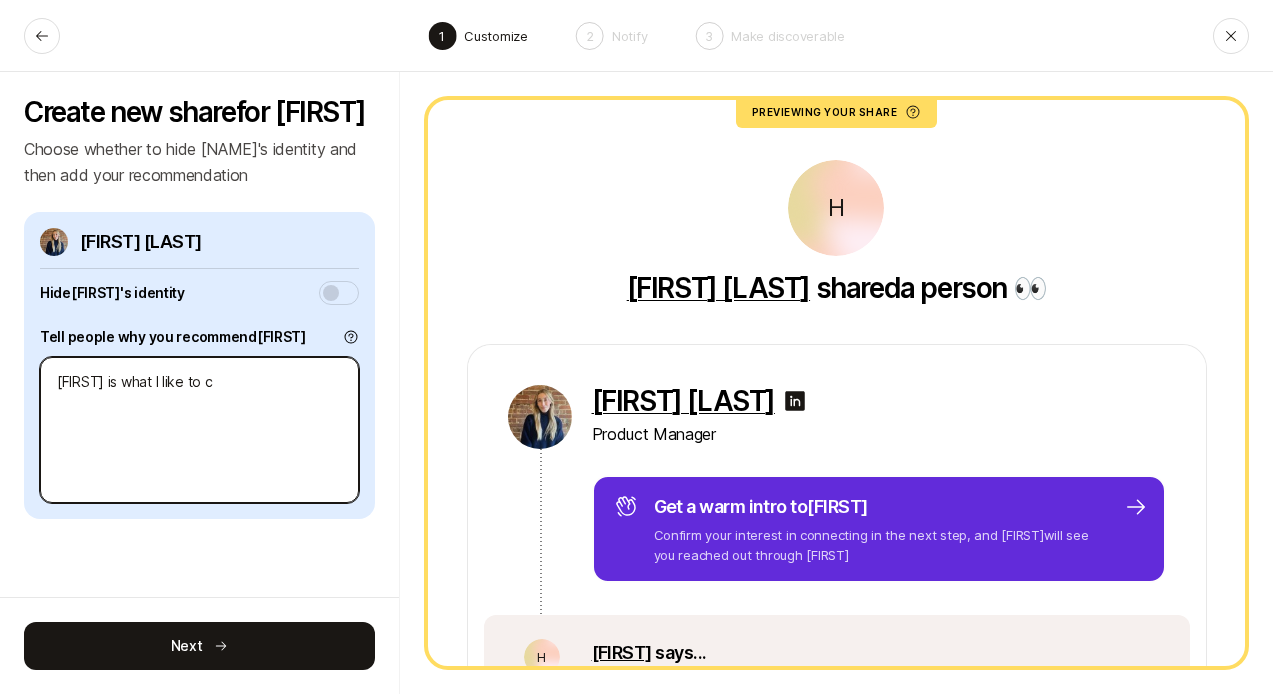 type on "[FIRST] is what I li" 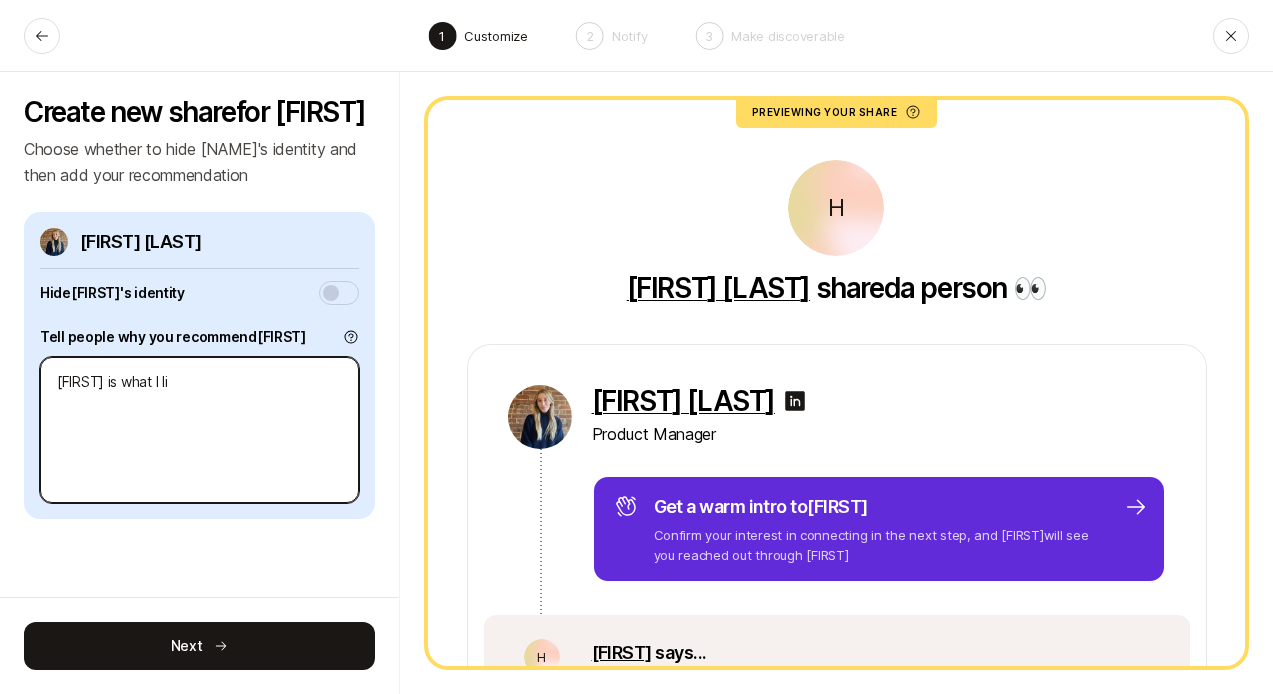 type on "x" 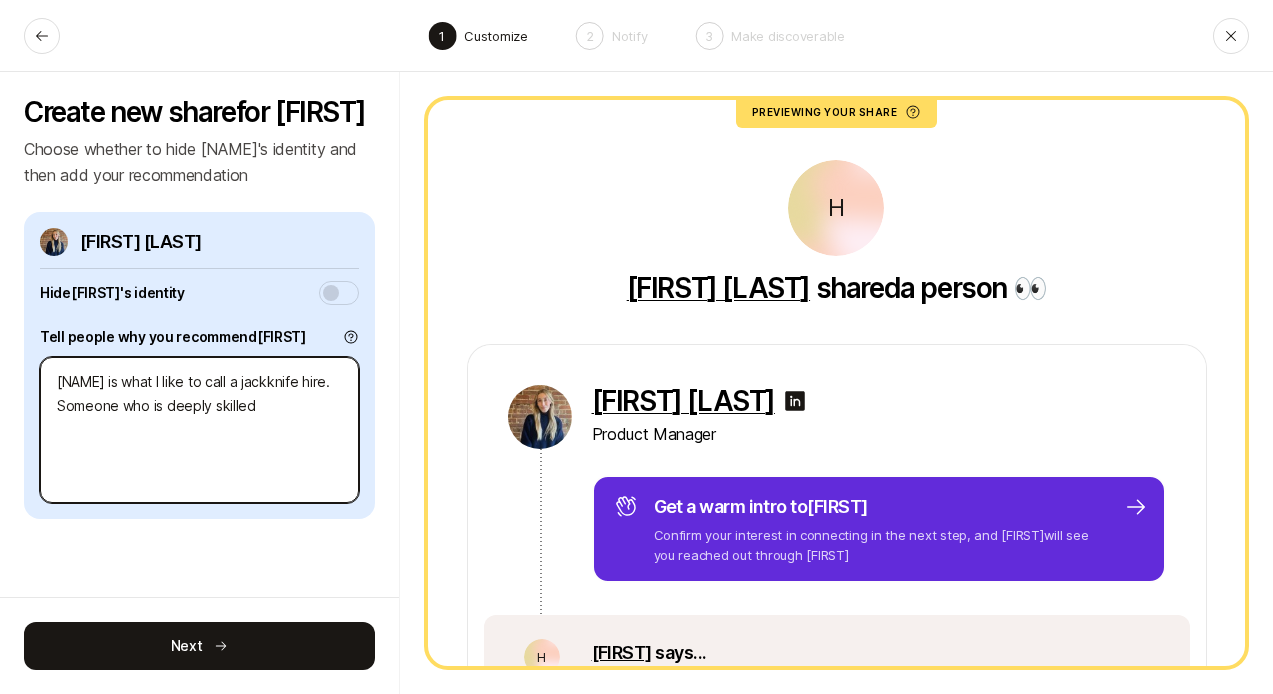type on "[FIRST] is what I like" 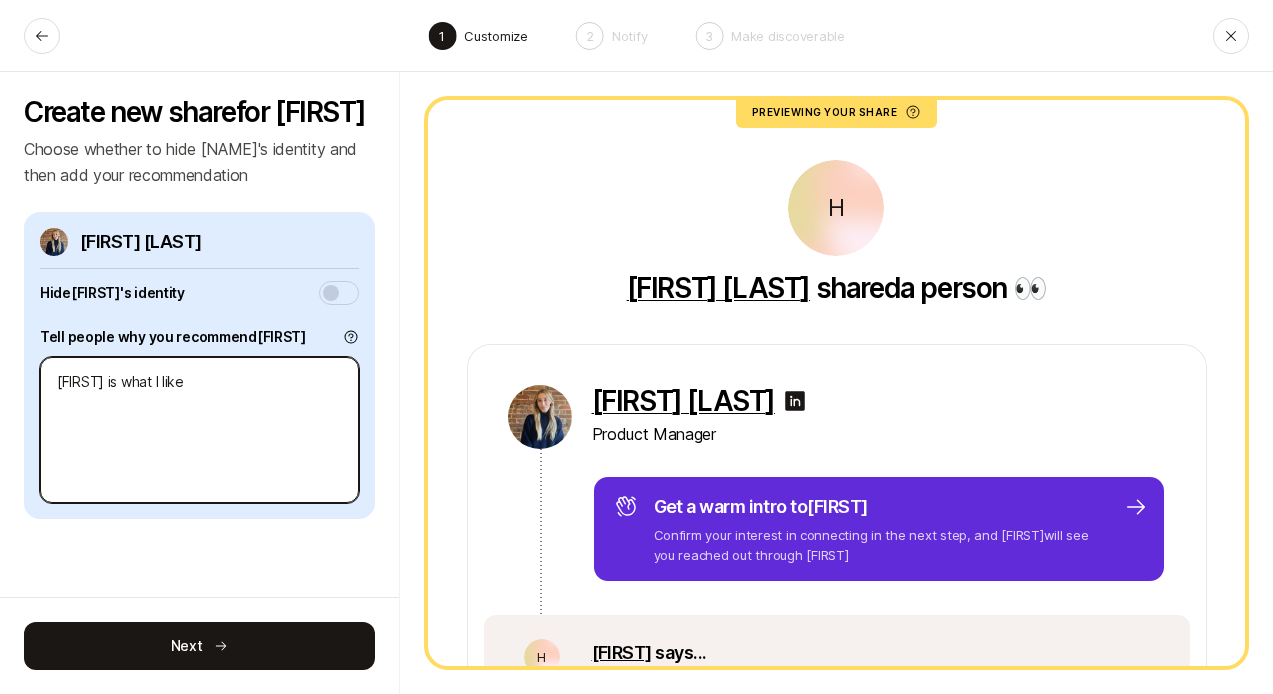 type on "x" 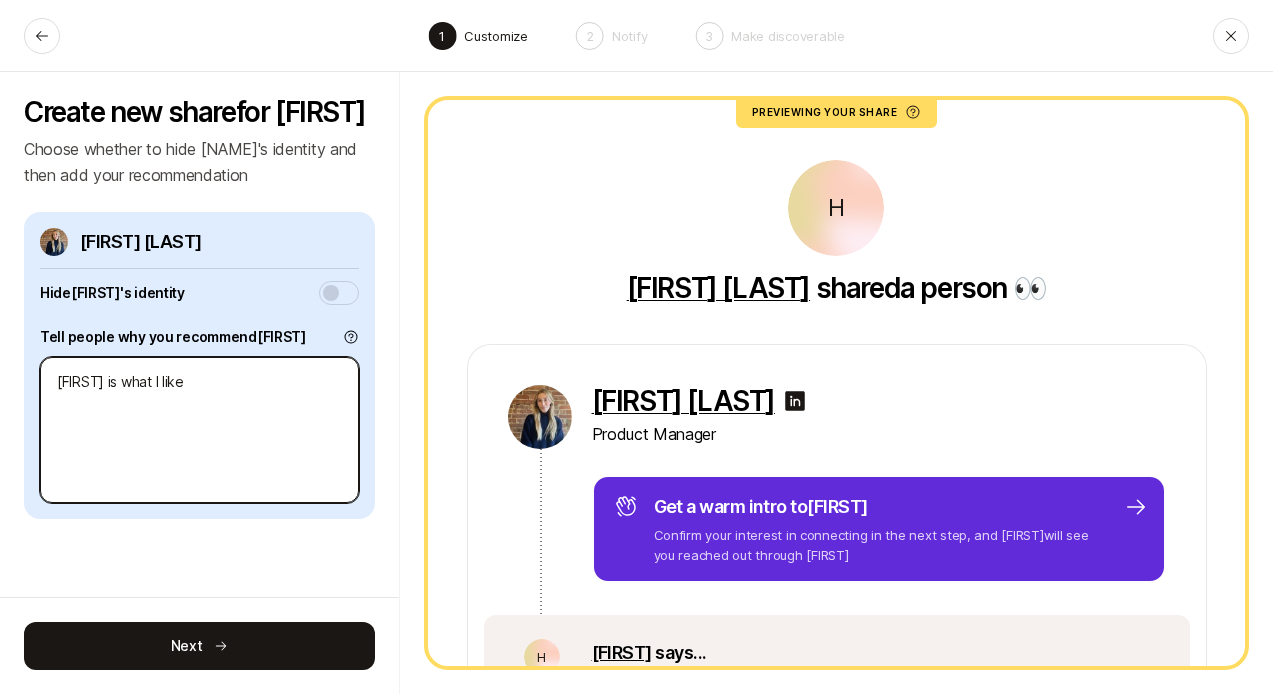 type on "x" 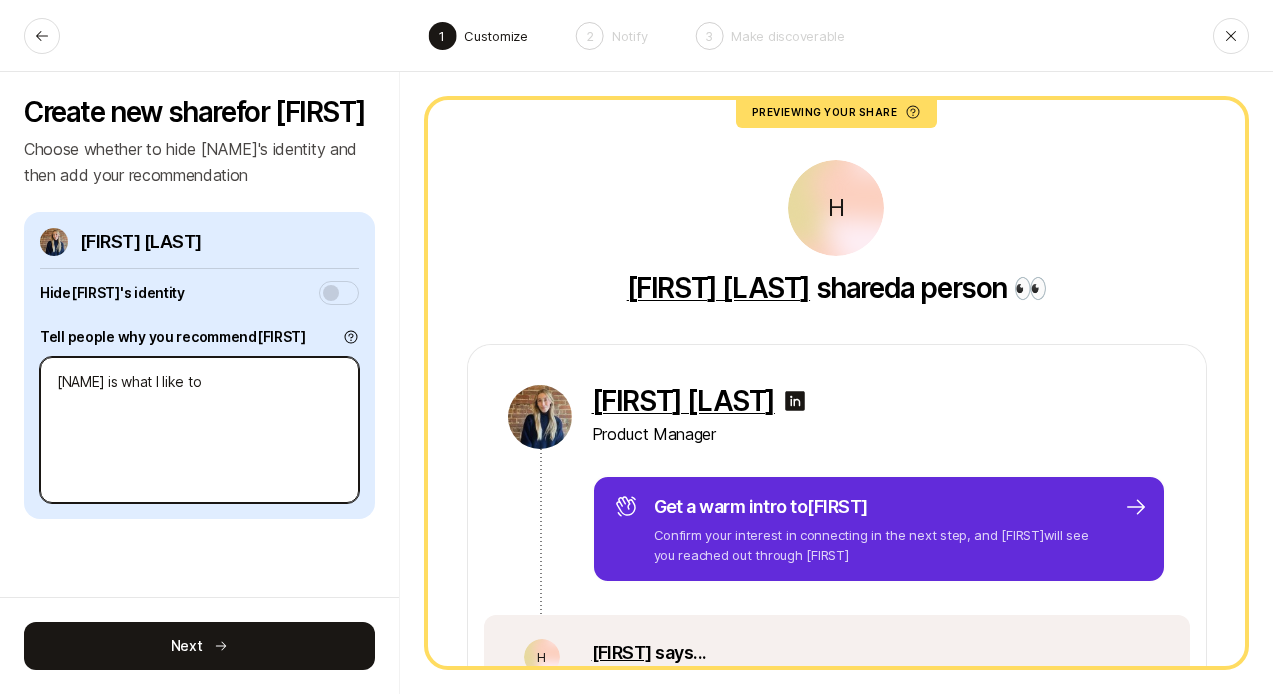 type on "x" 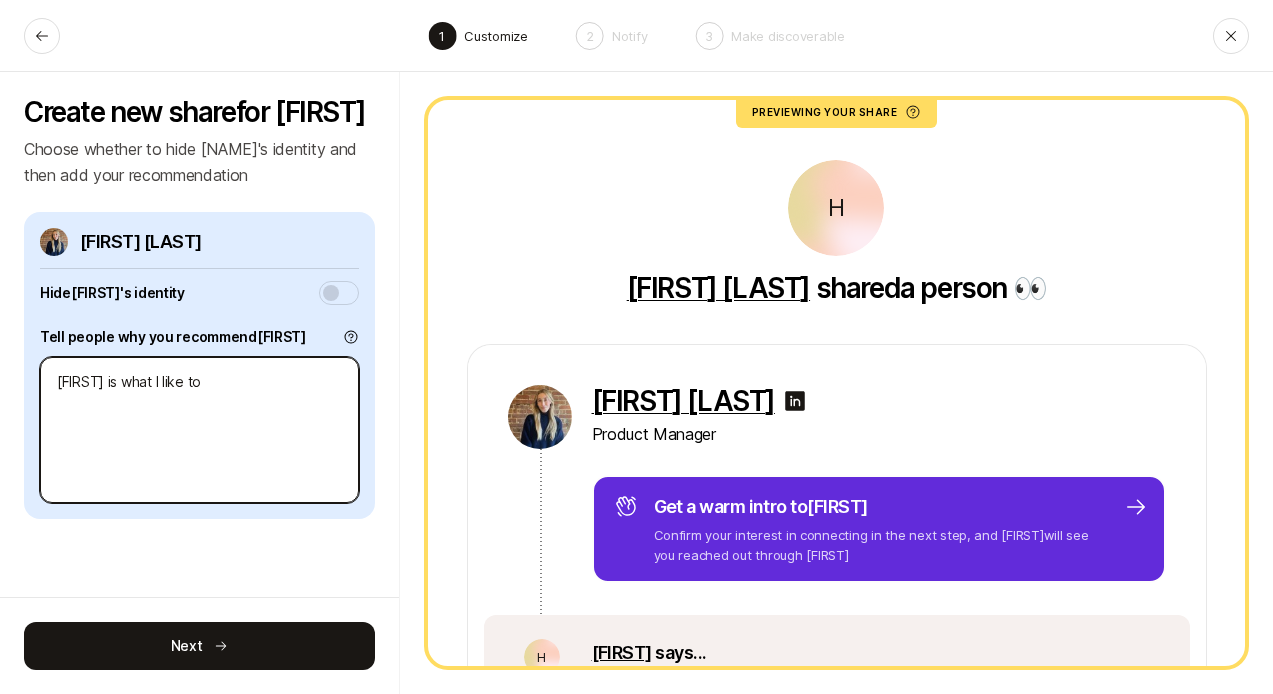type on "x" 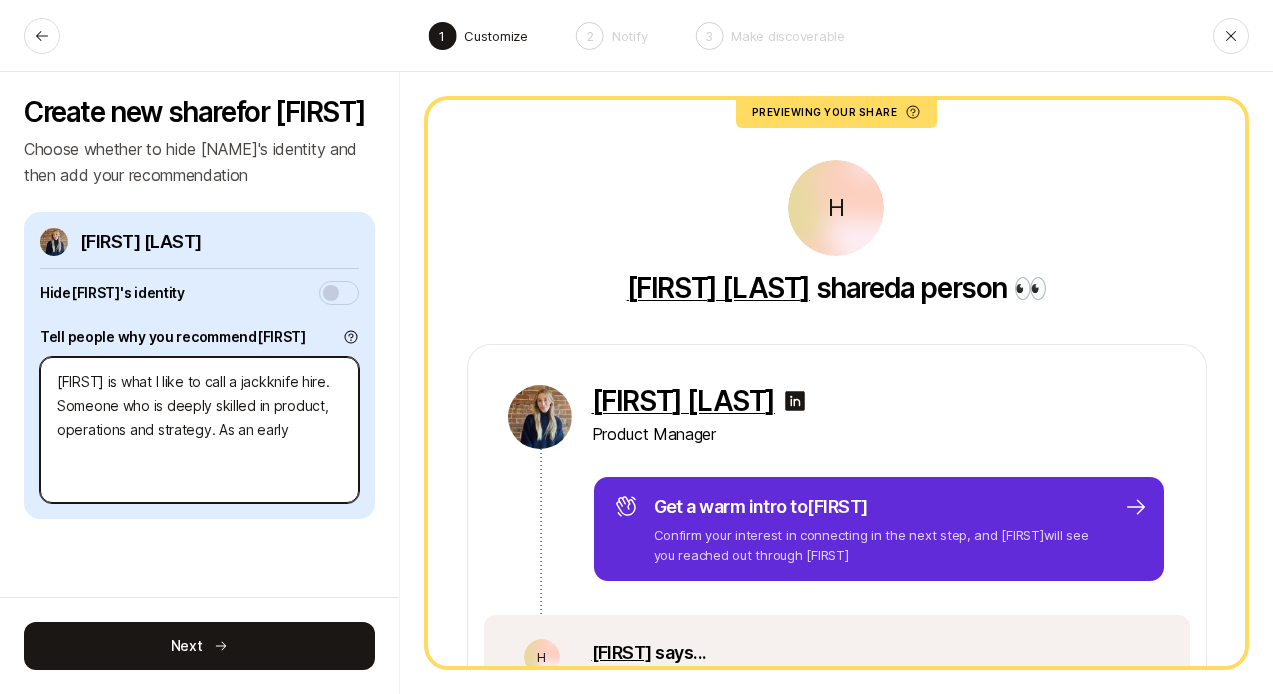 type on "x" 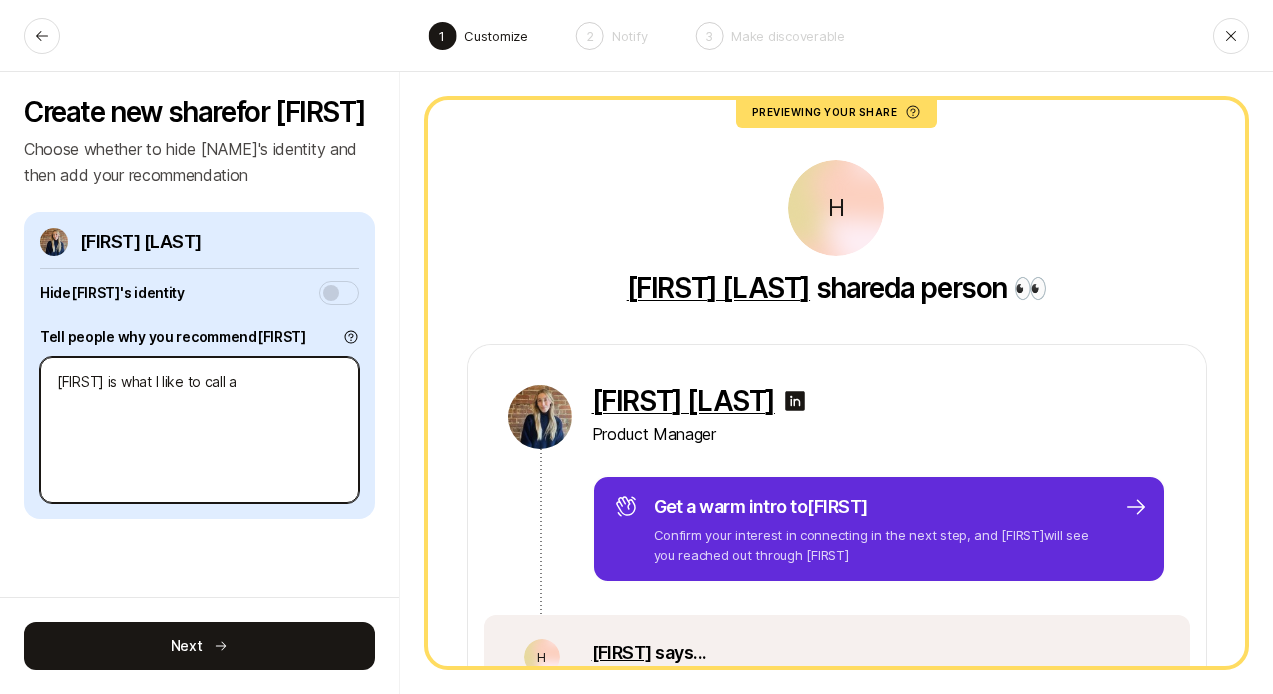 type on "x" 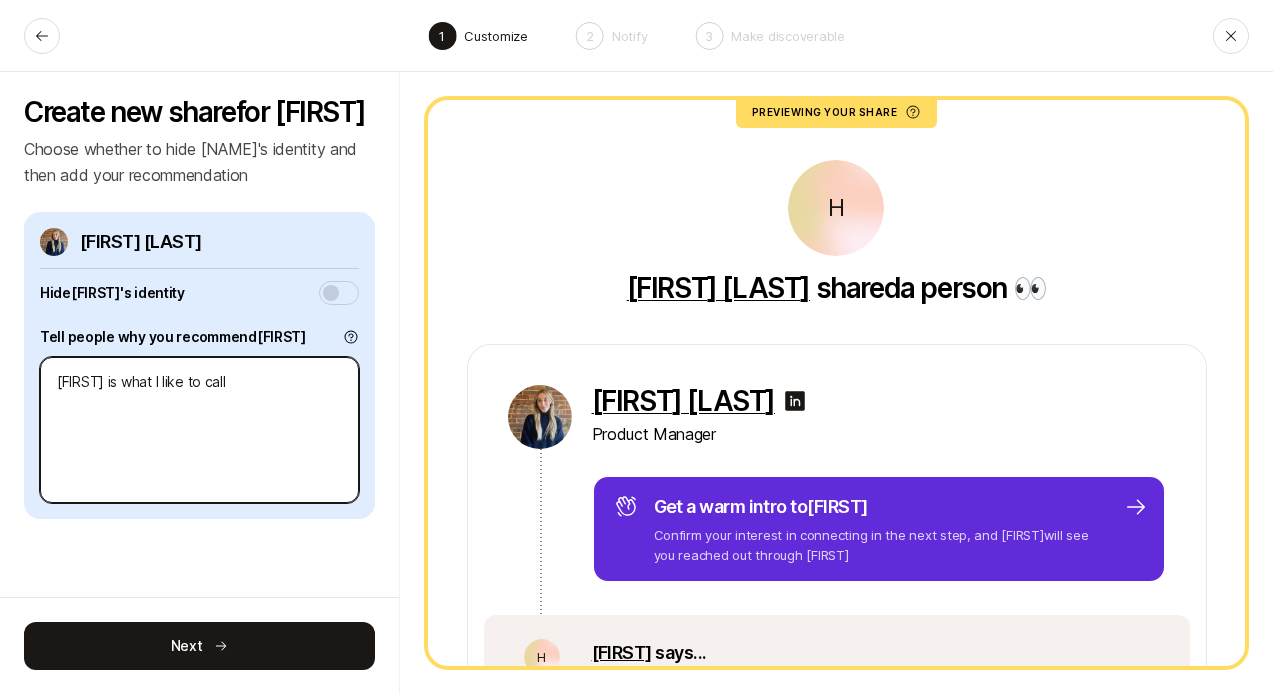 type on "x" 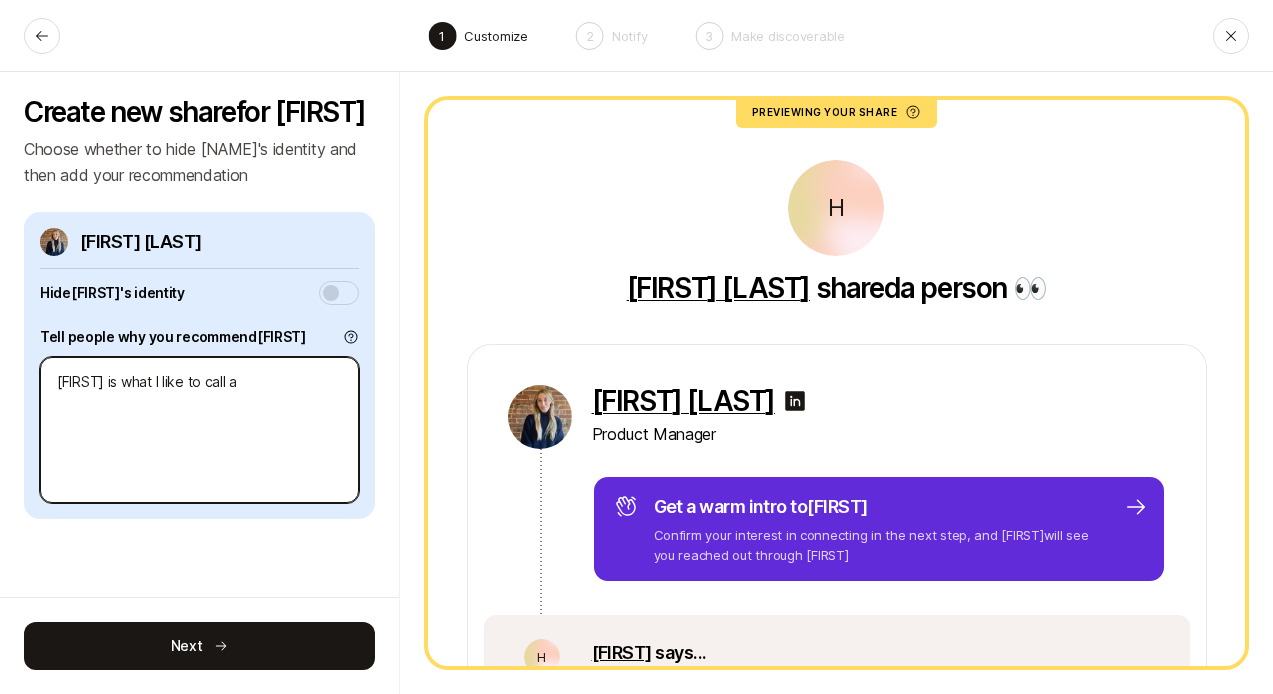 type on "x" 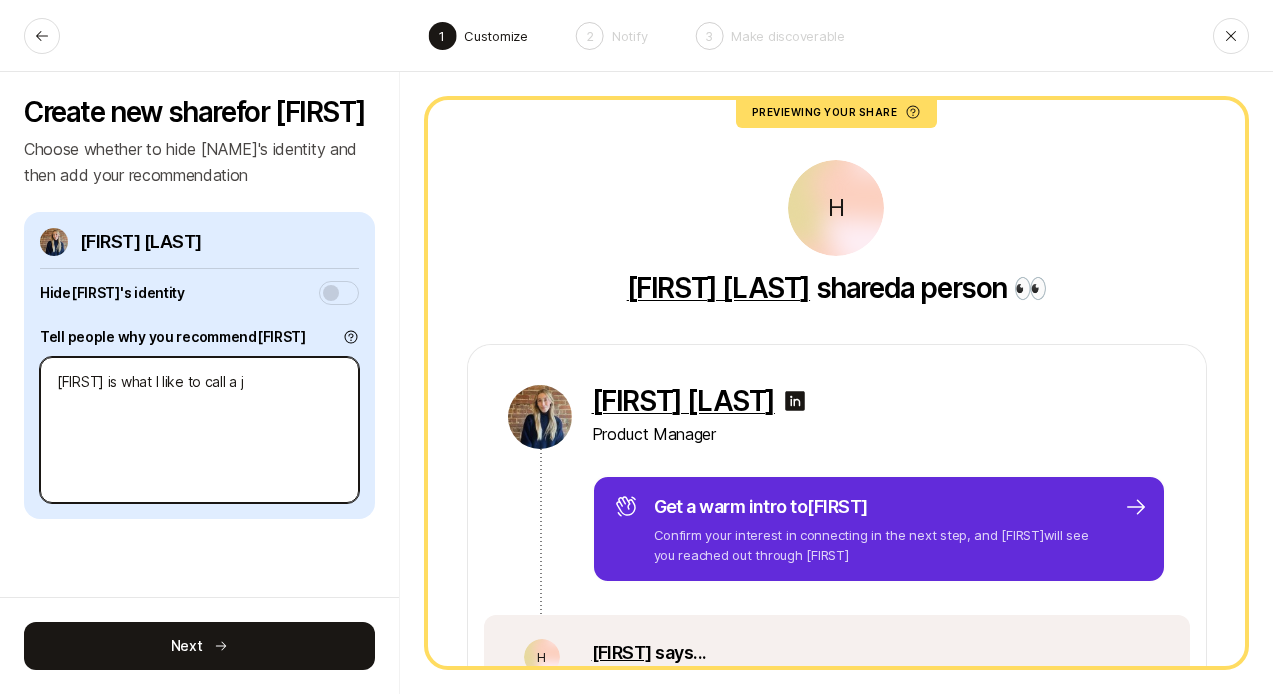 type on "x" 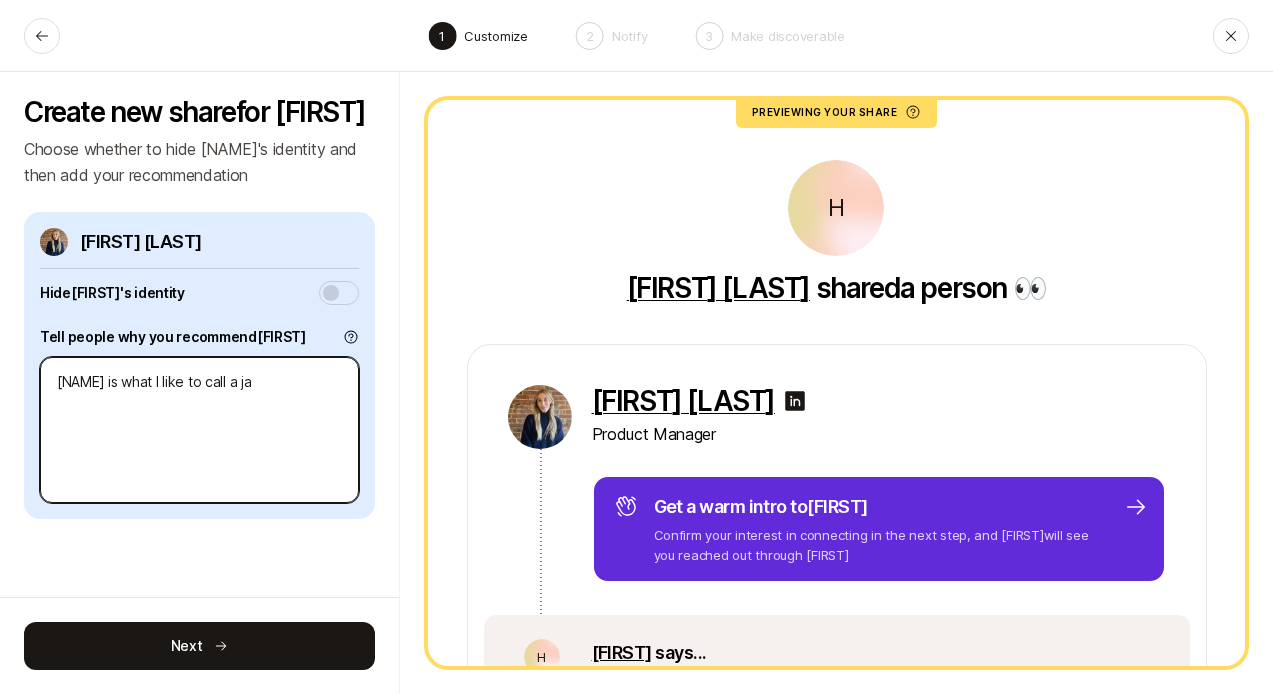 type on "x" 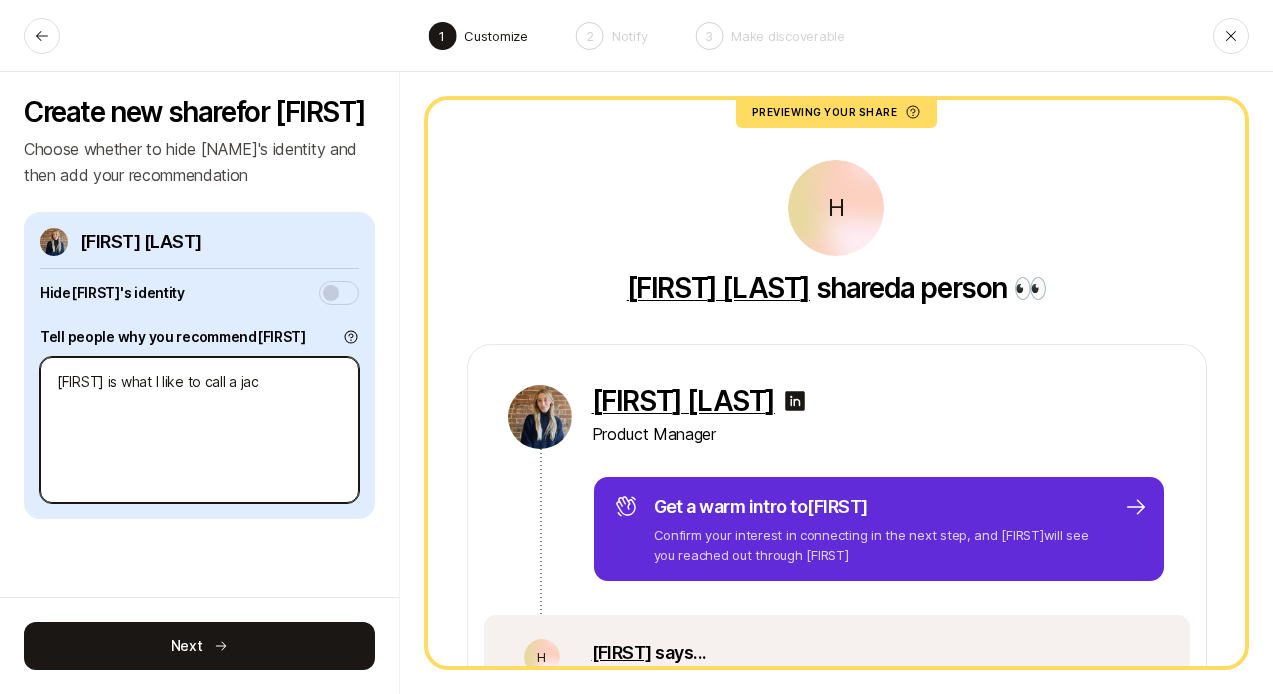 type on "x" 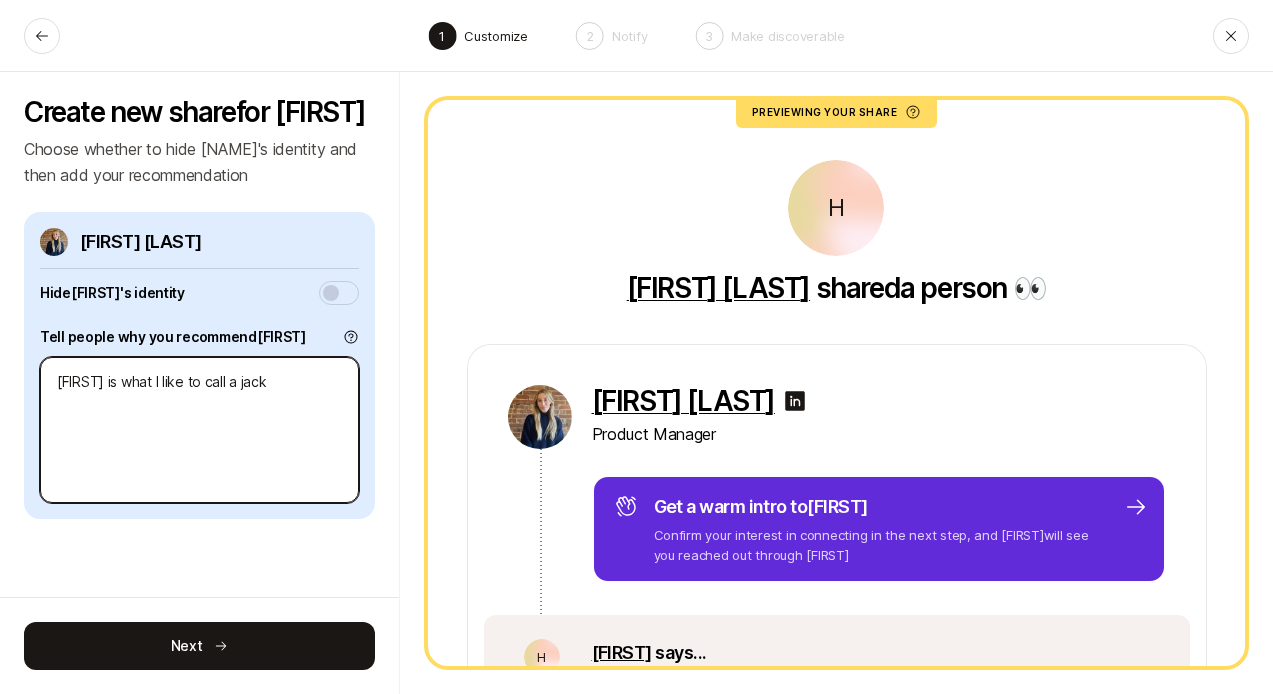 type on "x" 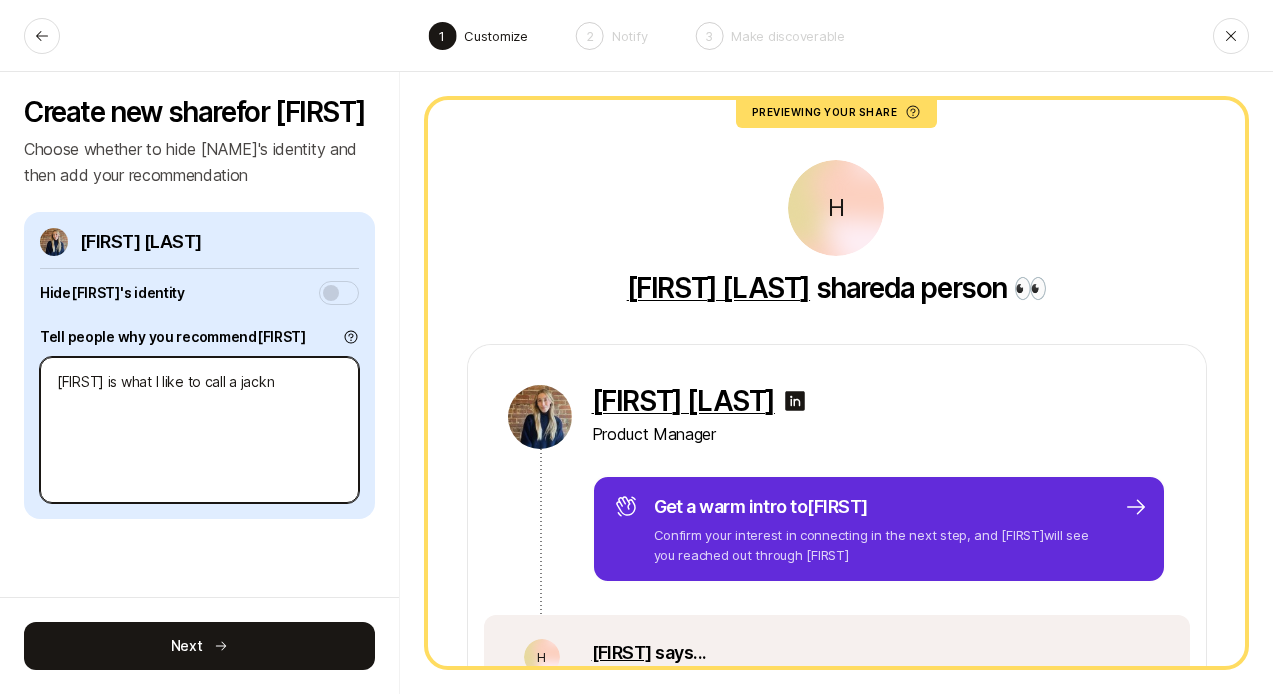 type on "x" 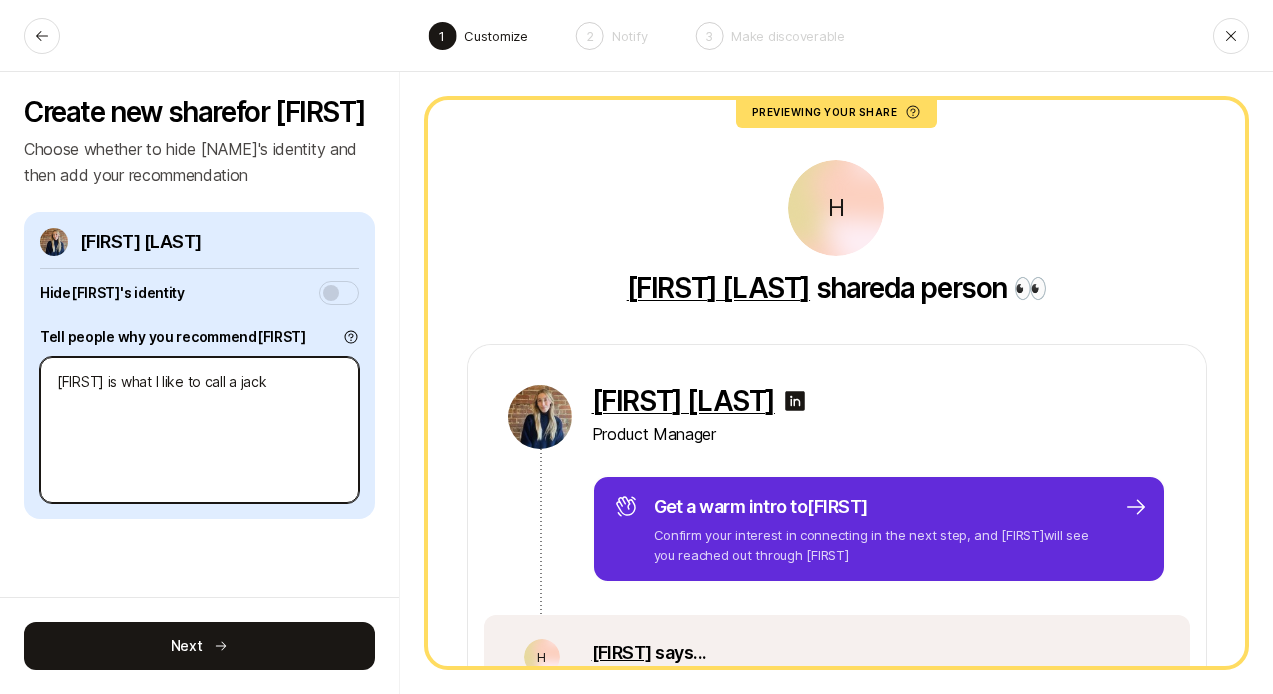 type on "x" 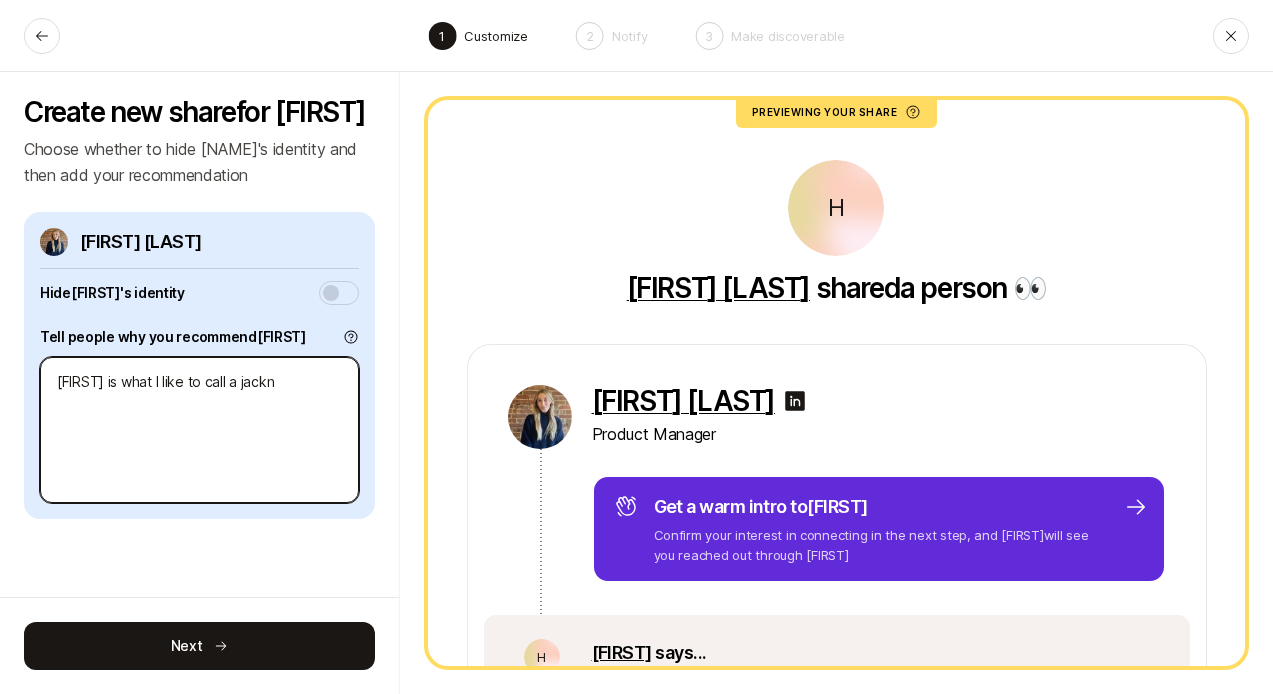 type on "x" 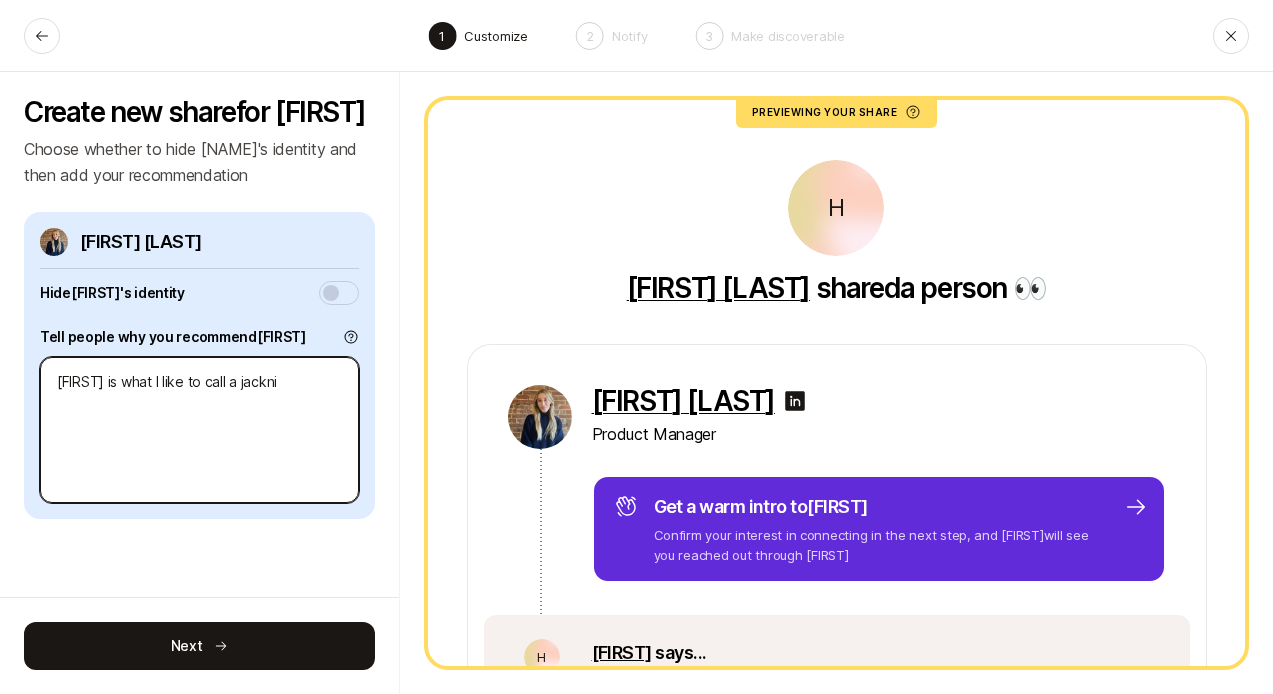 type on "x" 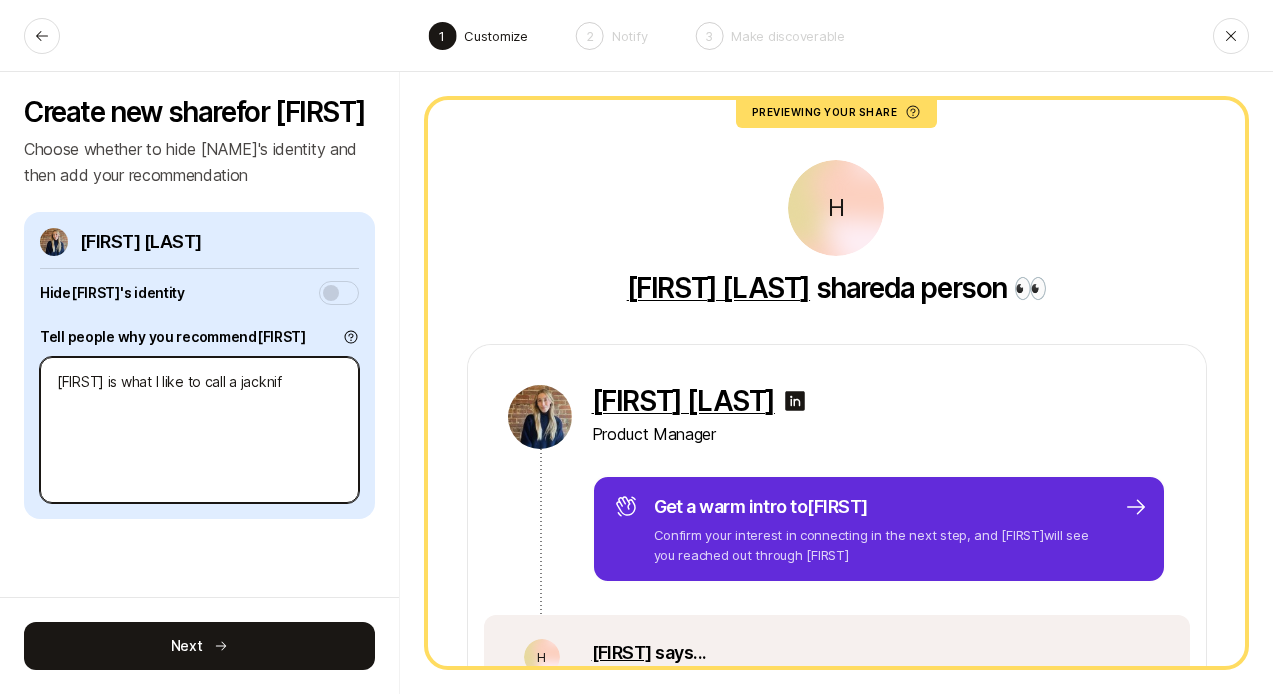 type on "x" 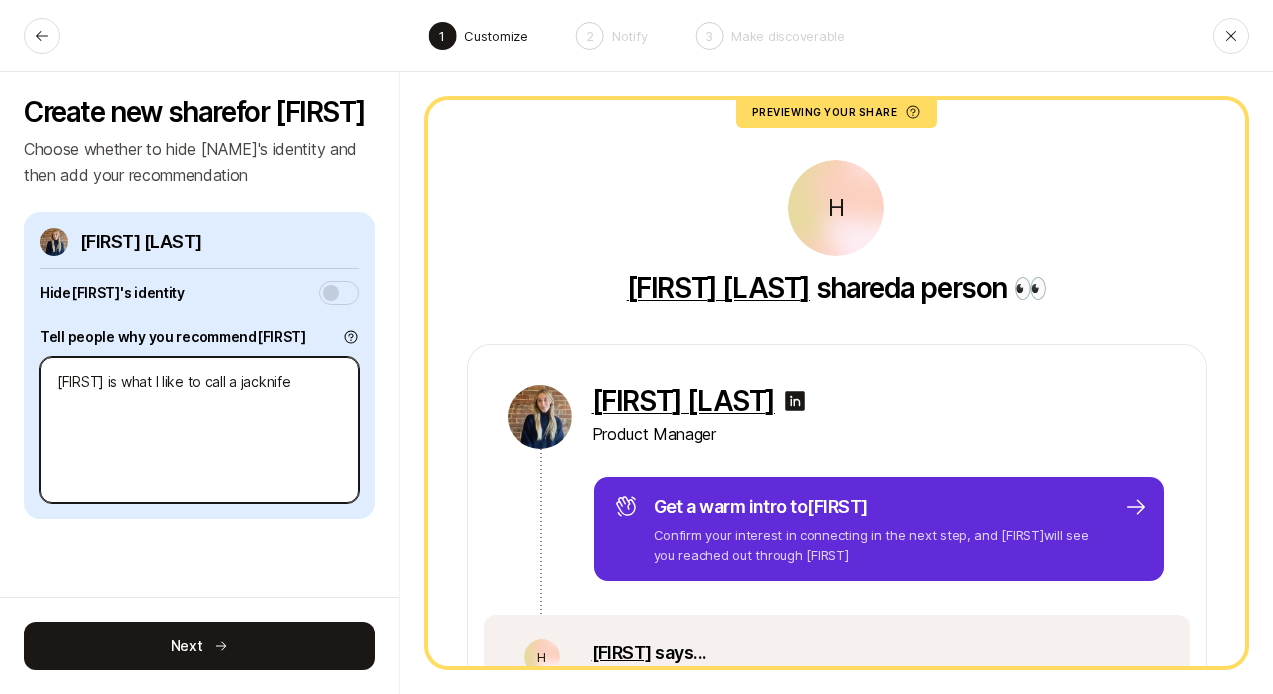 type on "x" 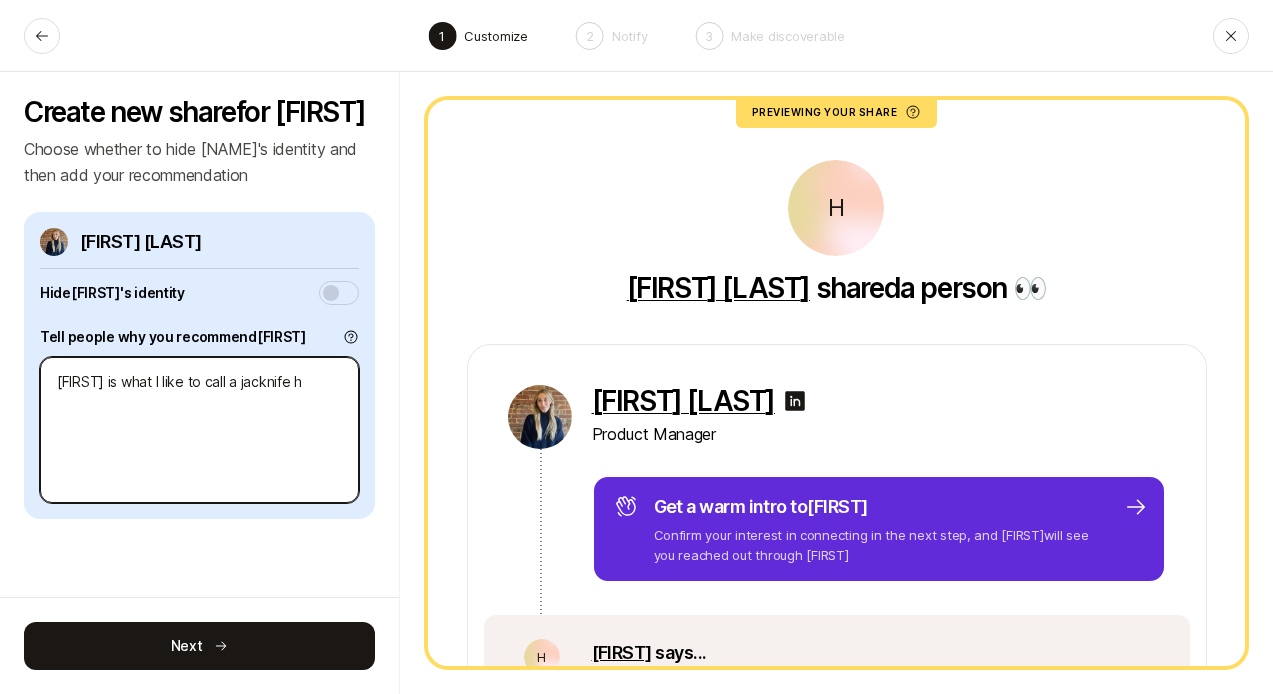 type on "x" 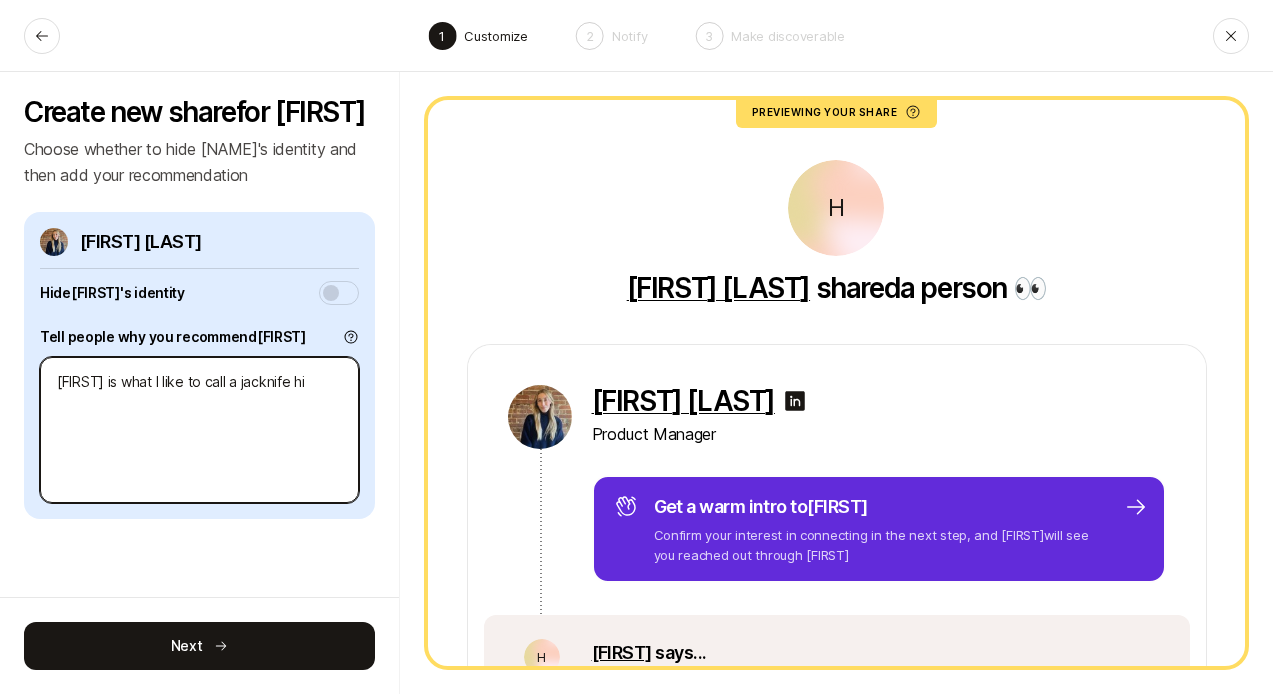 type on "x" 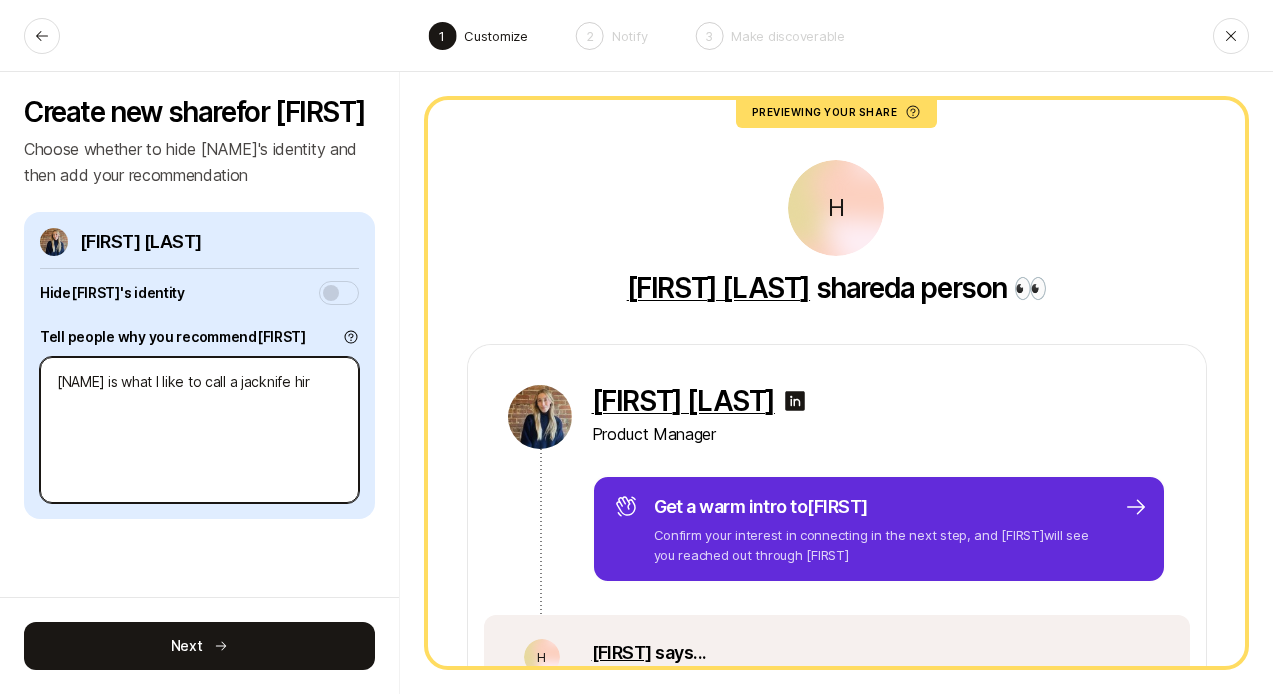 type on "x" 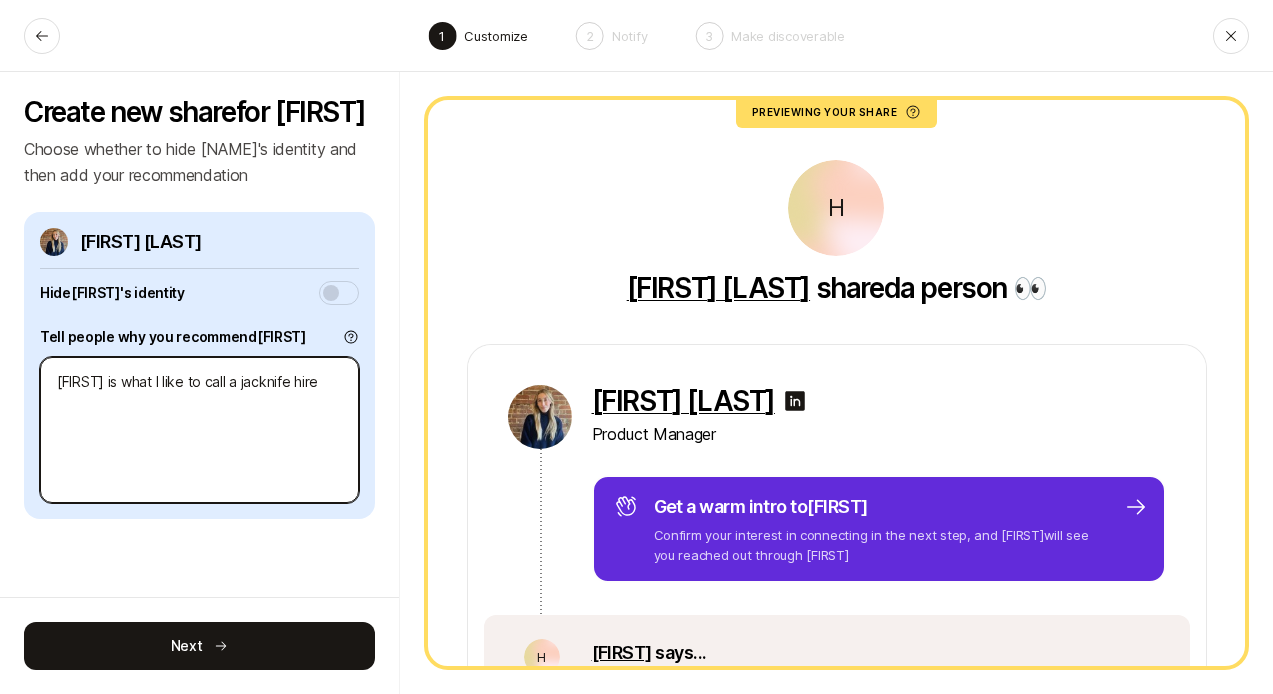 type on "x" 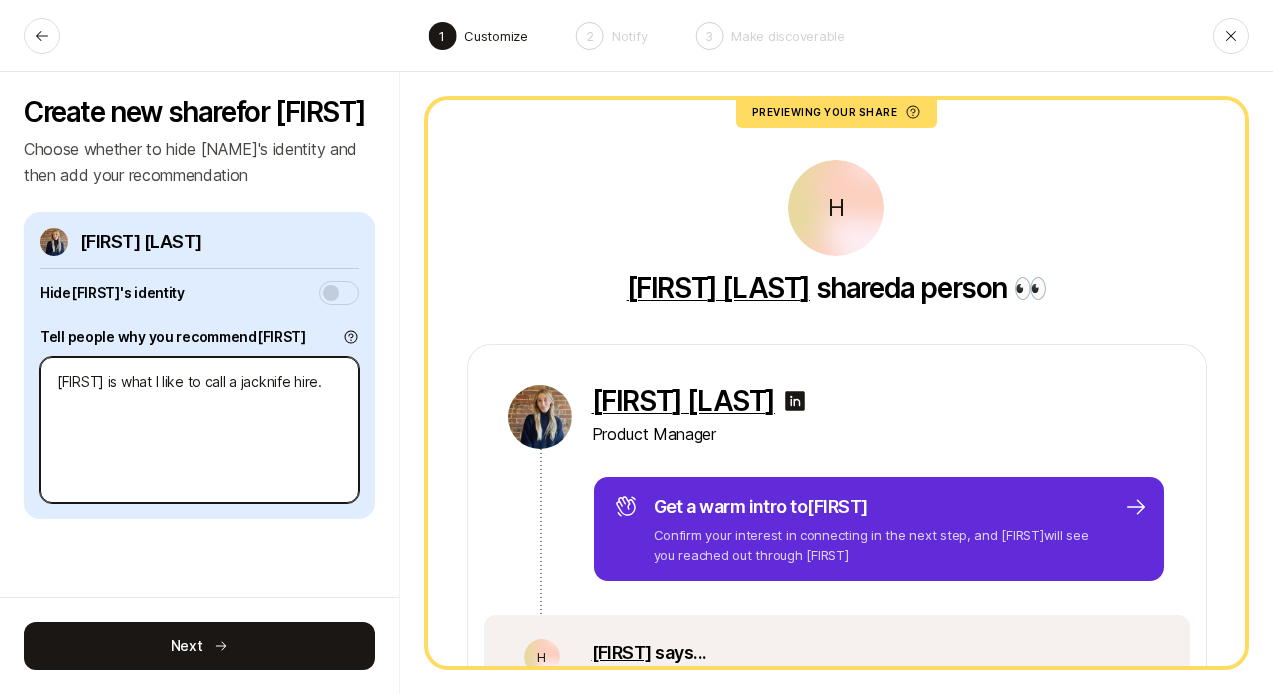 type on "x" 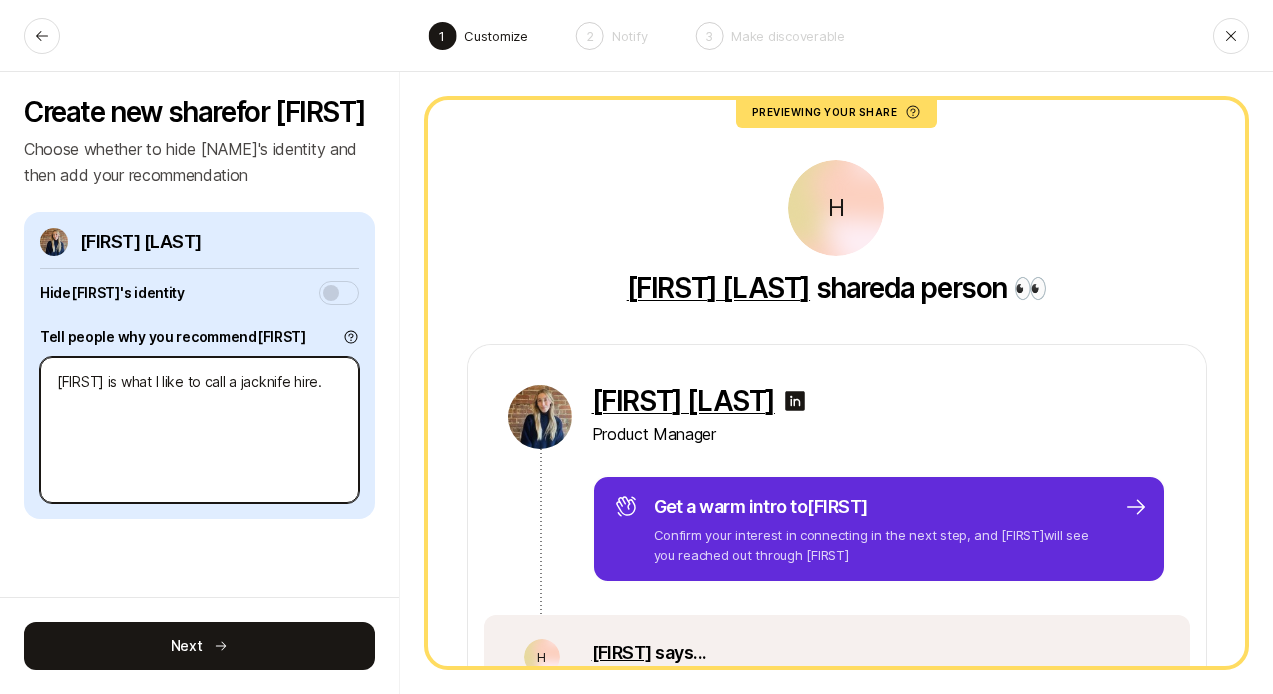 type on "x" 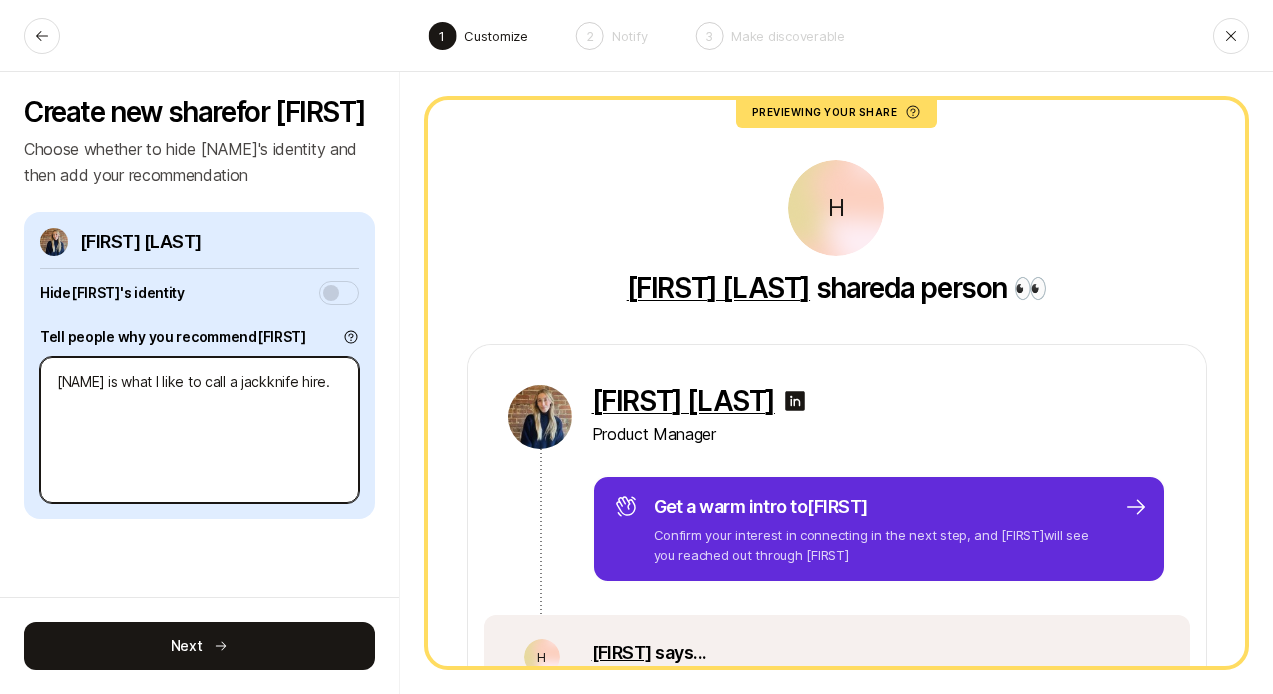 click on "[NAME] is what I like to call a jackknife hire." at bounding box center [199, 430] 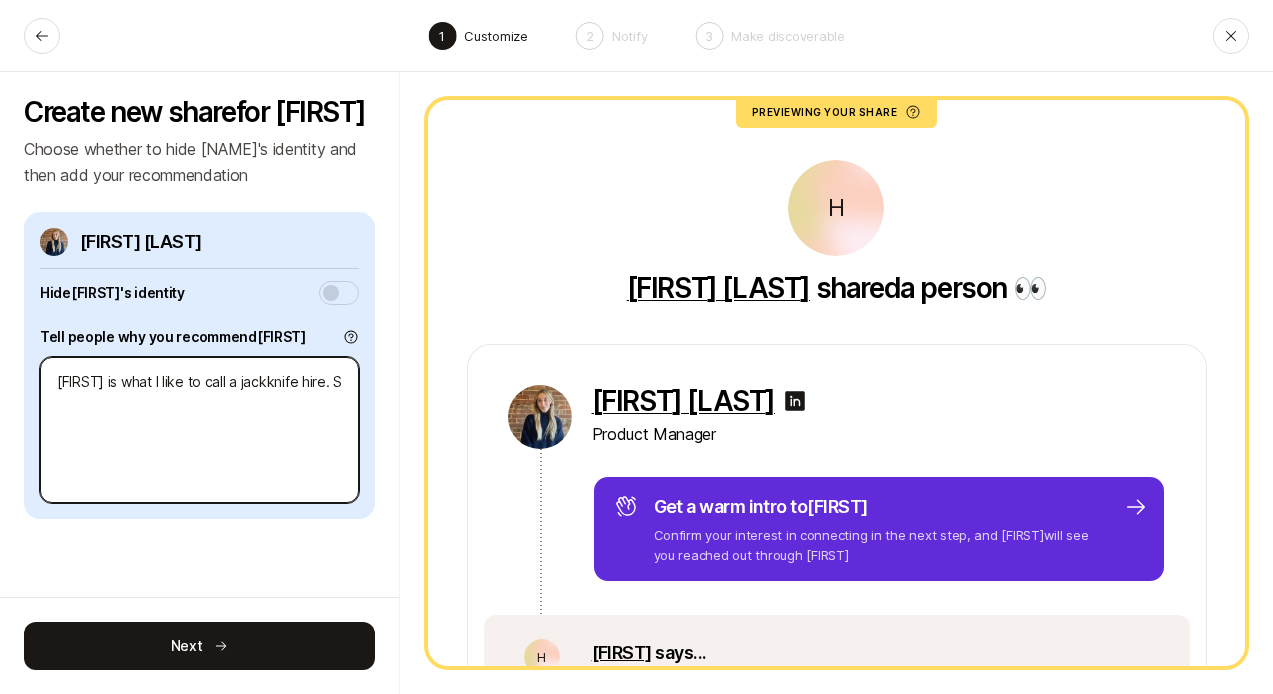 type on "[FIRST] is what I like to call a jackknife hire. So" 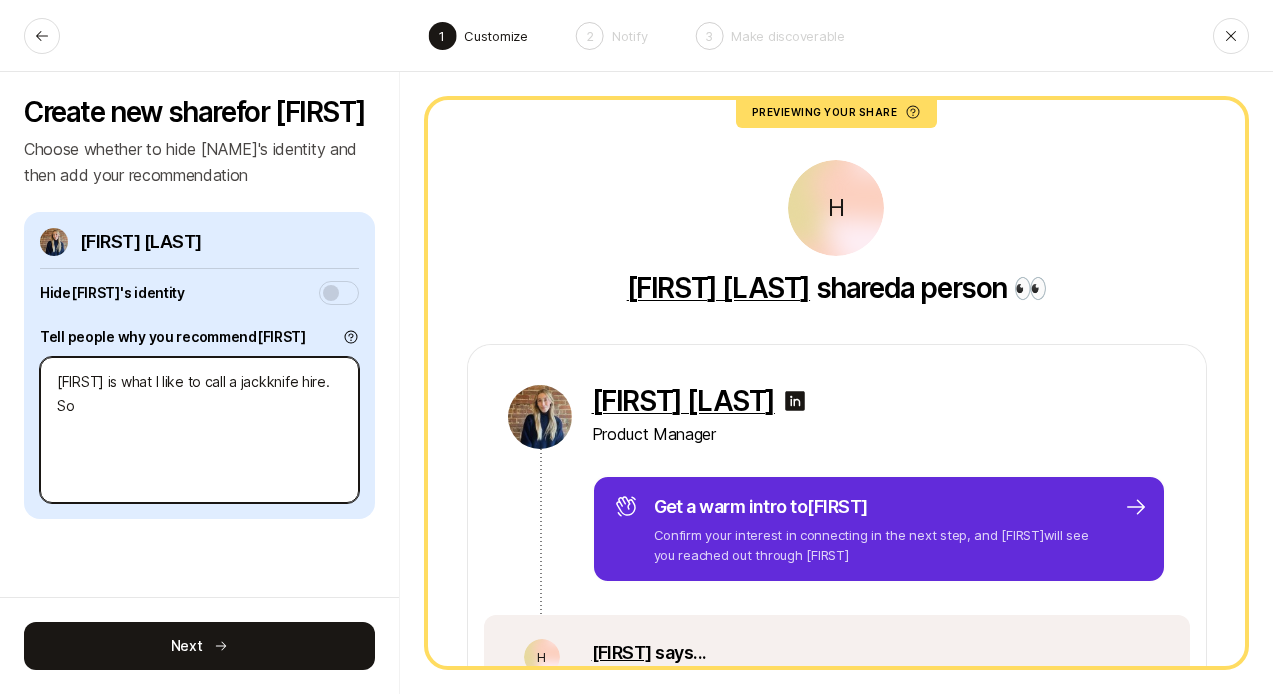 type on "x" 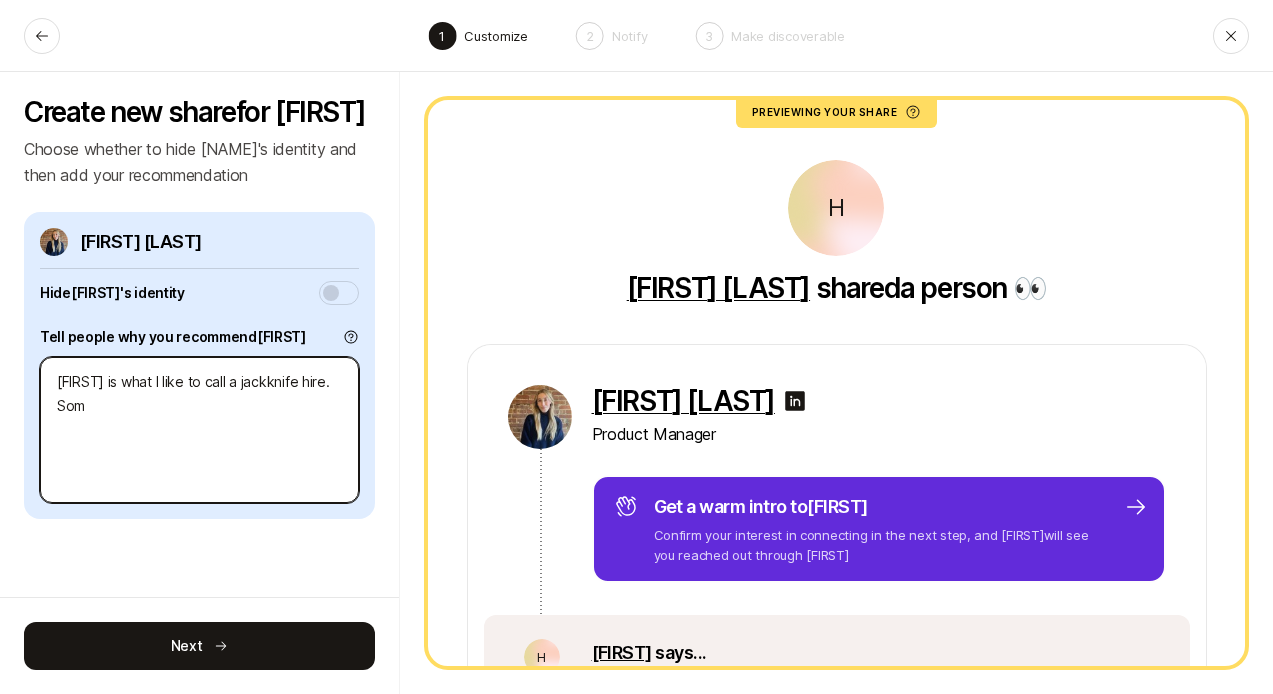 type on "x" 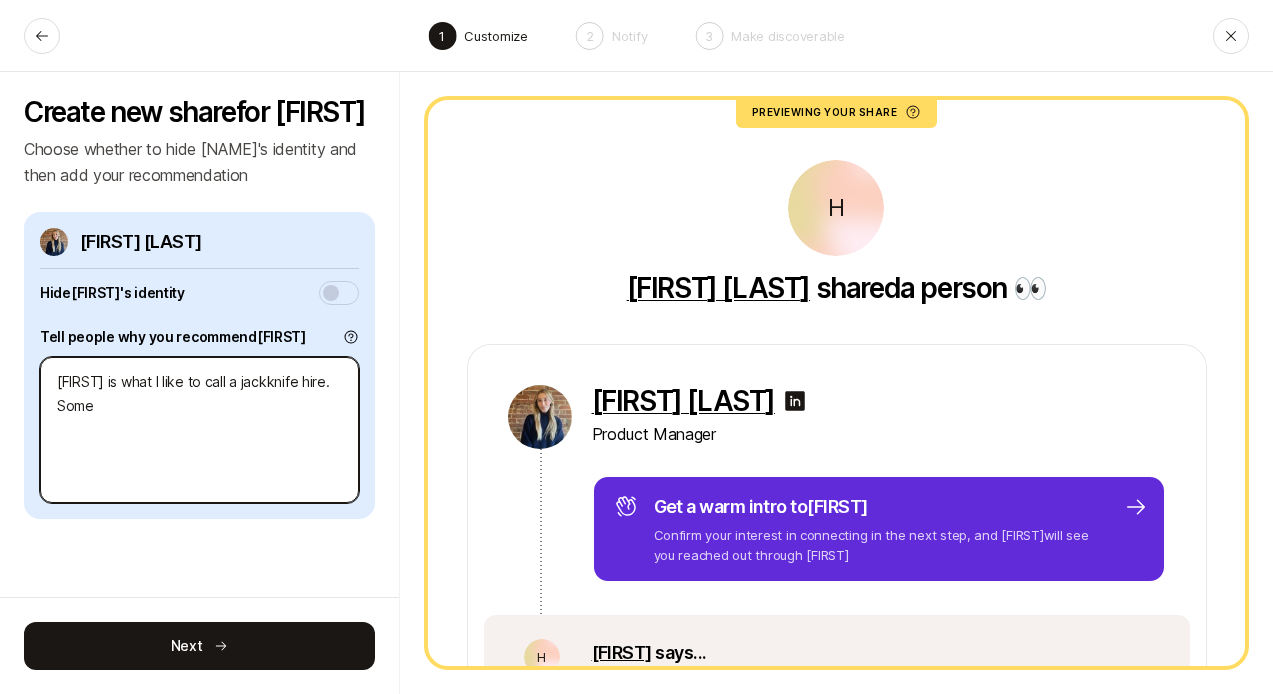 type on "[NAME] is what I like to call a jackknife hire. Someo" 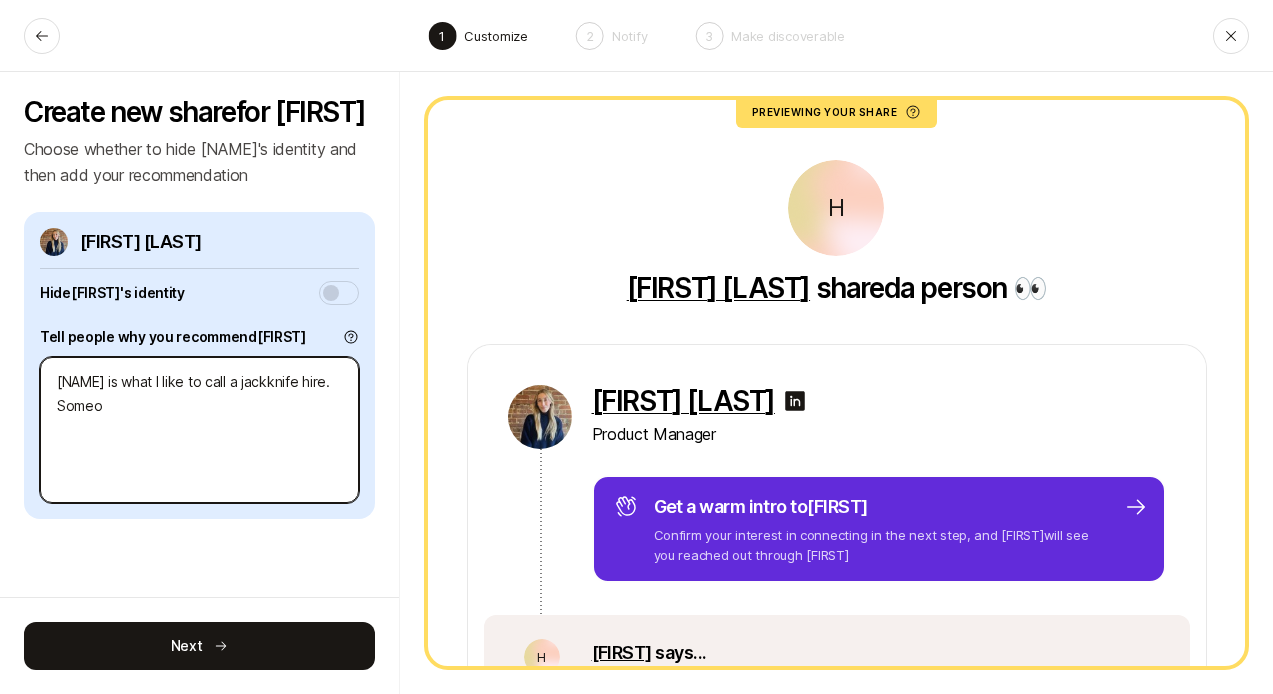 type on "x" 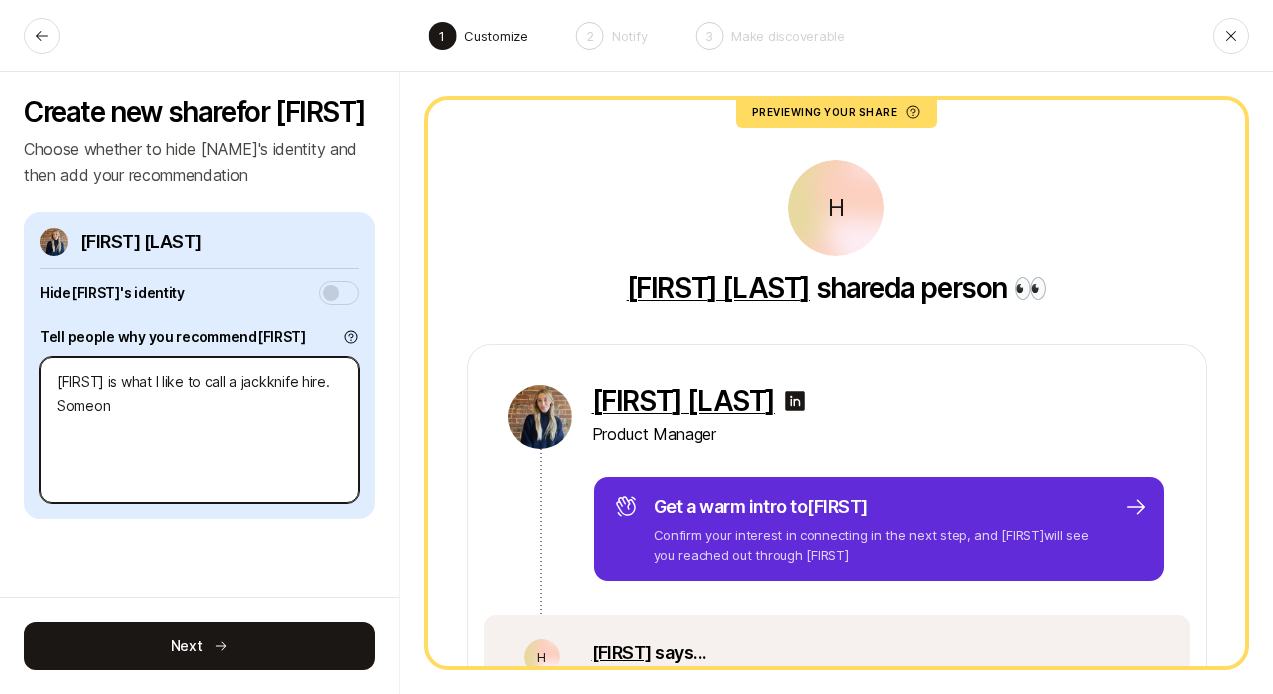 type on "x" 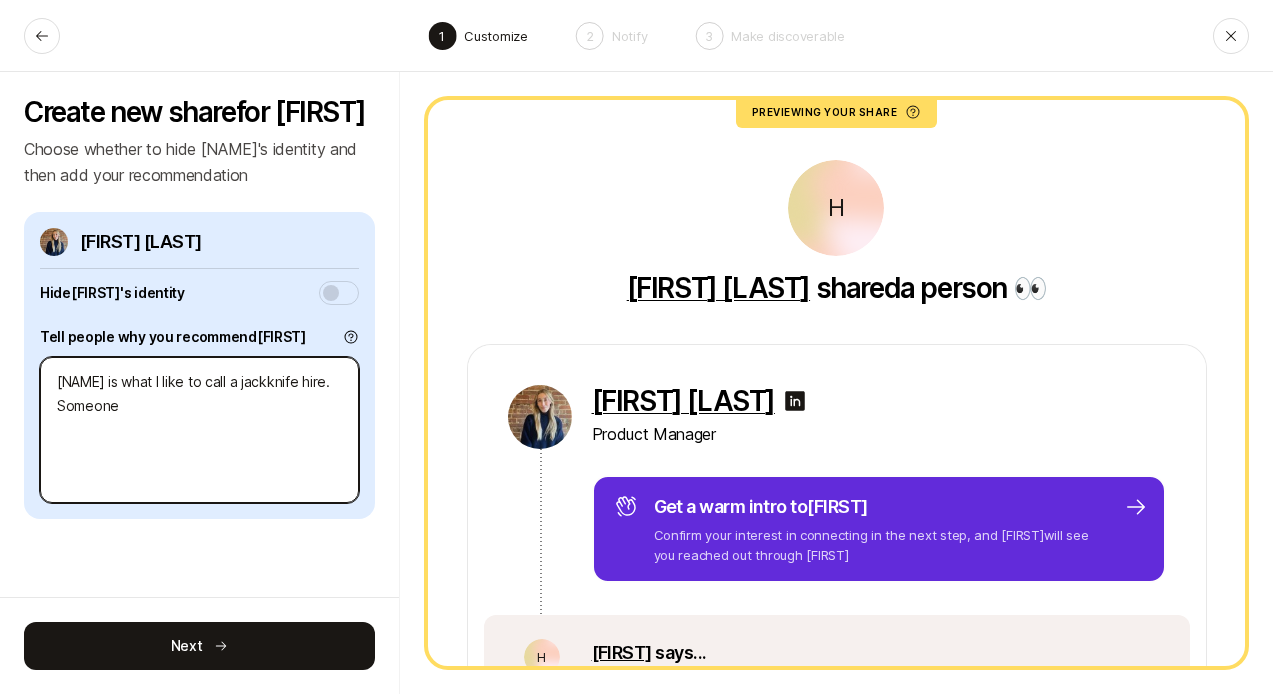 type on "x" 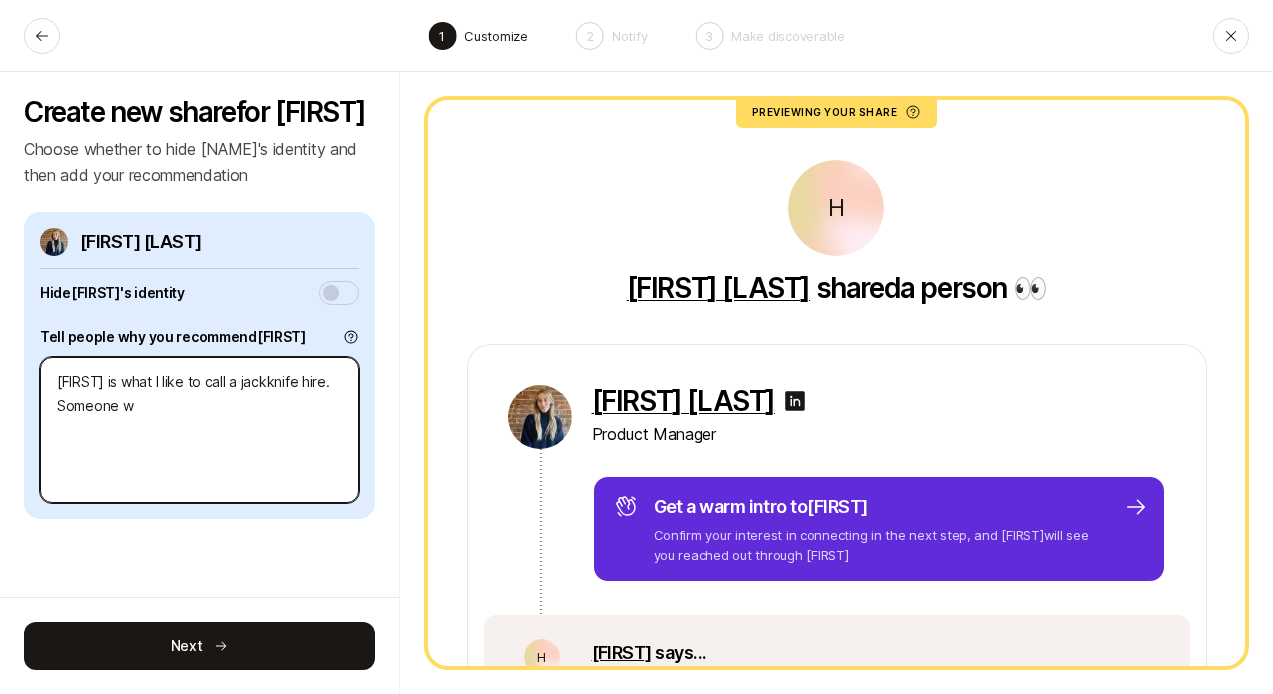 type on "[NAME] is what I like to call a jackknife hire. Someone wh" 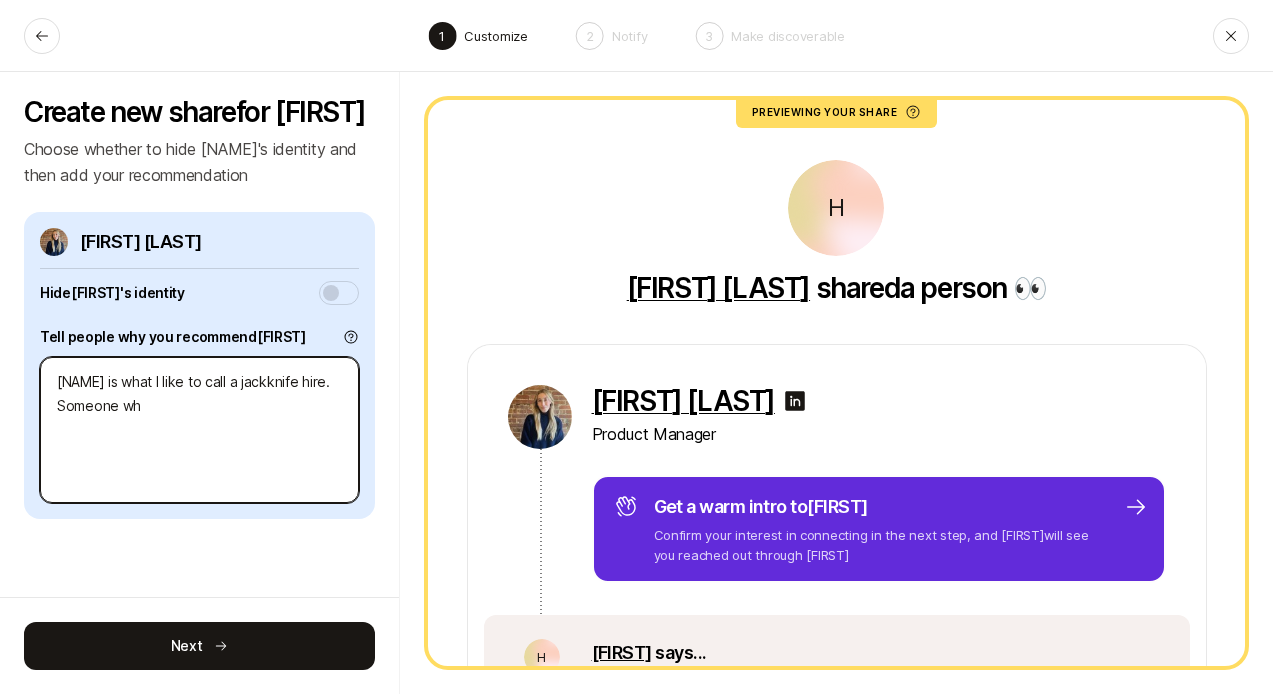 type on "x" 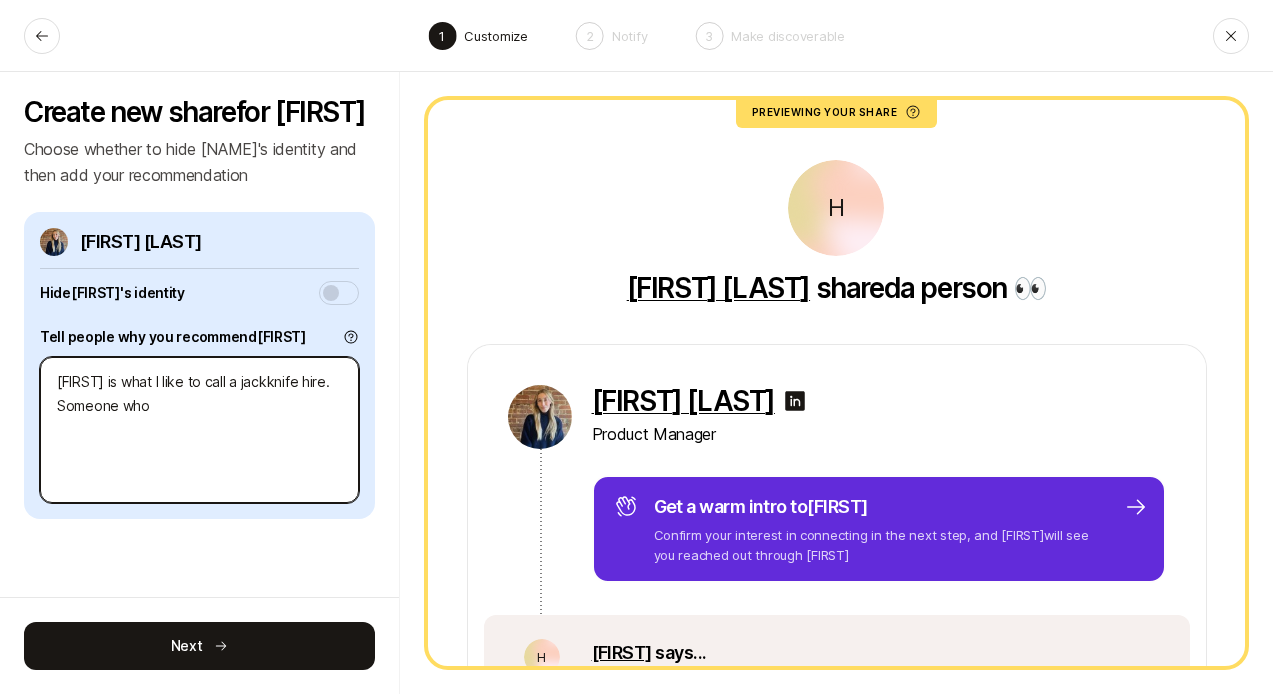 type on "x" 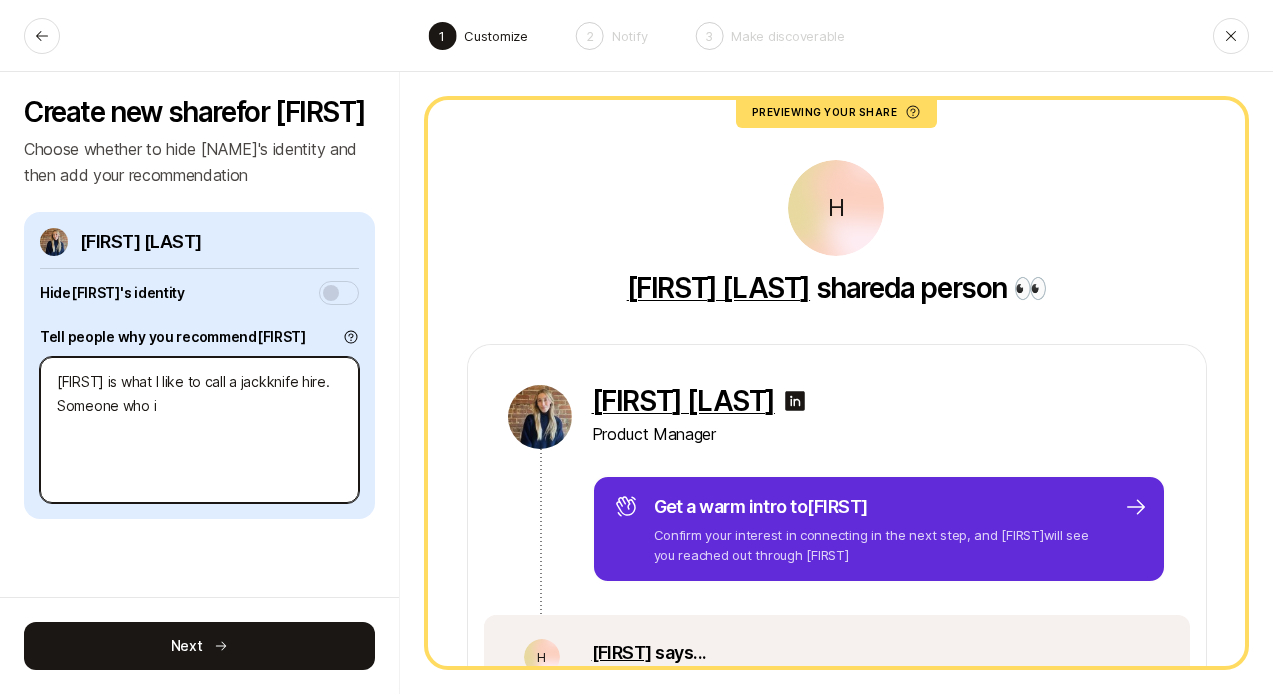 type on "x" 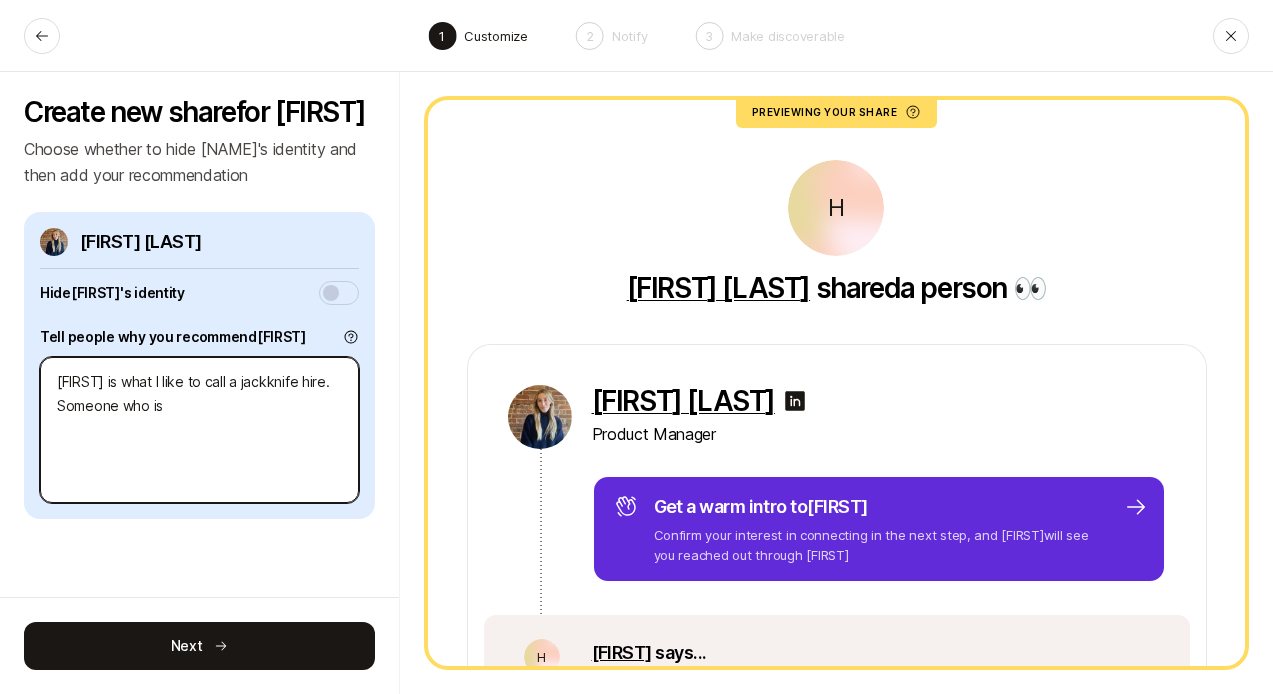 type on "x" 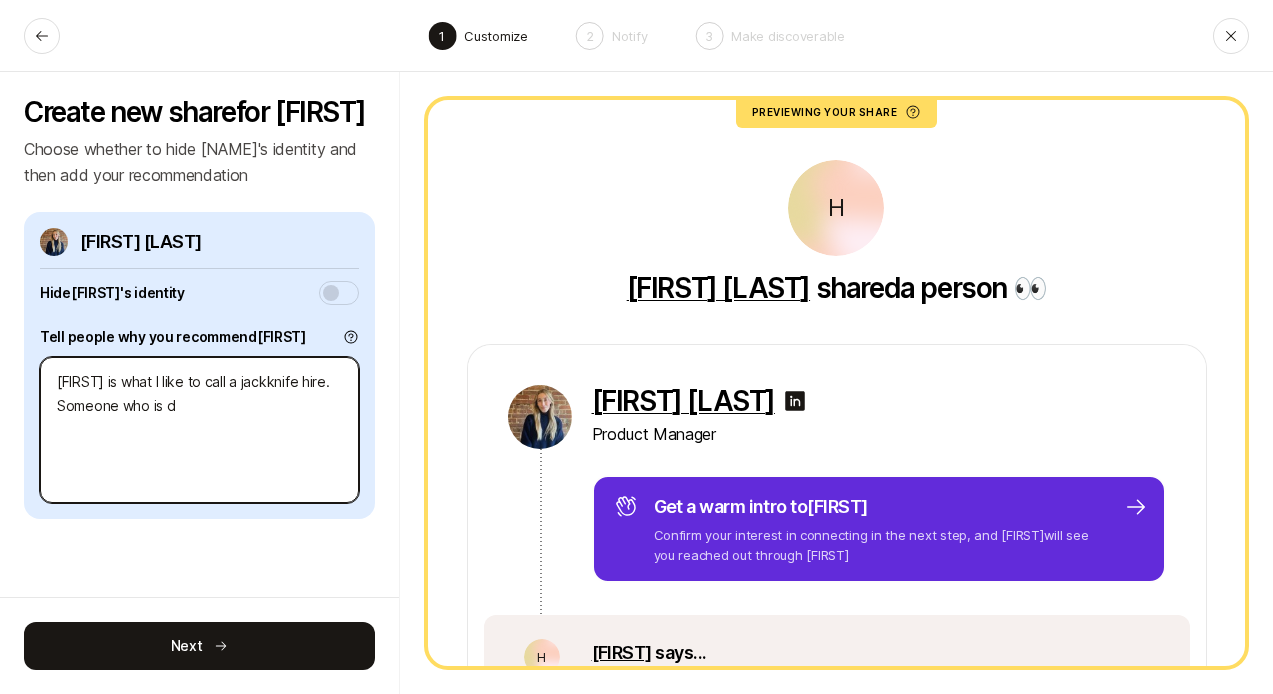 type on "x" 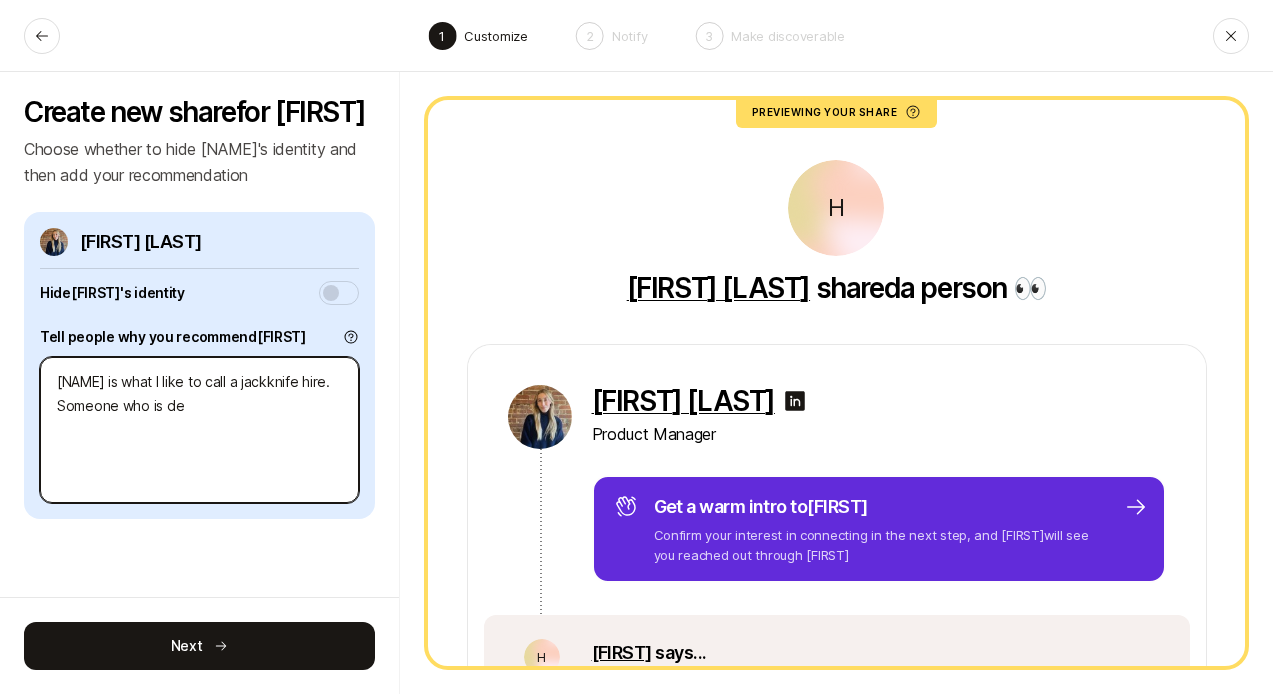 type on "x" 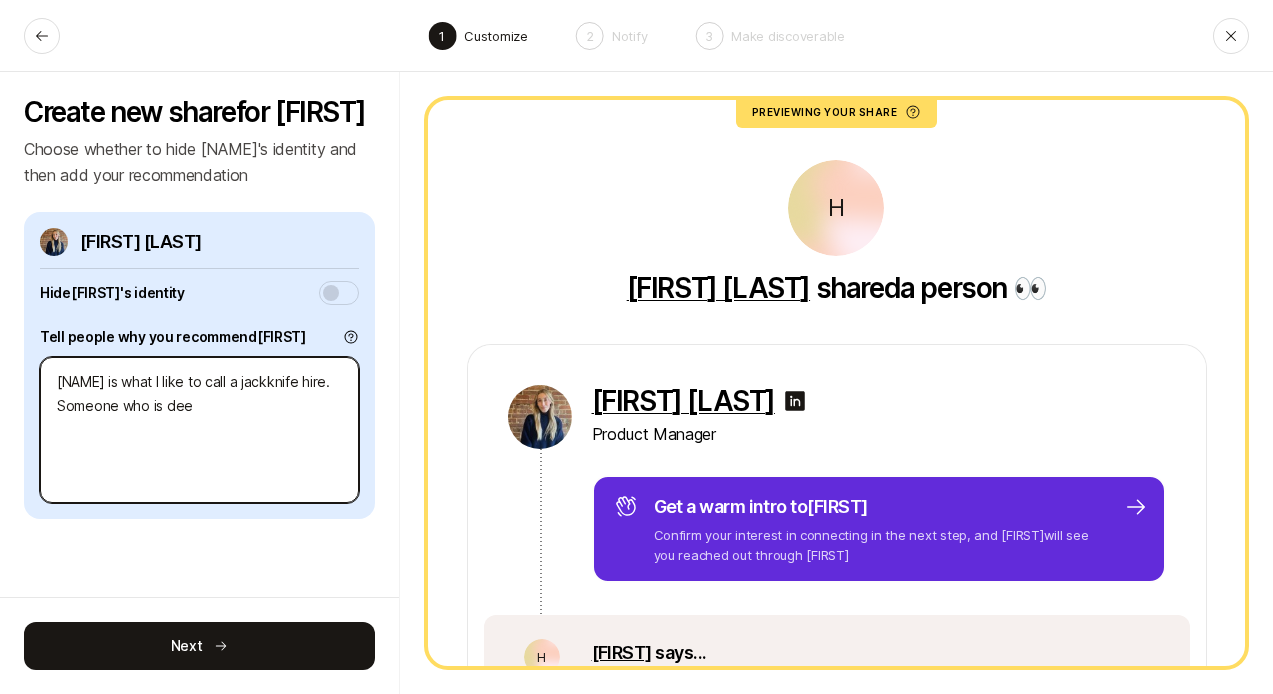 type on "x" 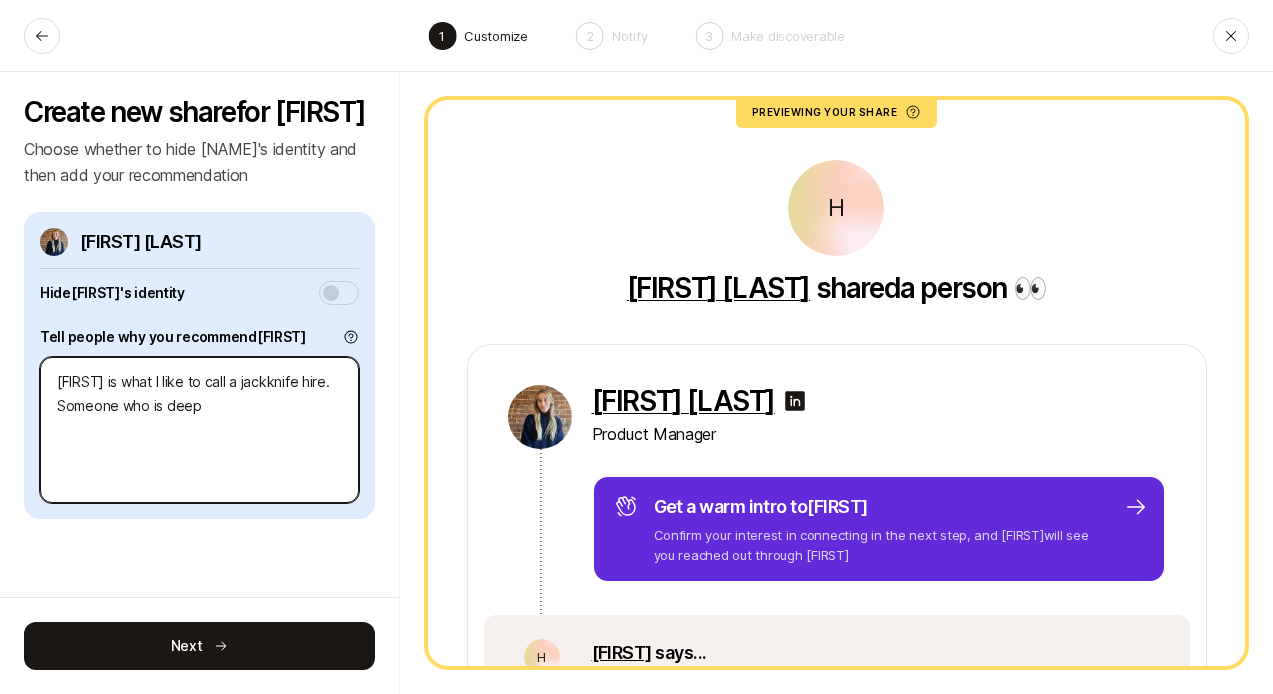 type on "x" 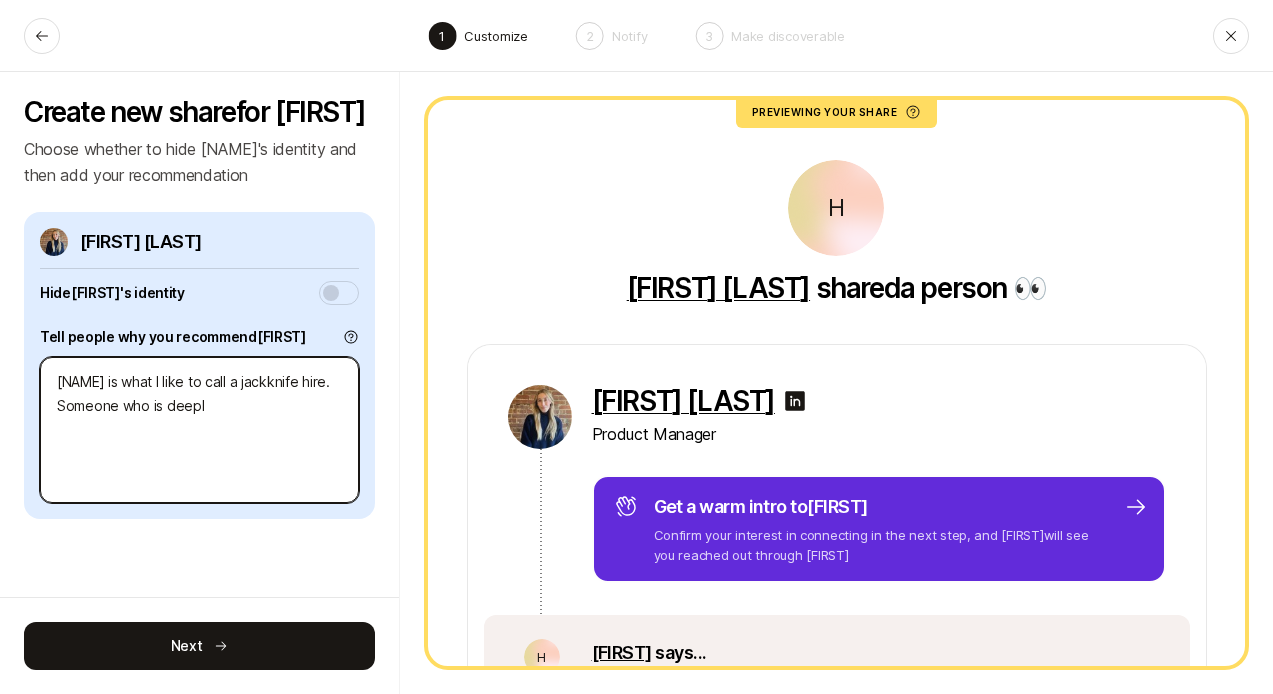 type on "x" 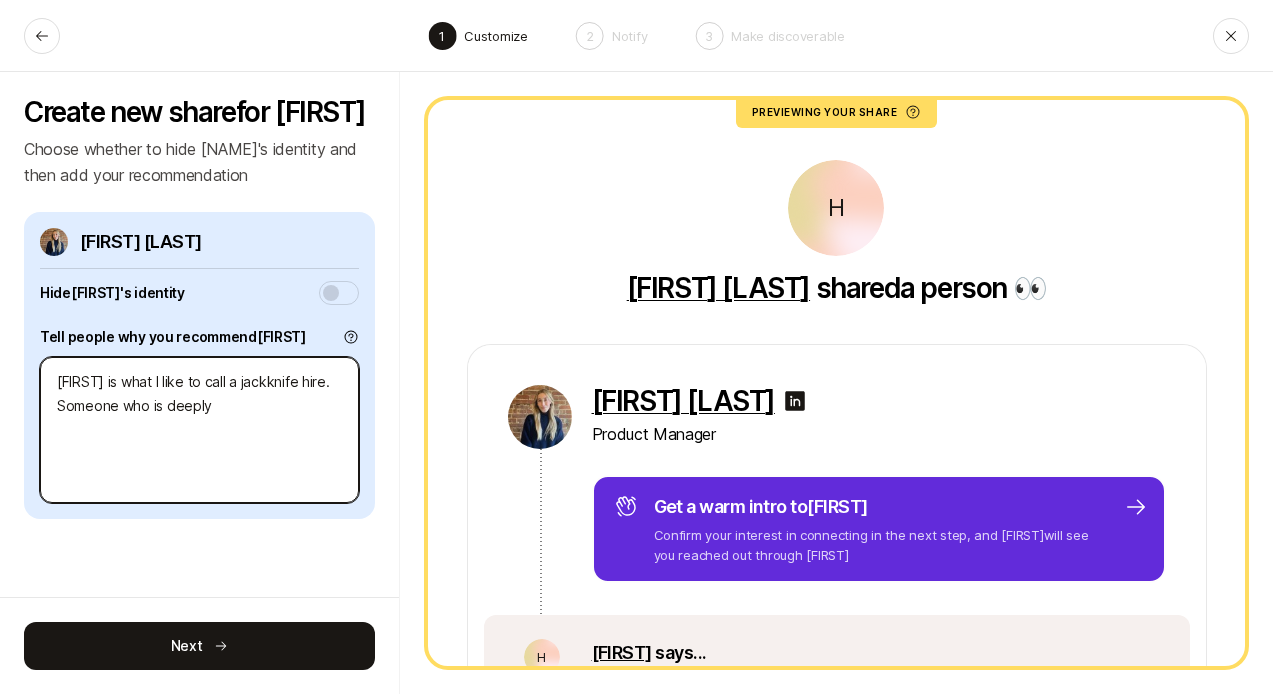 type on "x" 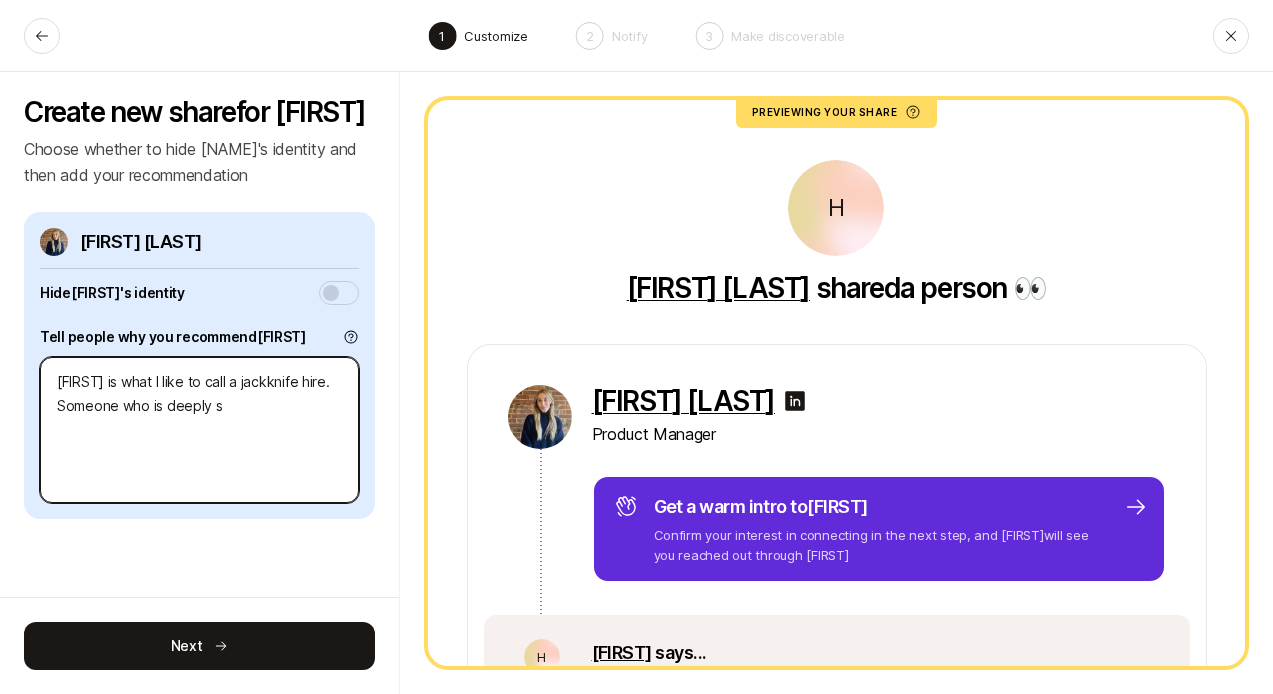 type on "x" 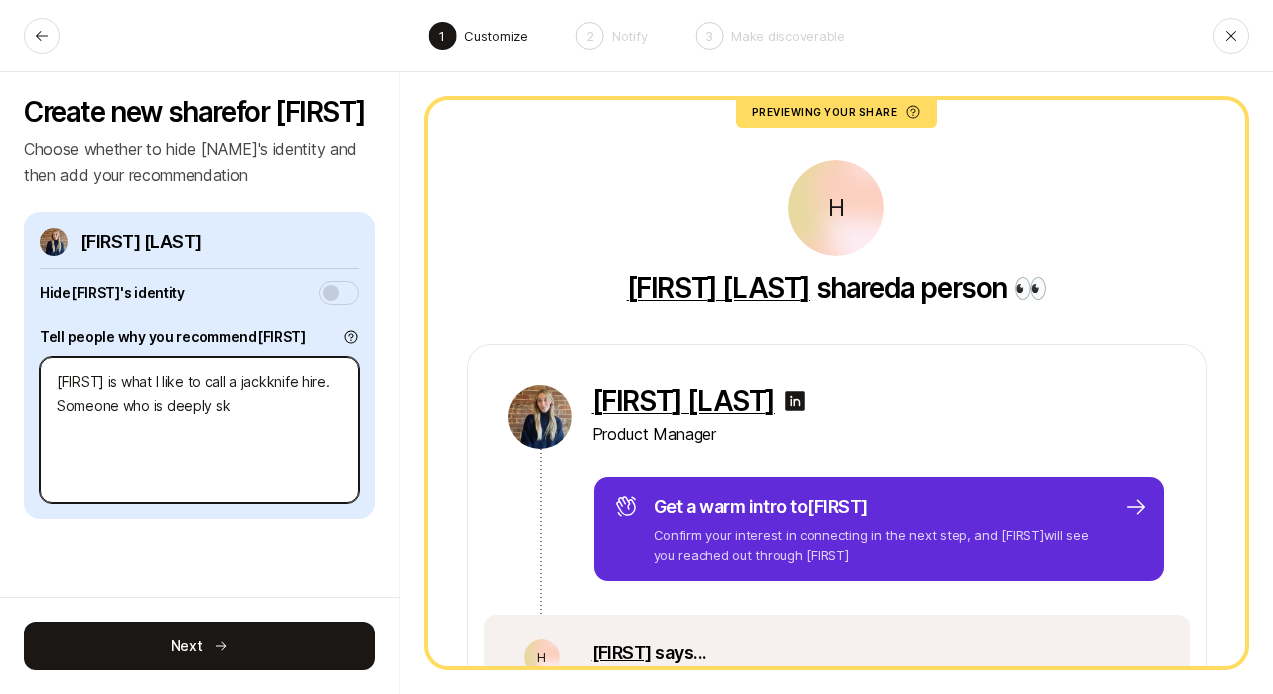 type on "x" 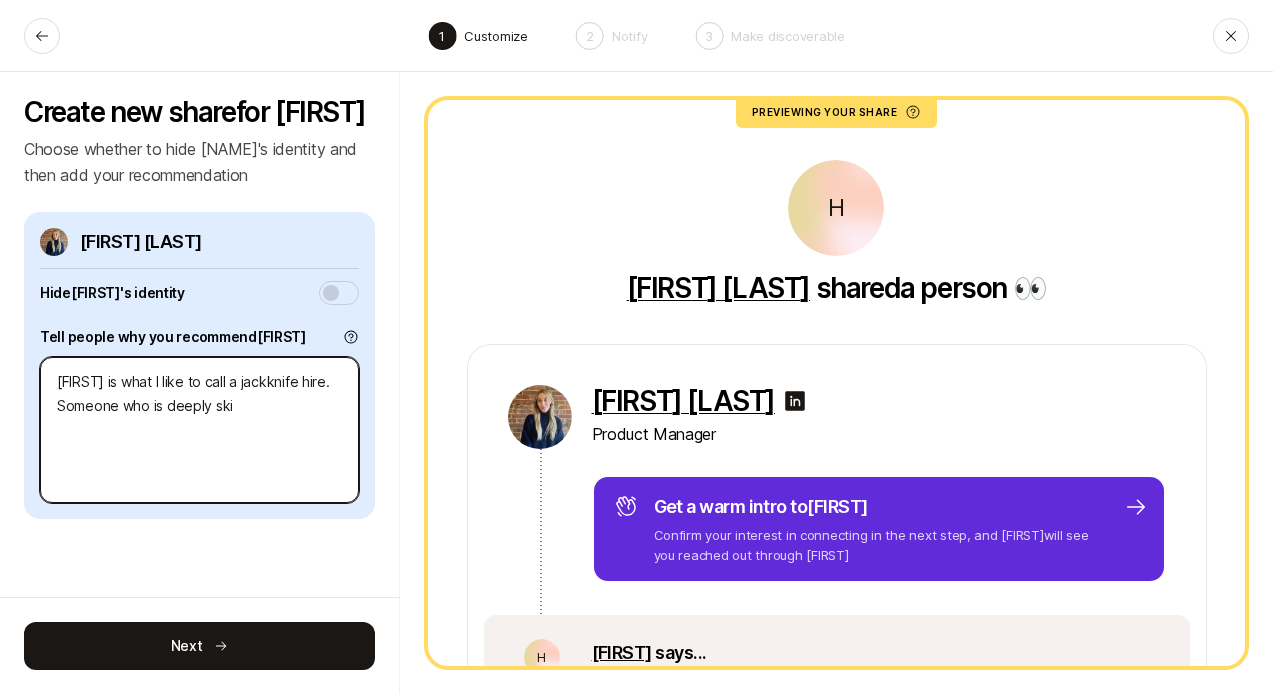 type on "x" 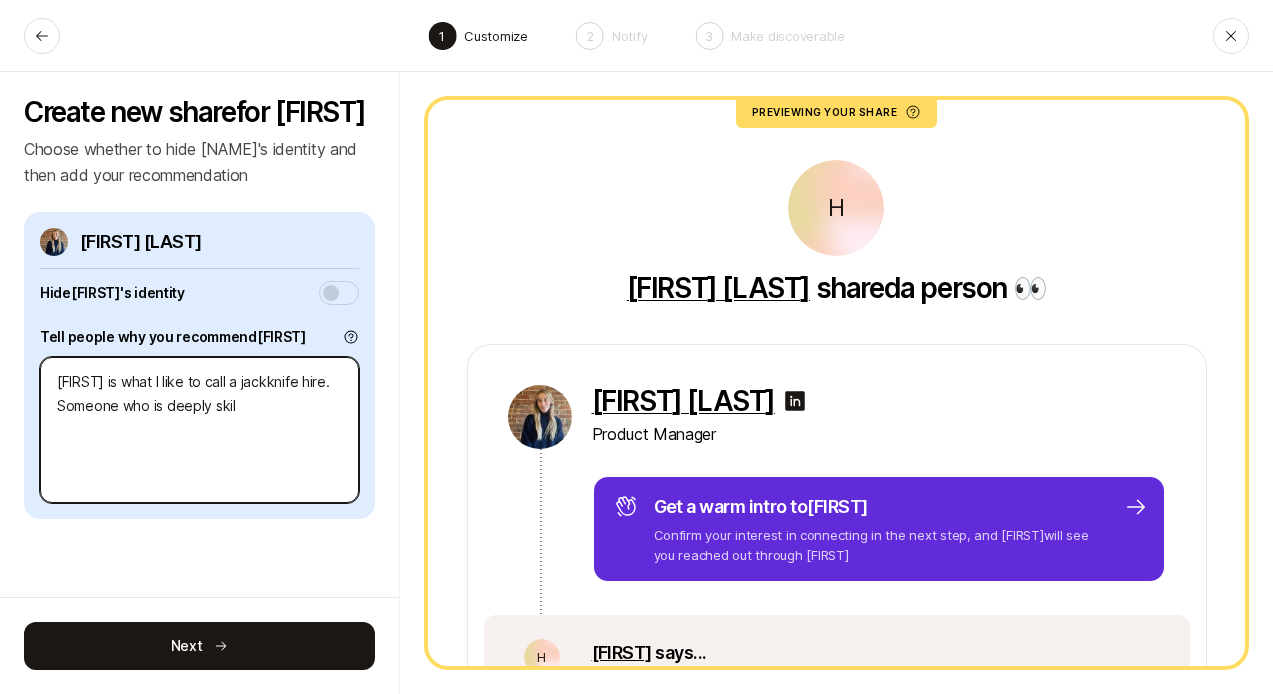 type on "x" 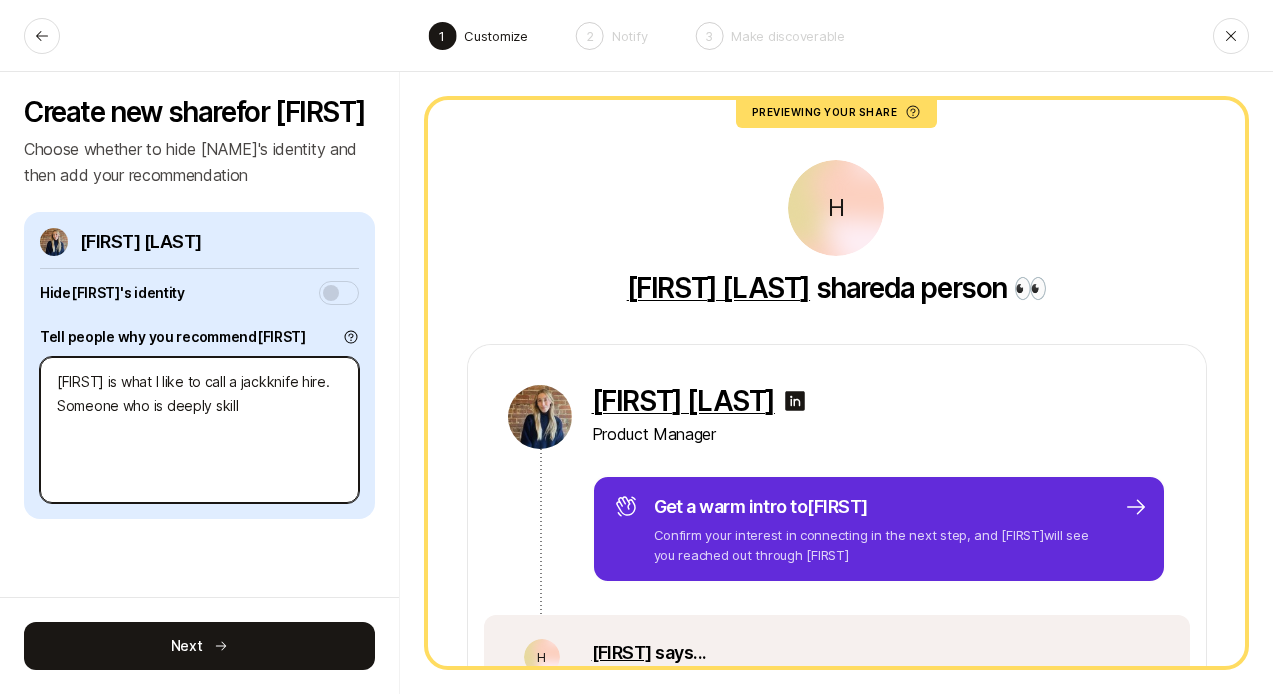 type on "x" 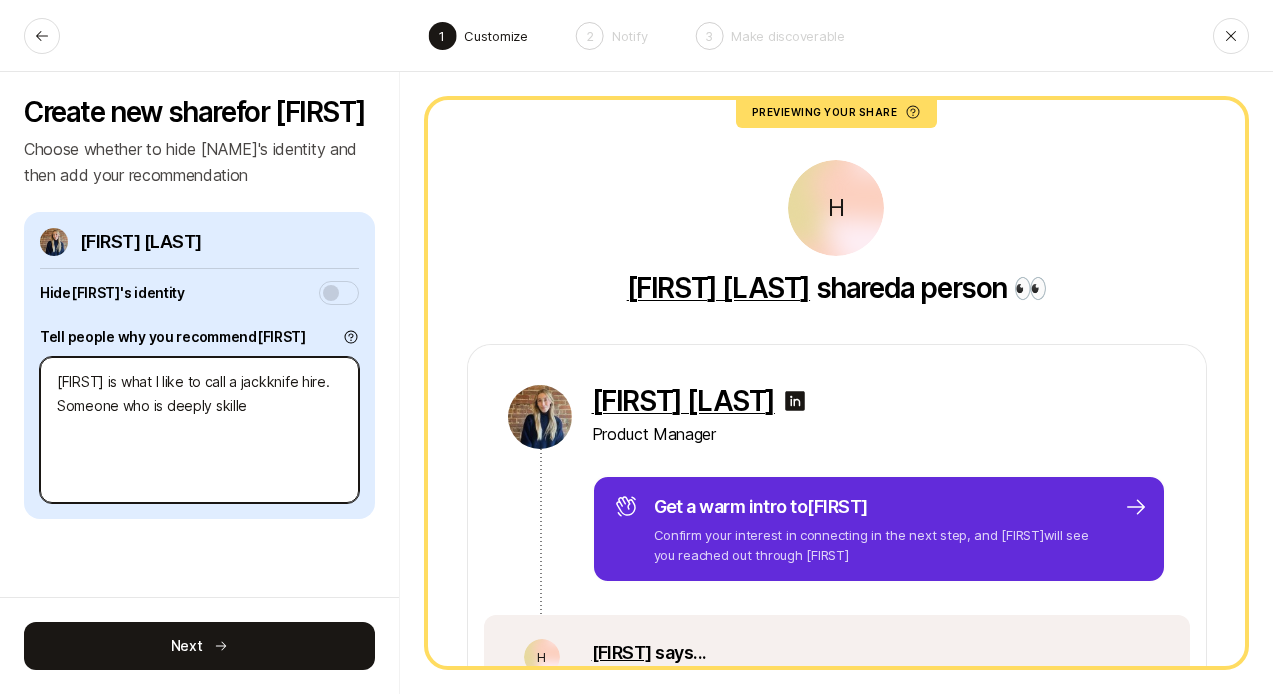 type on "x" 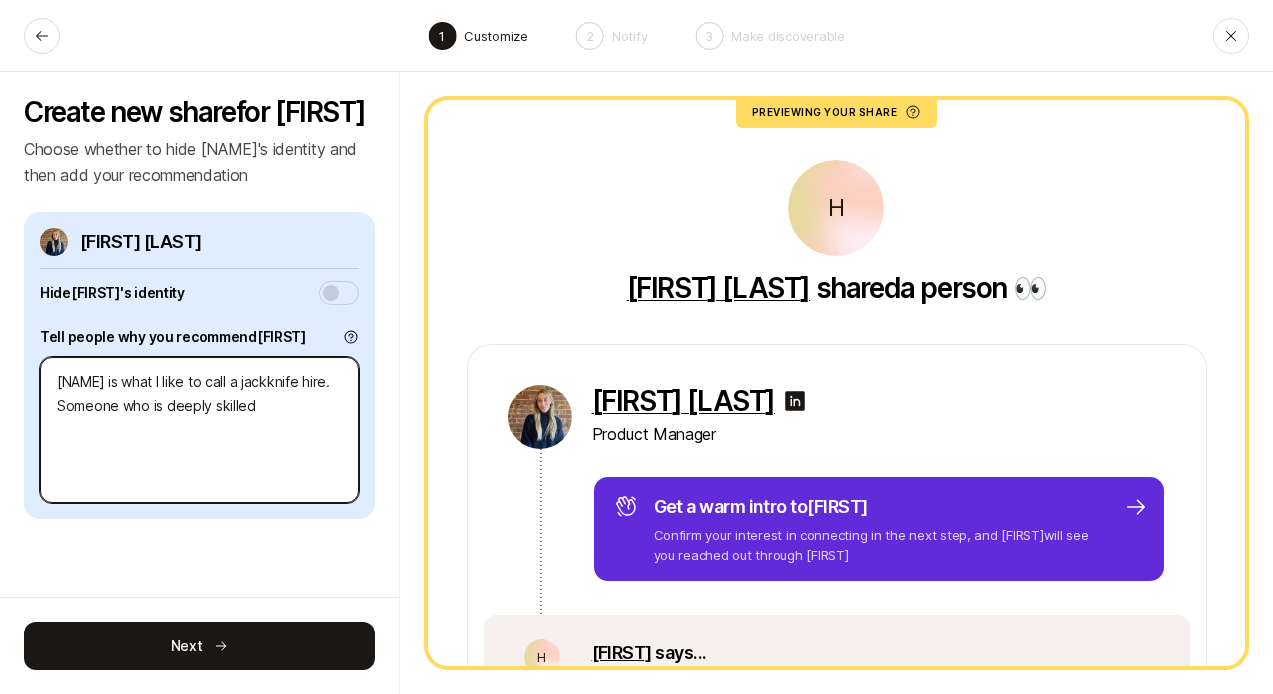type on "x" 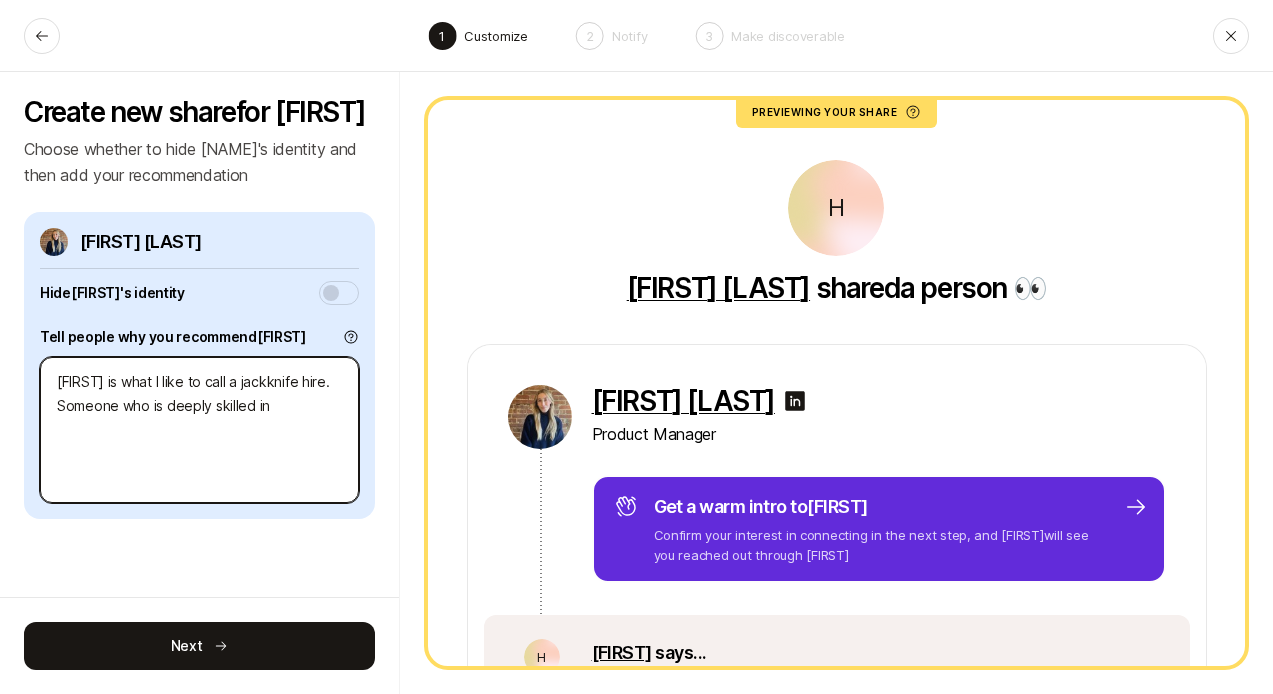 type on "x" 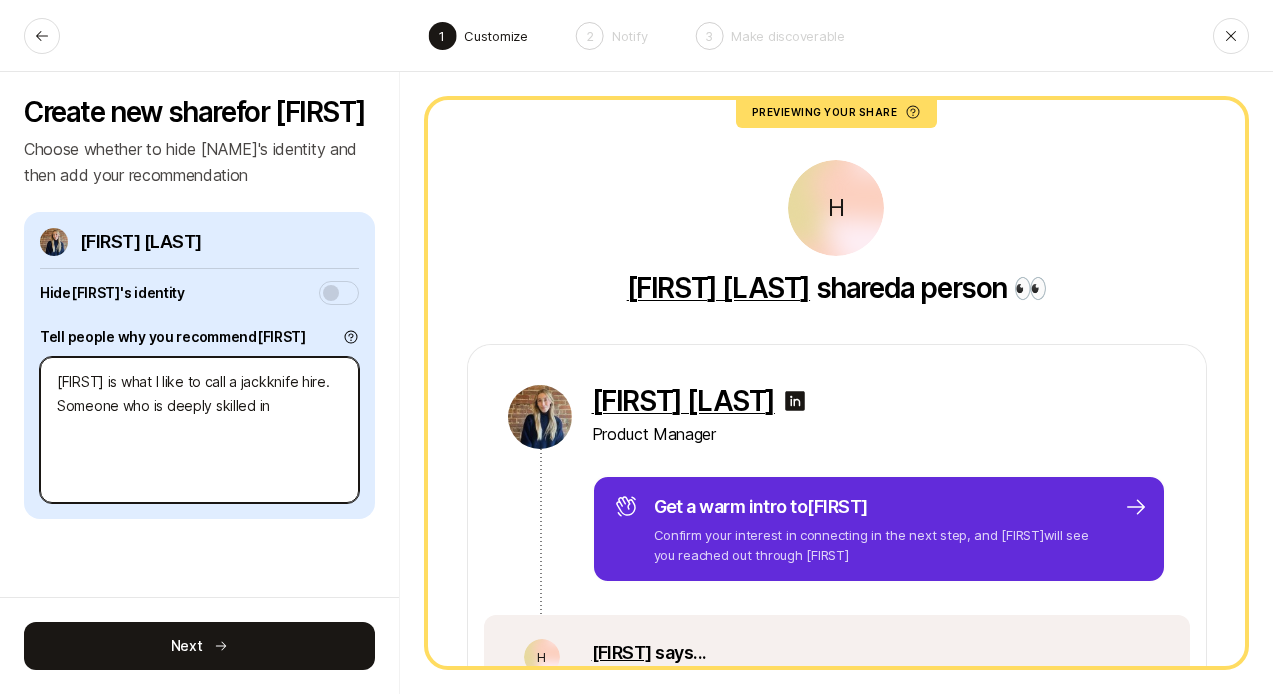 type on "x" 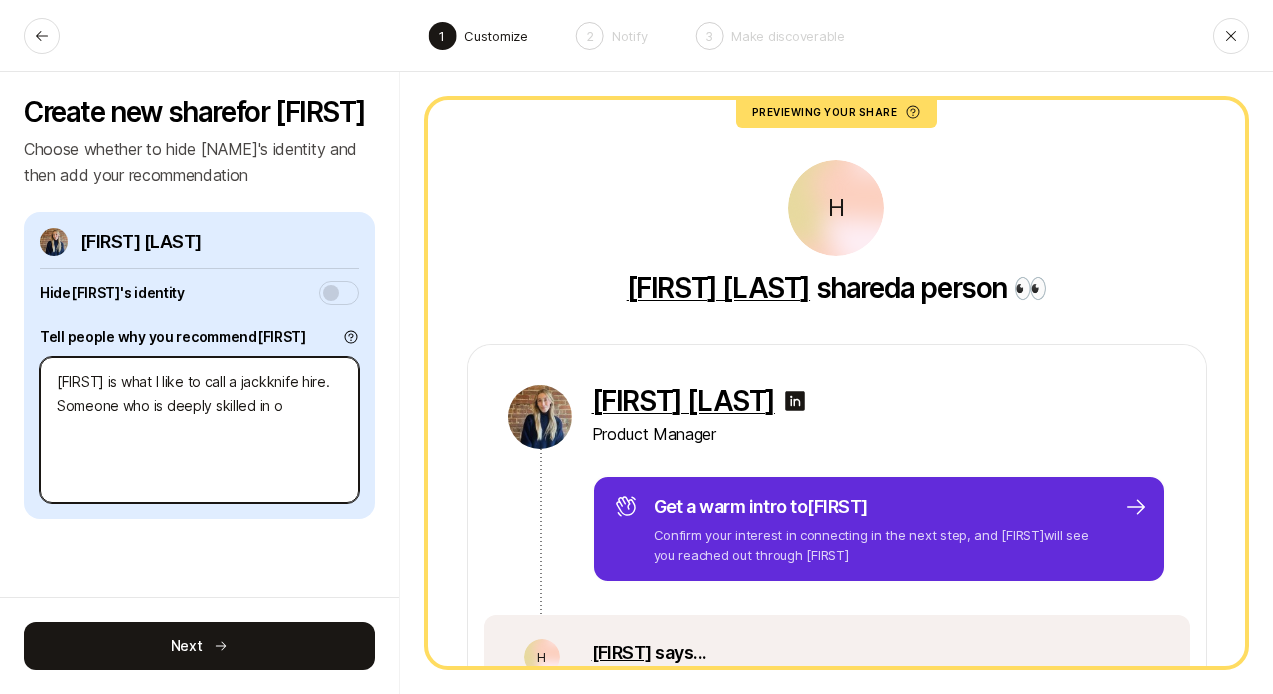 type on "x" 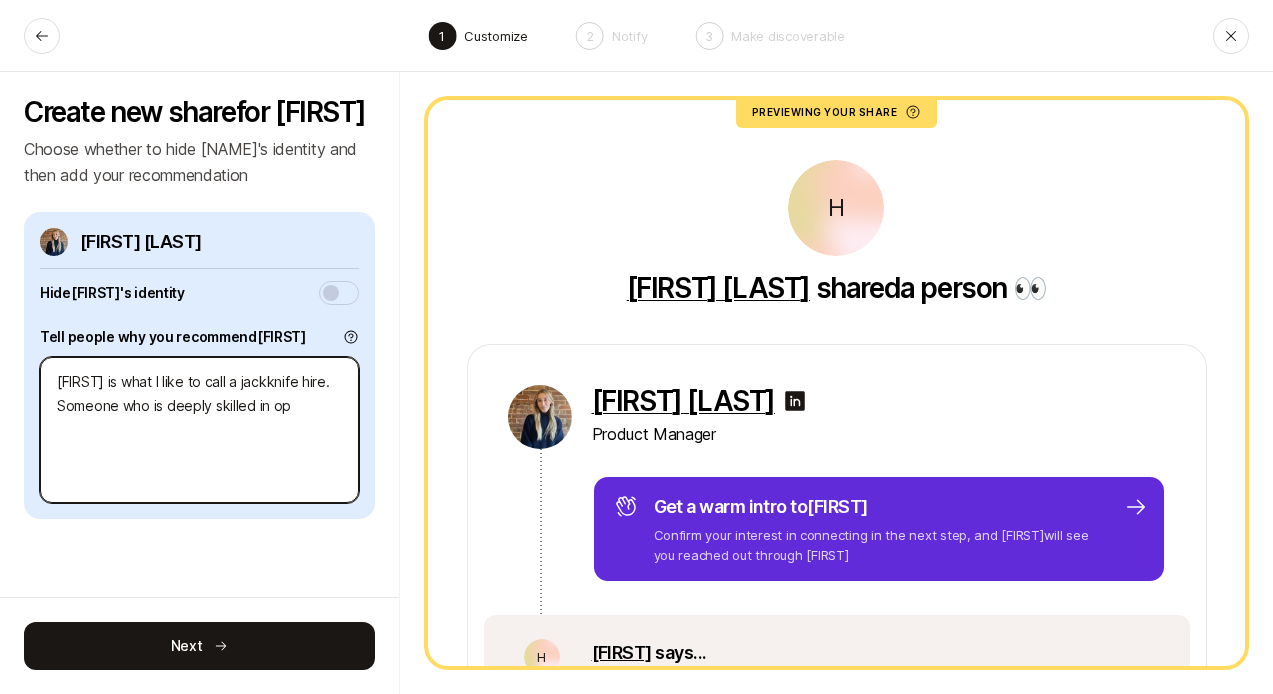 type on "x" 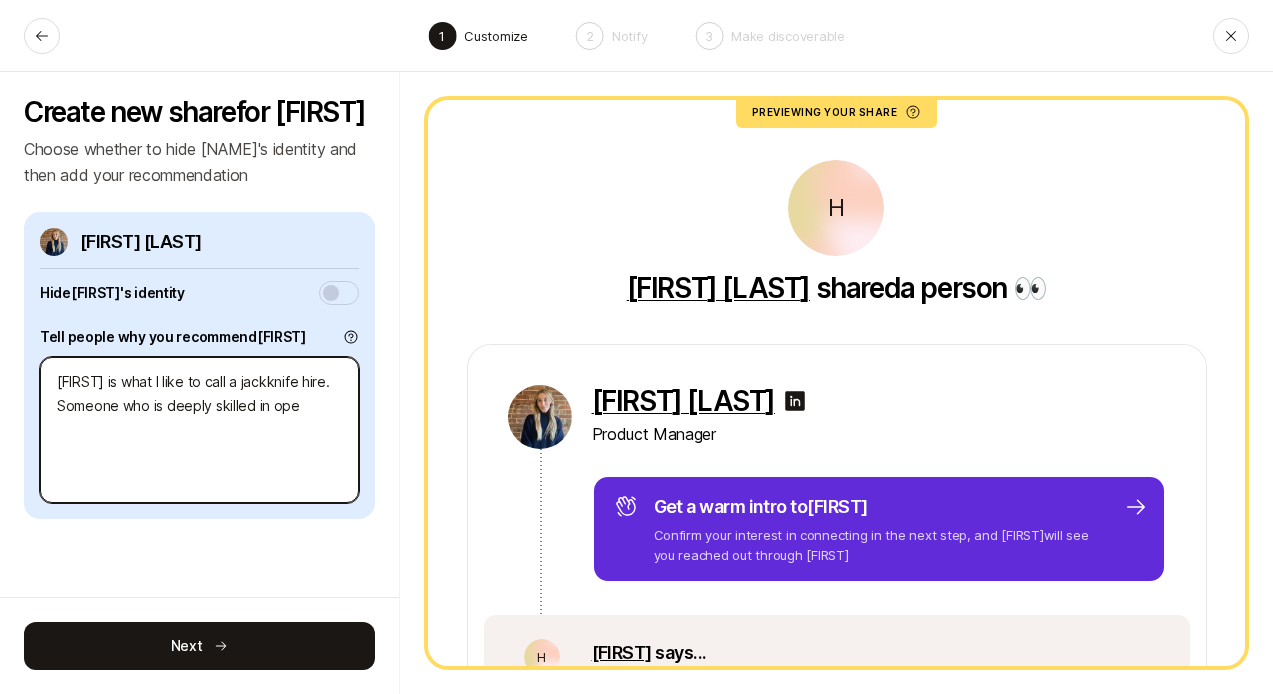 type on "[FIRST] is what I like to call a jackknife hire. Someone who is deeply skilled in oper" 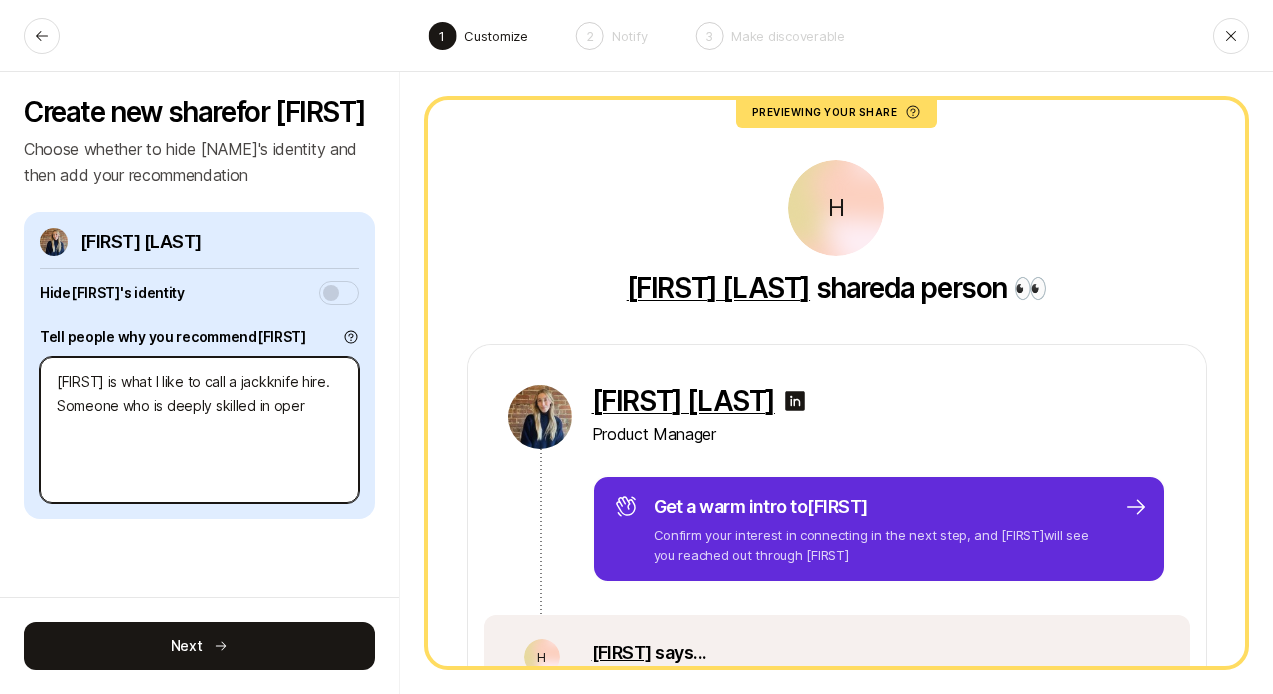 type on "x" 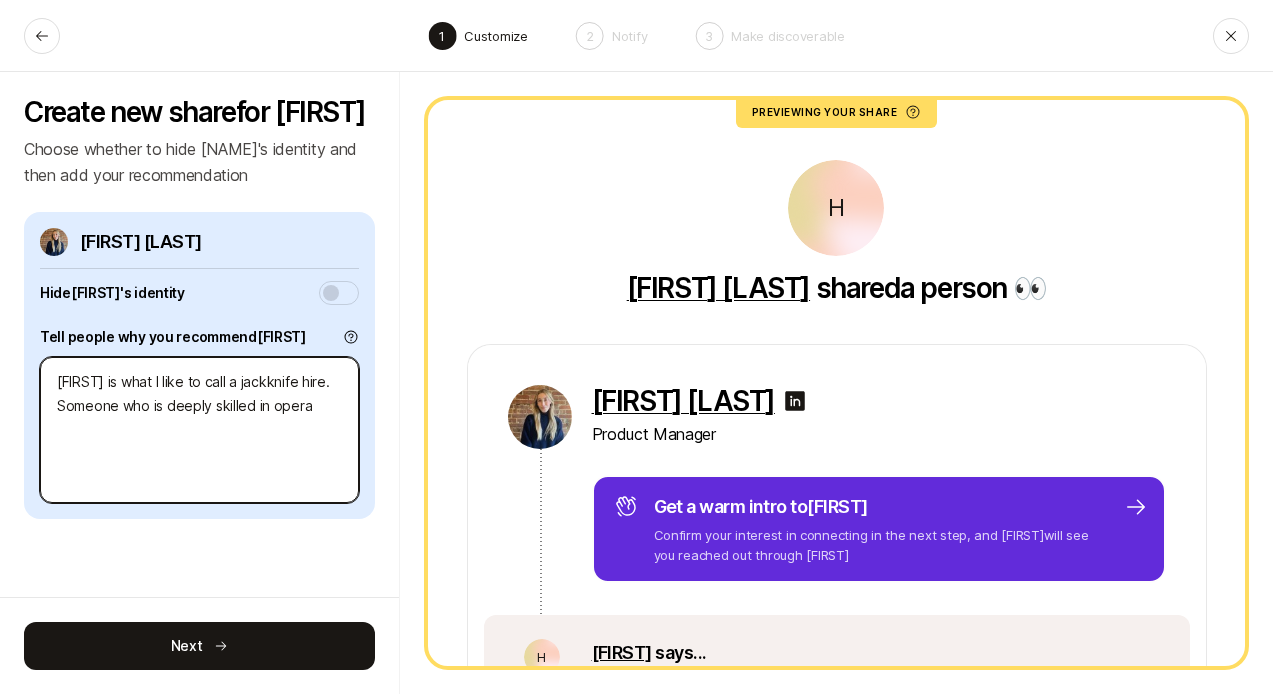 type on "x" 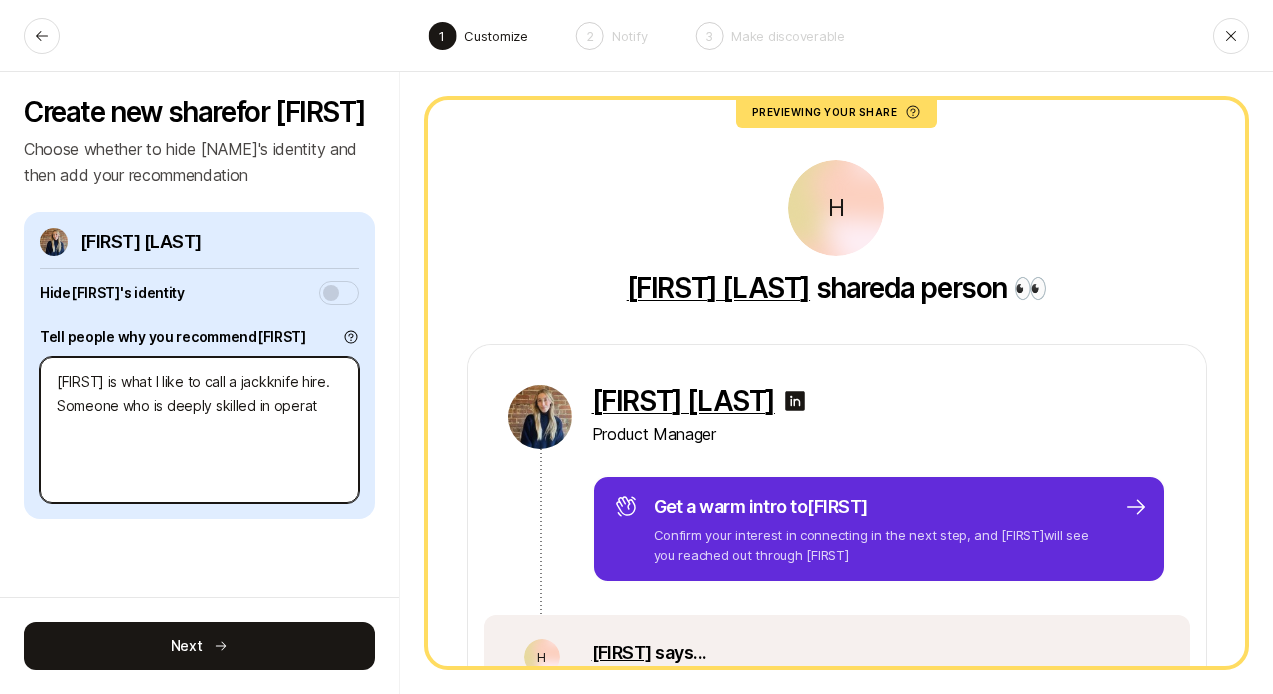 type on "x" 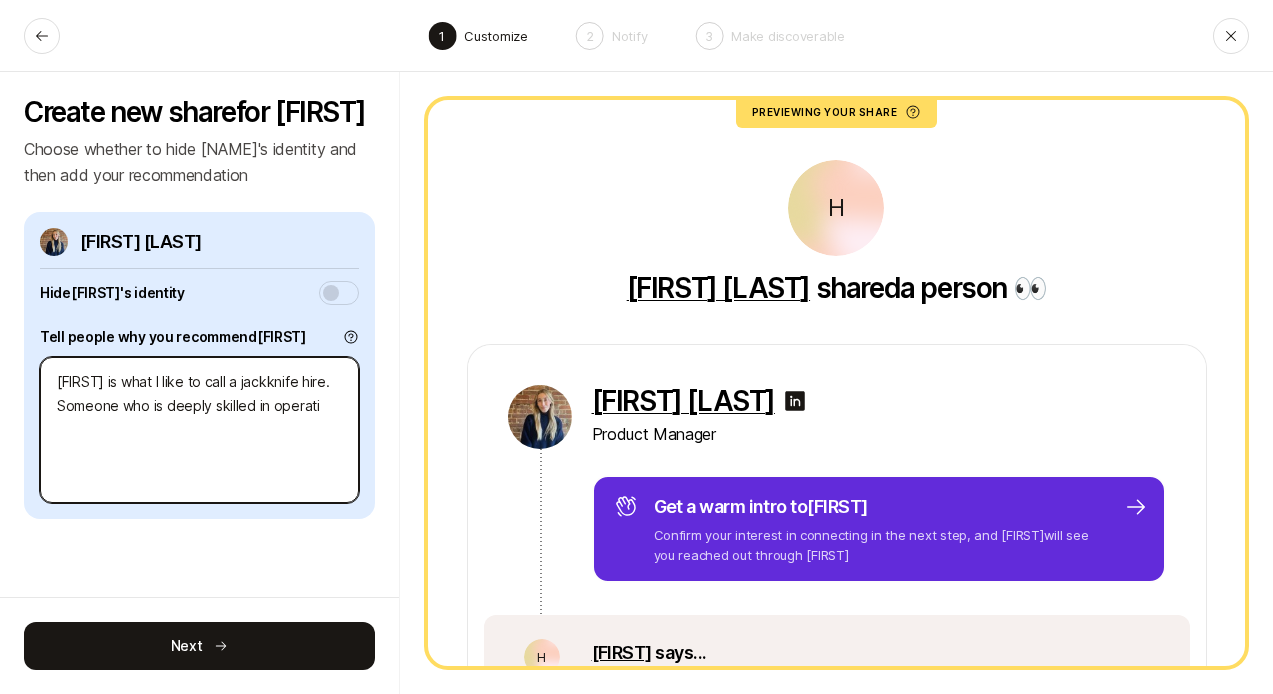 type on "[NAME] is what I like to call a jackknife hire. Someone who is deeply skilled in operatio" 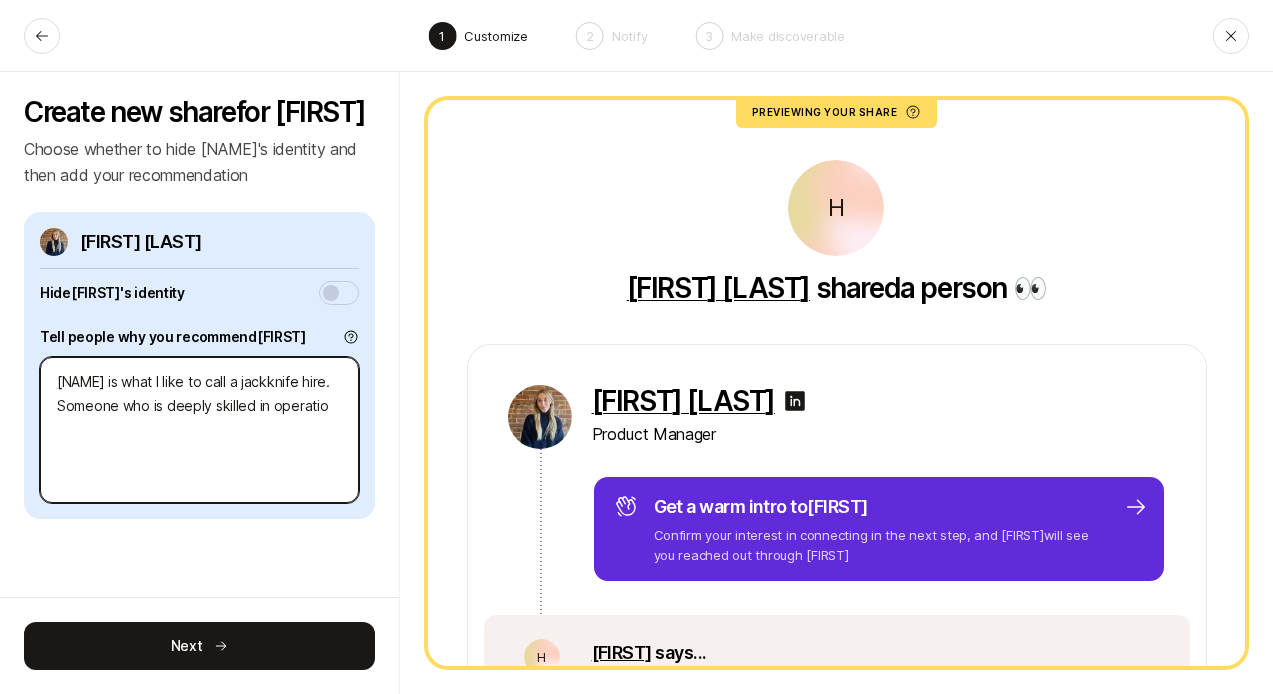 type on "x" 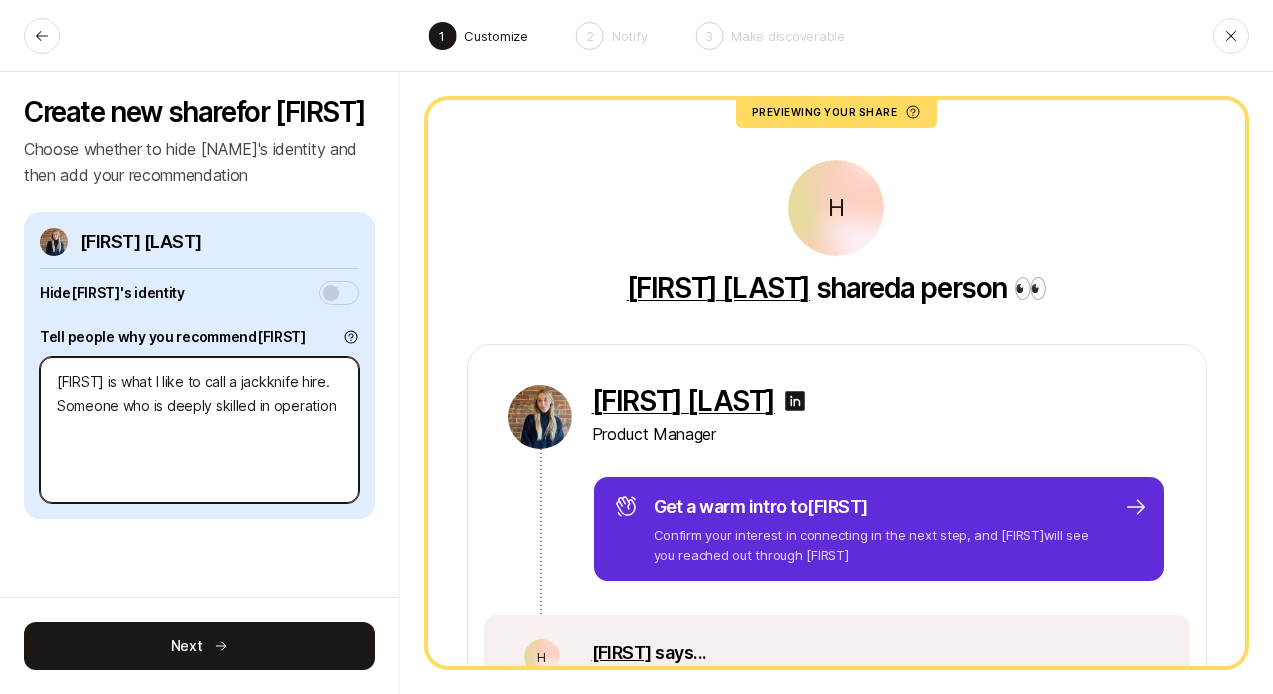type on "x" 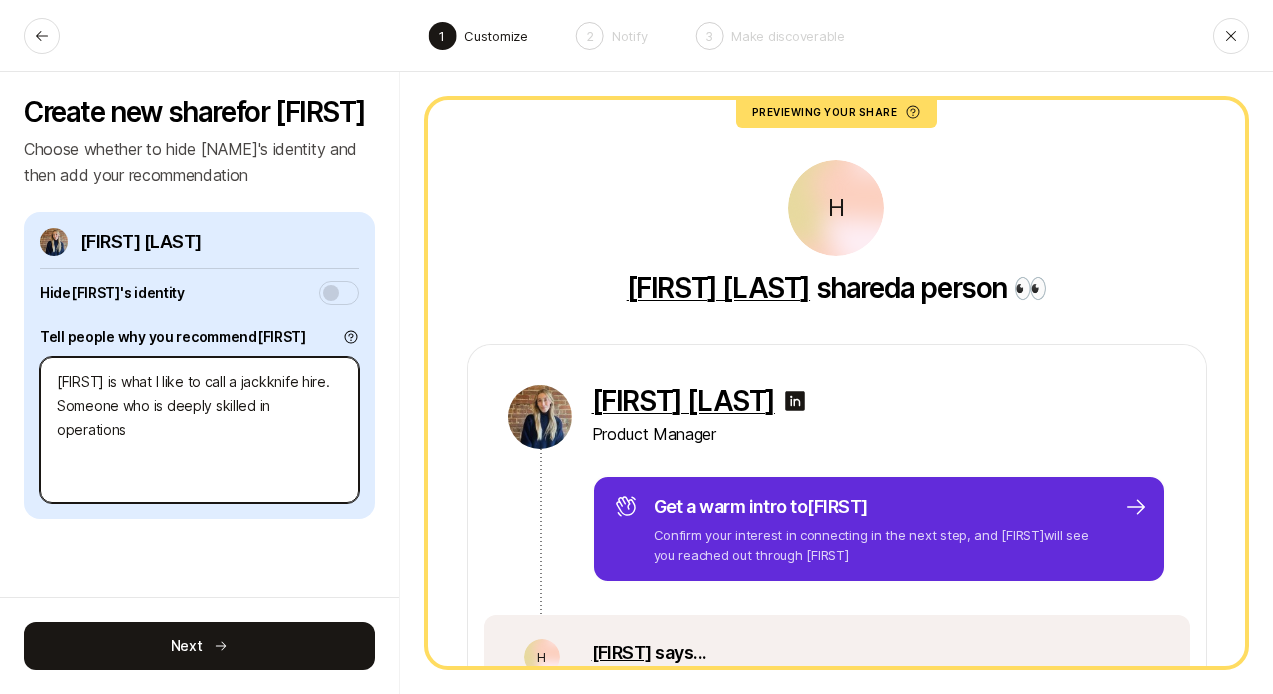 type on "x" 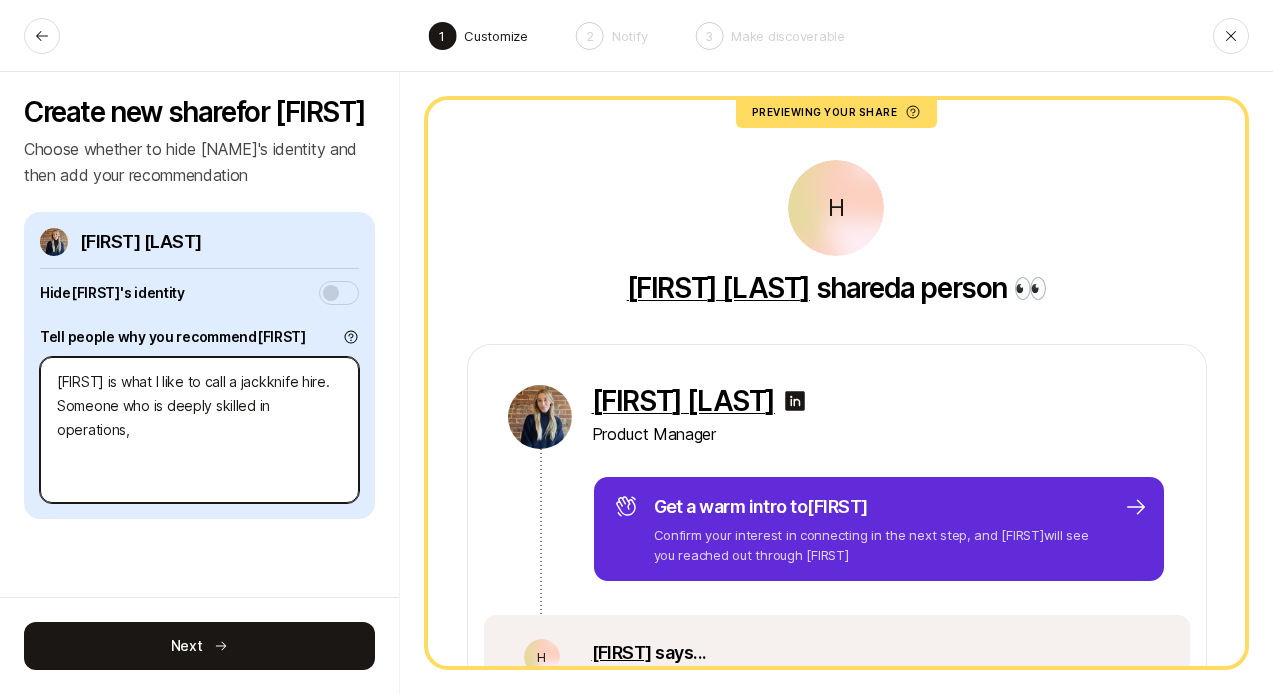 type on "x" 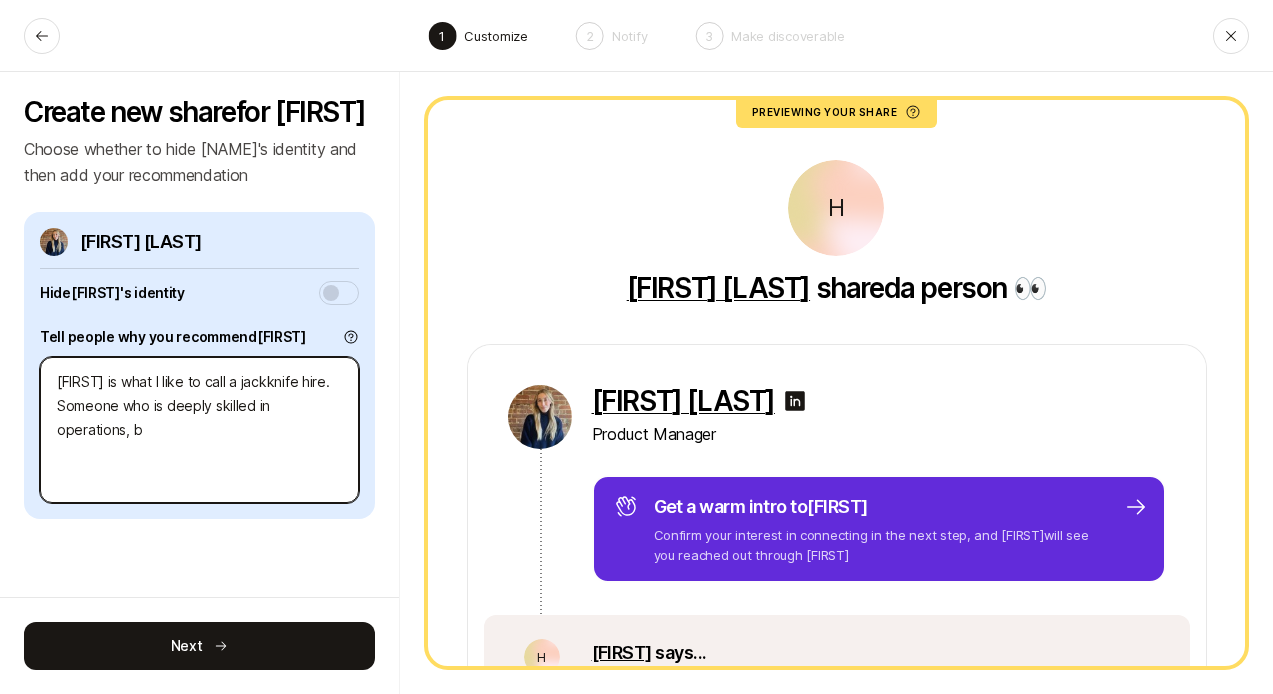 type on "x" 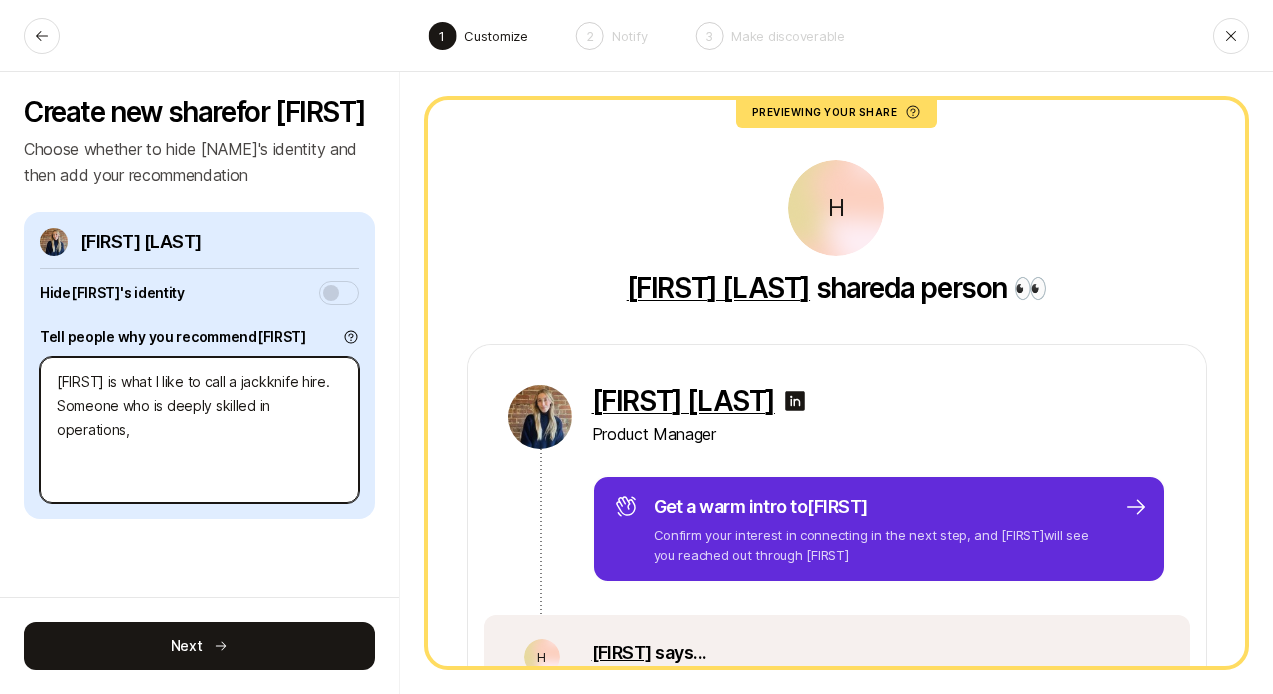 type on "x" 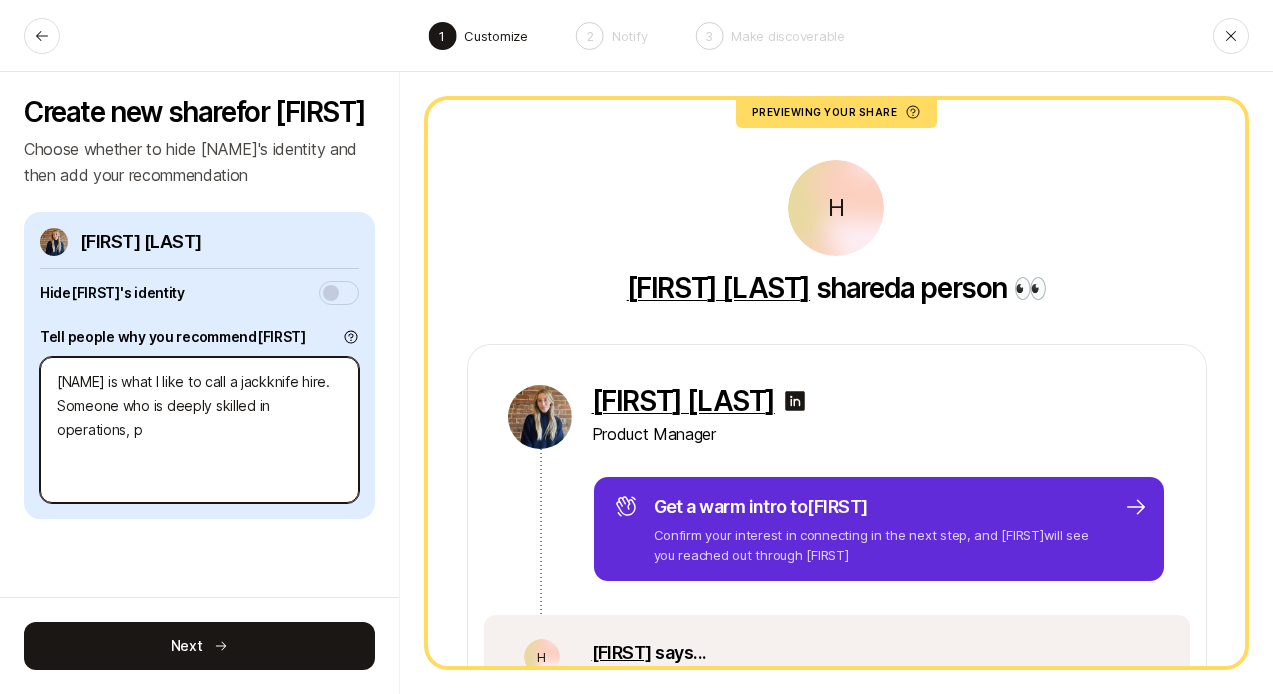 type on "x" 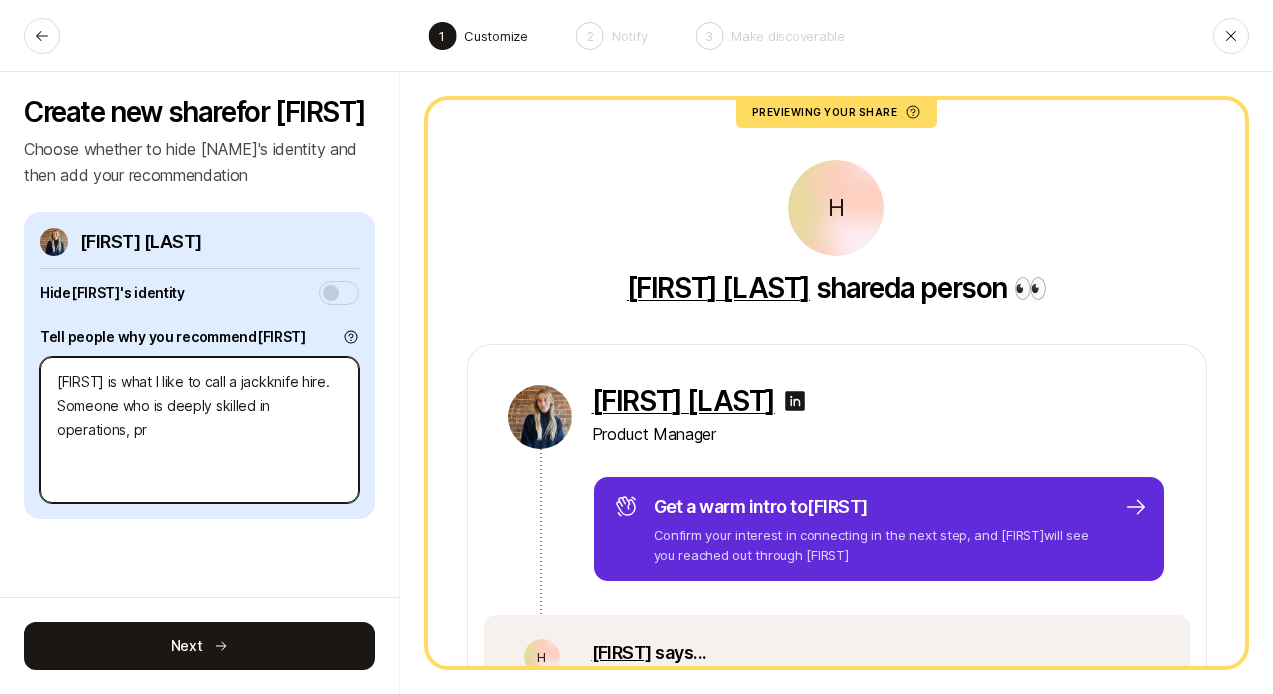 type on "x" 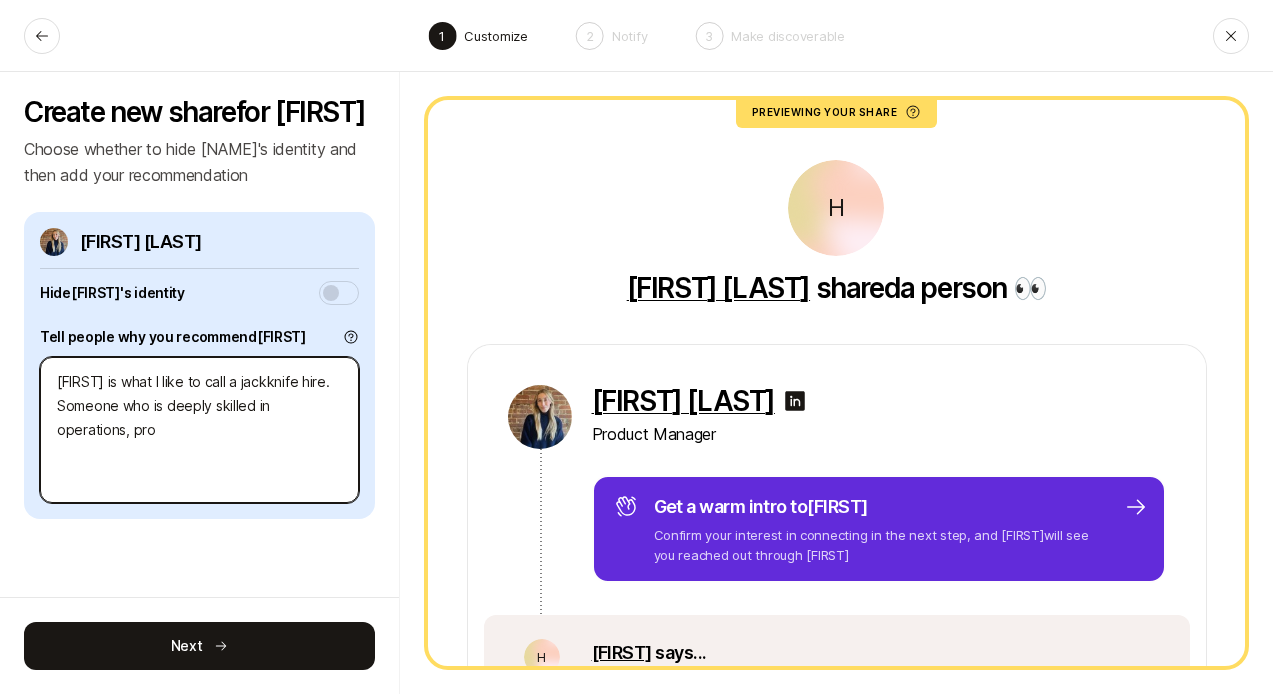 type on "[FIRST] is what I like to call a jackknife hire. Someone who is deeply skilled in operations, prod" 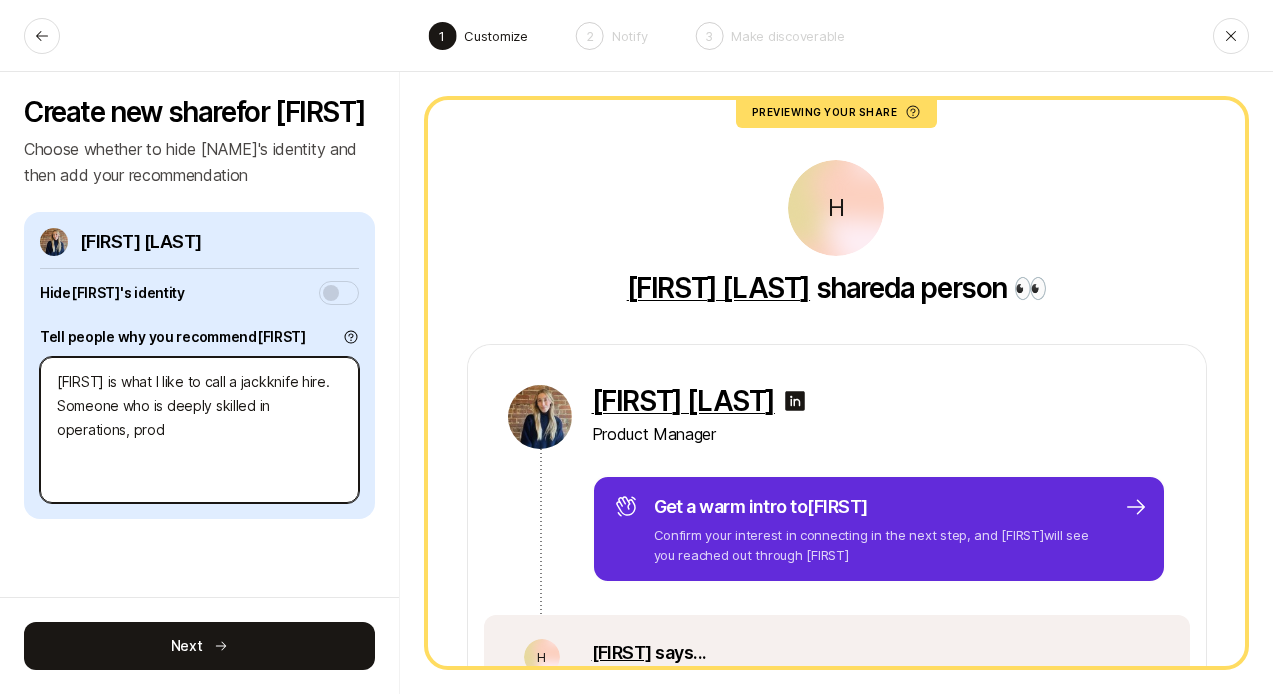 type on "x" 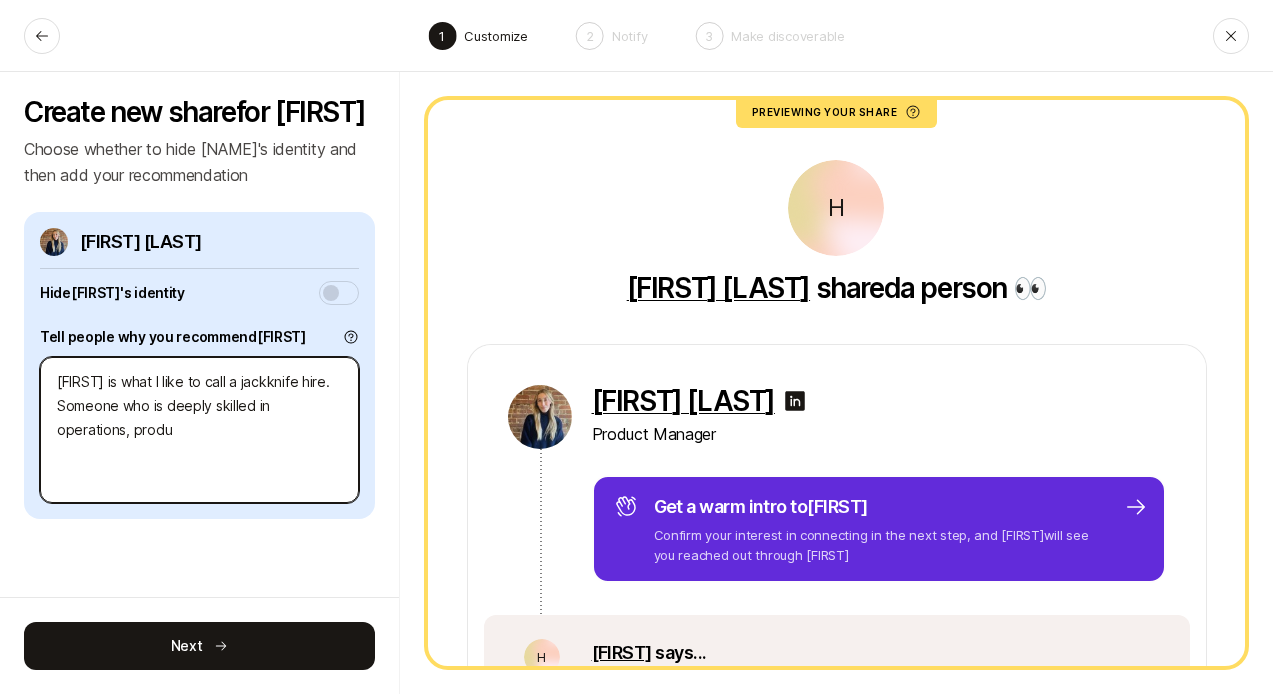 type on "x" 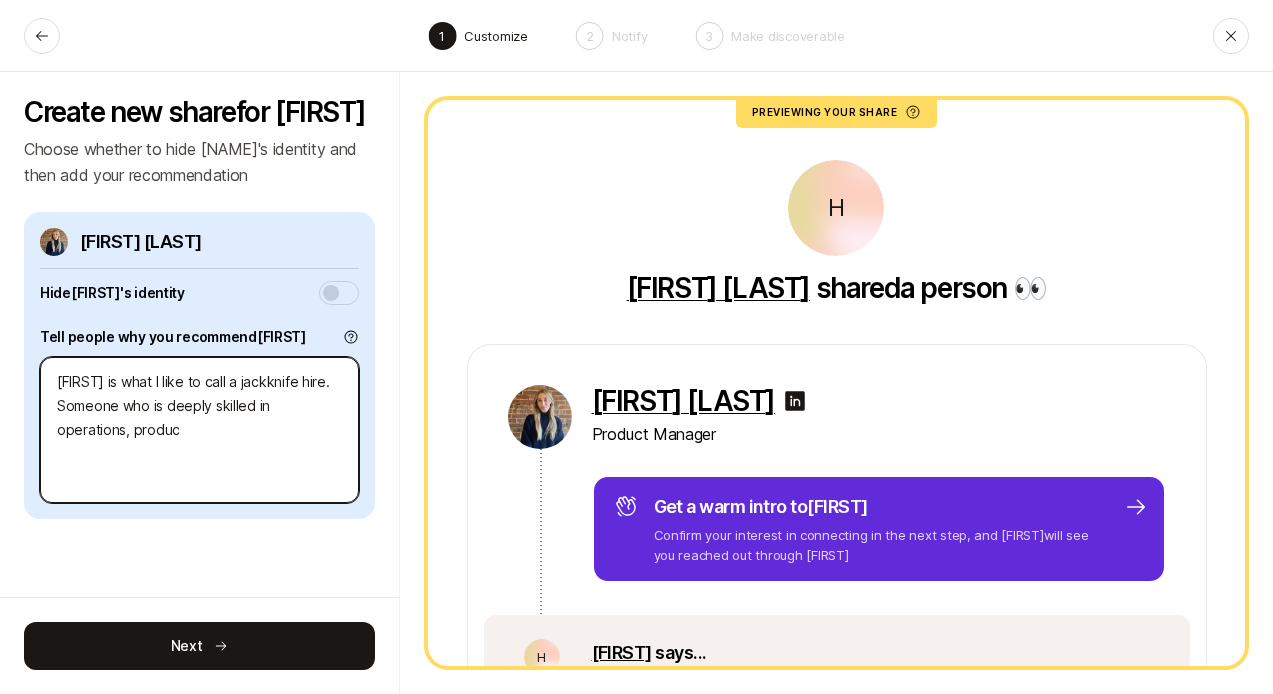 type on "x" 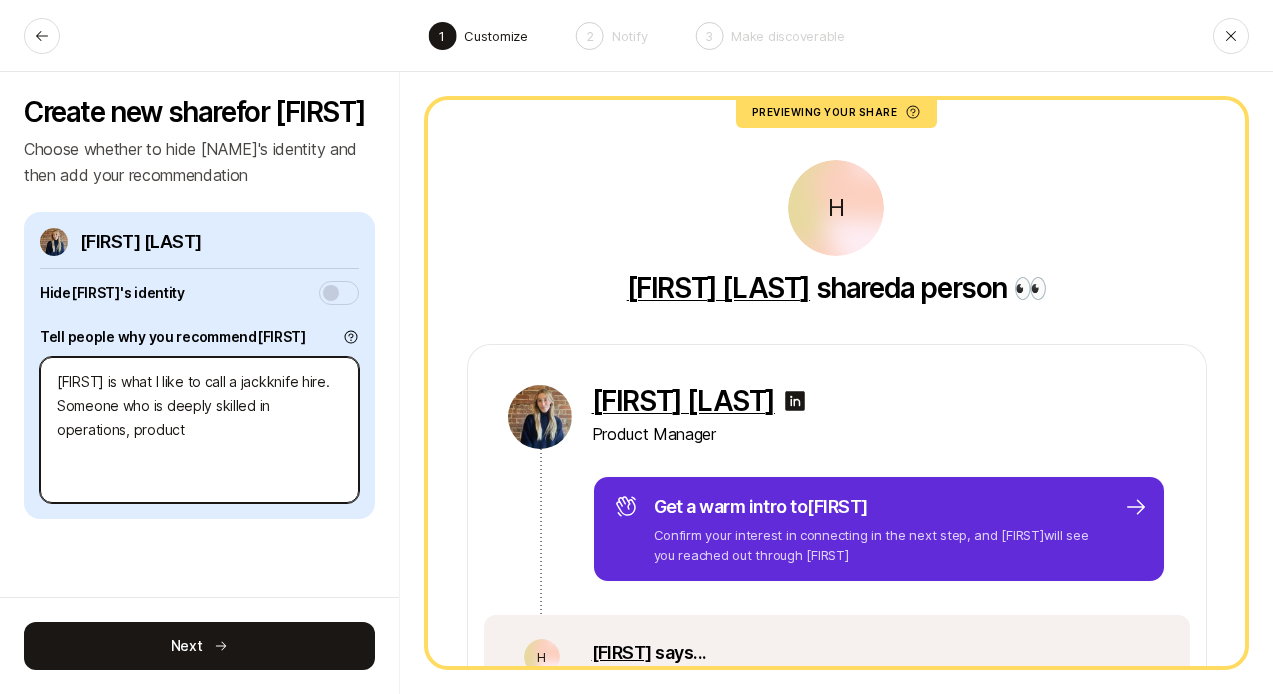 type on "x" 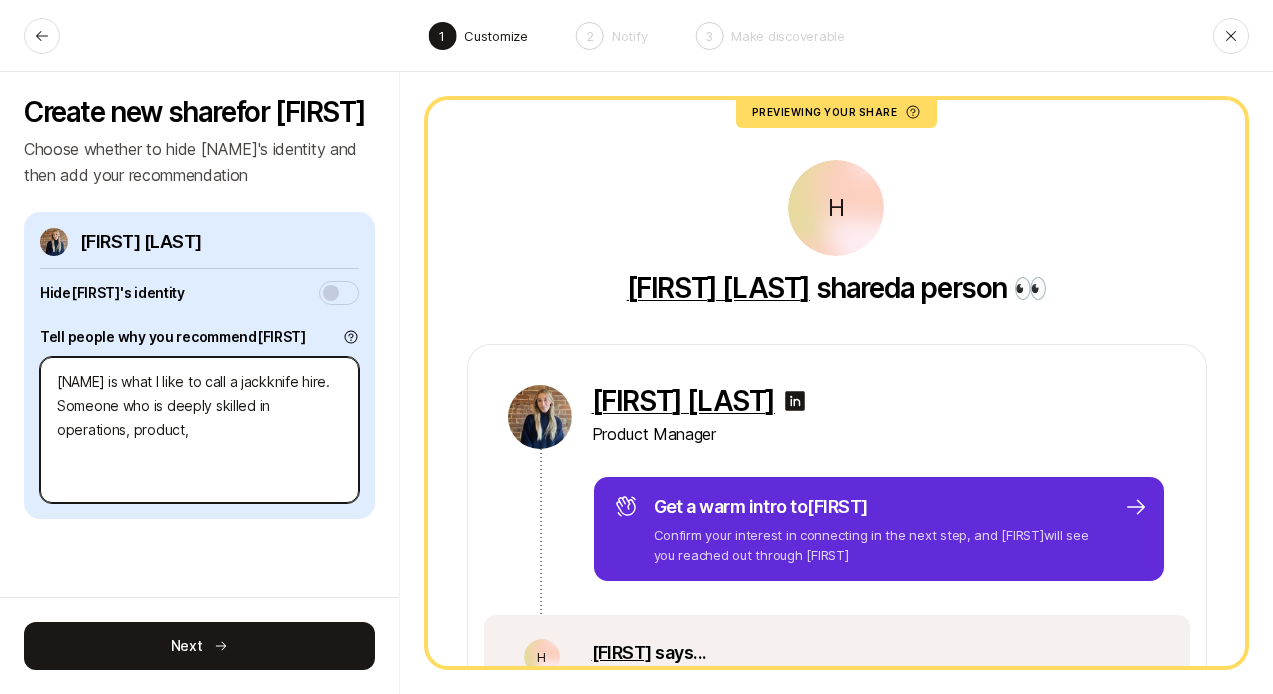type on "x" 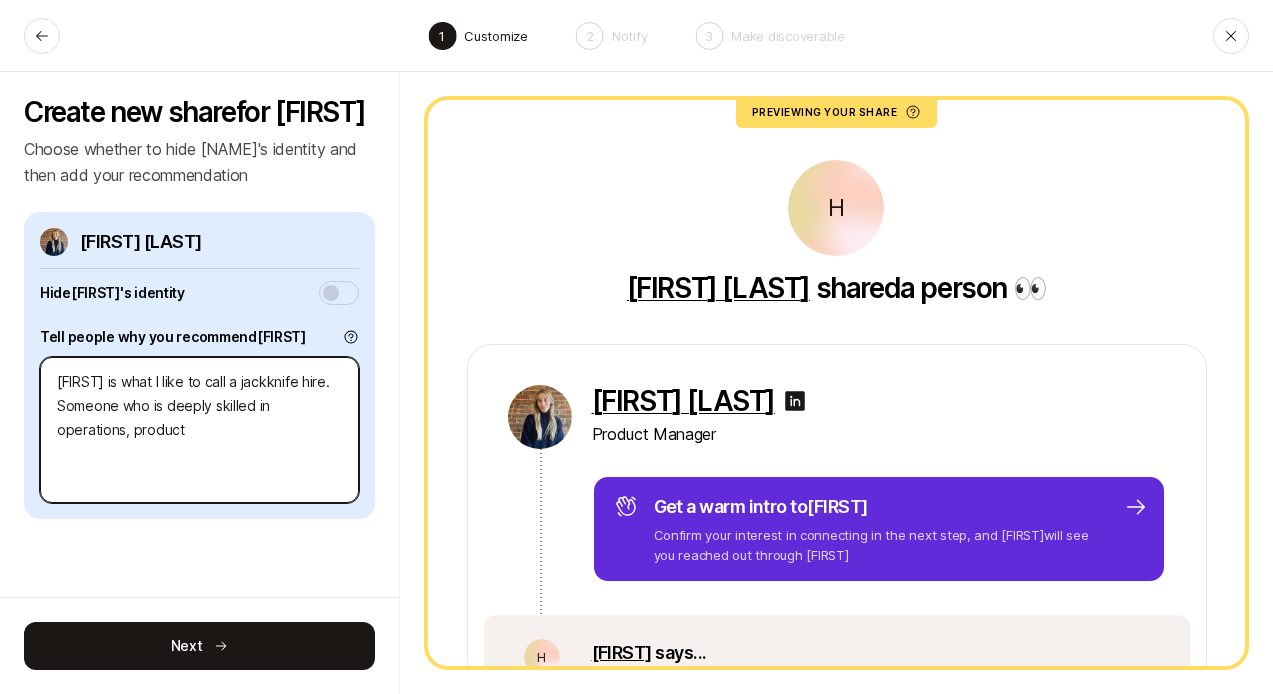 type 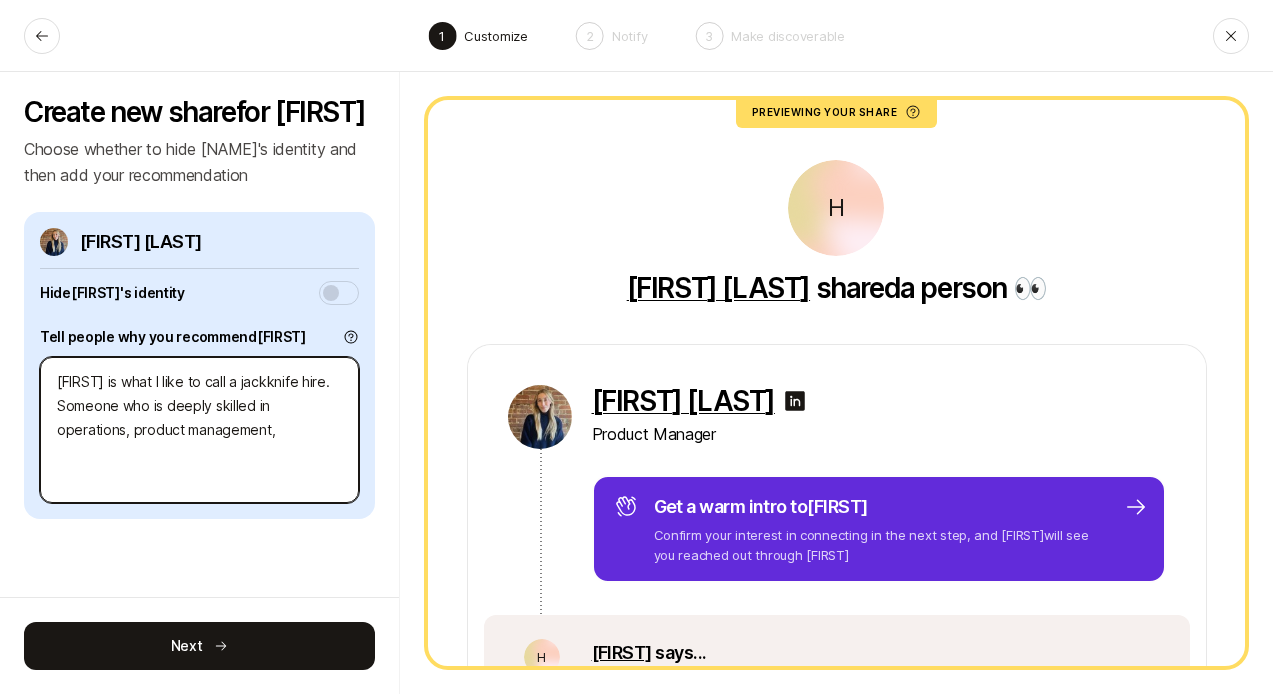 click on "[FIRST] is what I like to call a jackknife hire. Someone who is deeply skilled in operations, product management," at bounding box center (199, 430) 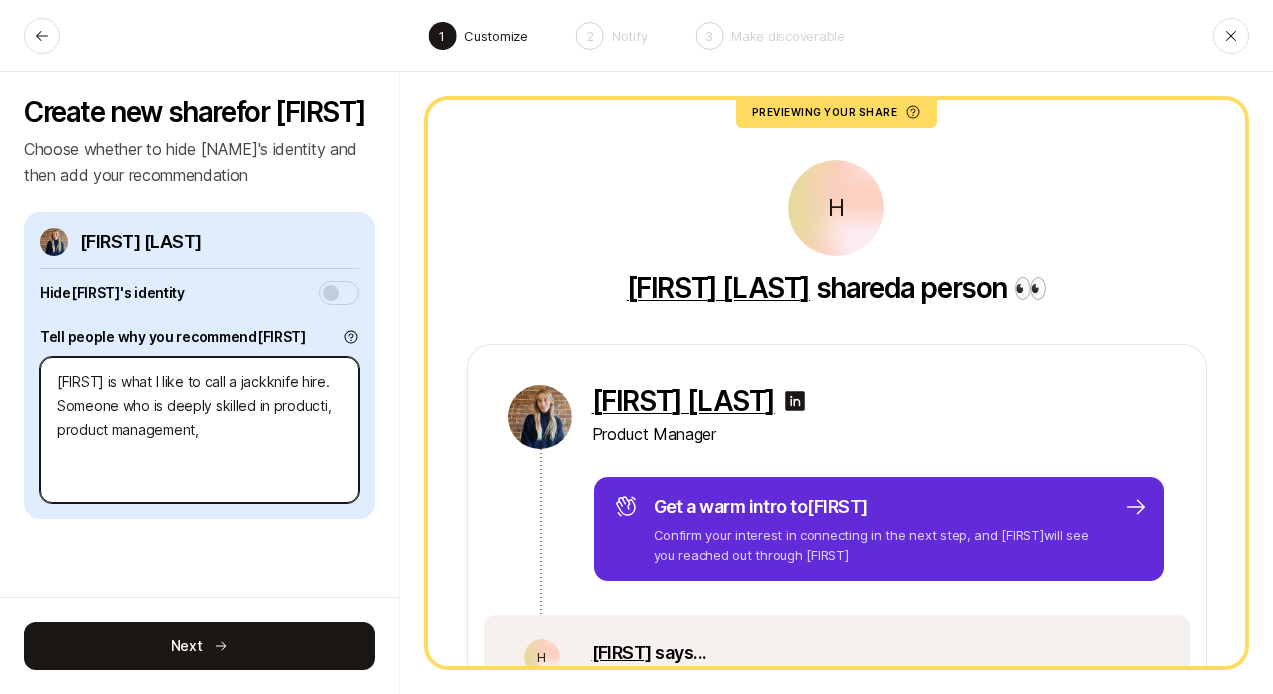 drag, startPoint x: 208, startPoint y: 422, endPoint x: 52, endPoint y: 424, distance: 156.01282 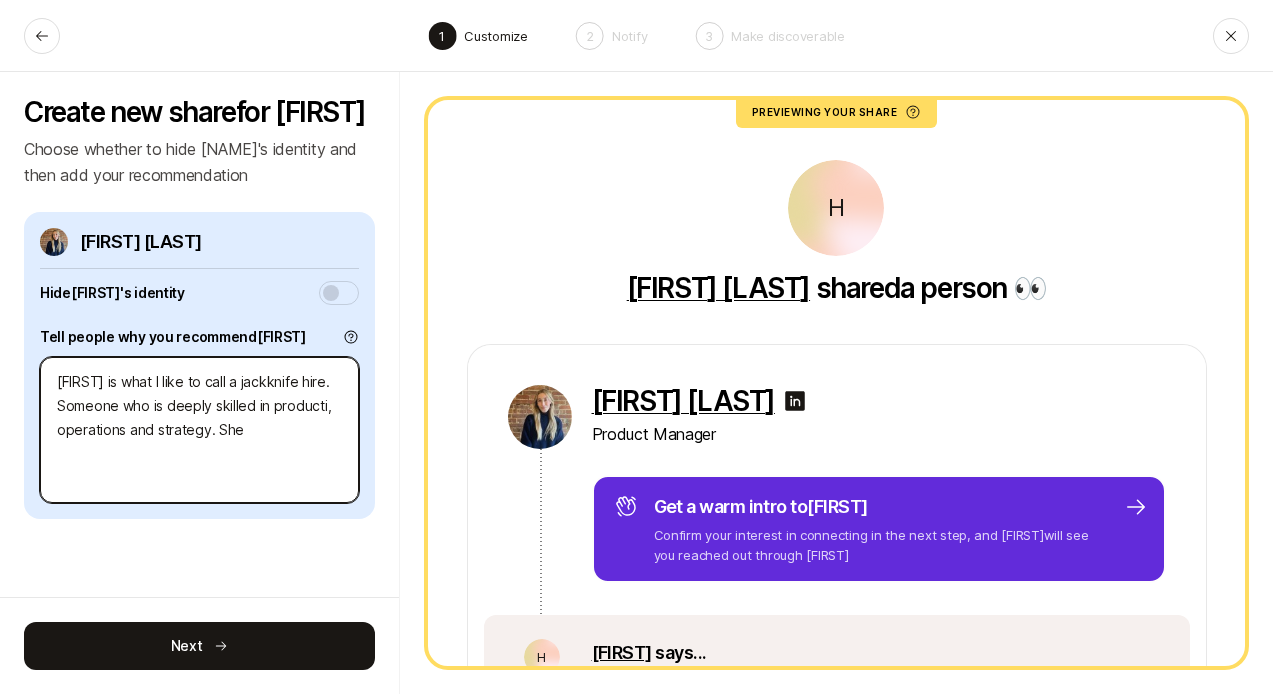 click on "[FIRST] is what I like to call a jackknife hire. Someone who is deeply skilled in producti, operations and strategy. She" at bounding box center (199, 430) 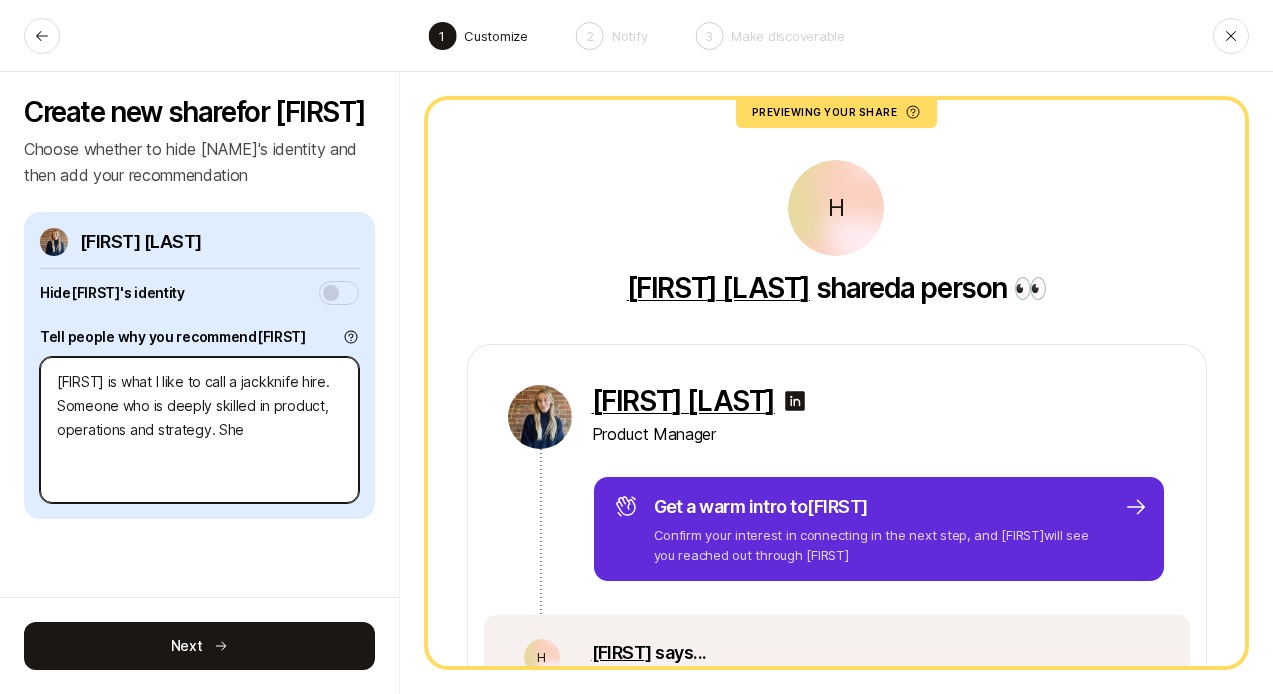 click on "[FIRST] is what I like to call a jackknife hire. Someone who is deeply skilled in product, operations and strategy. She" at bounding box center (199, 430) 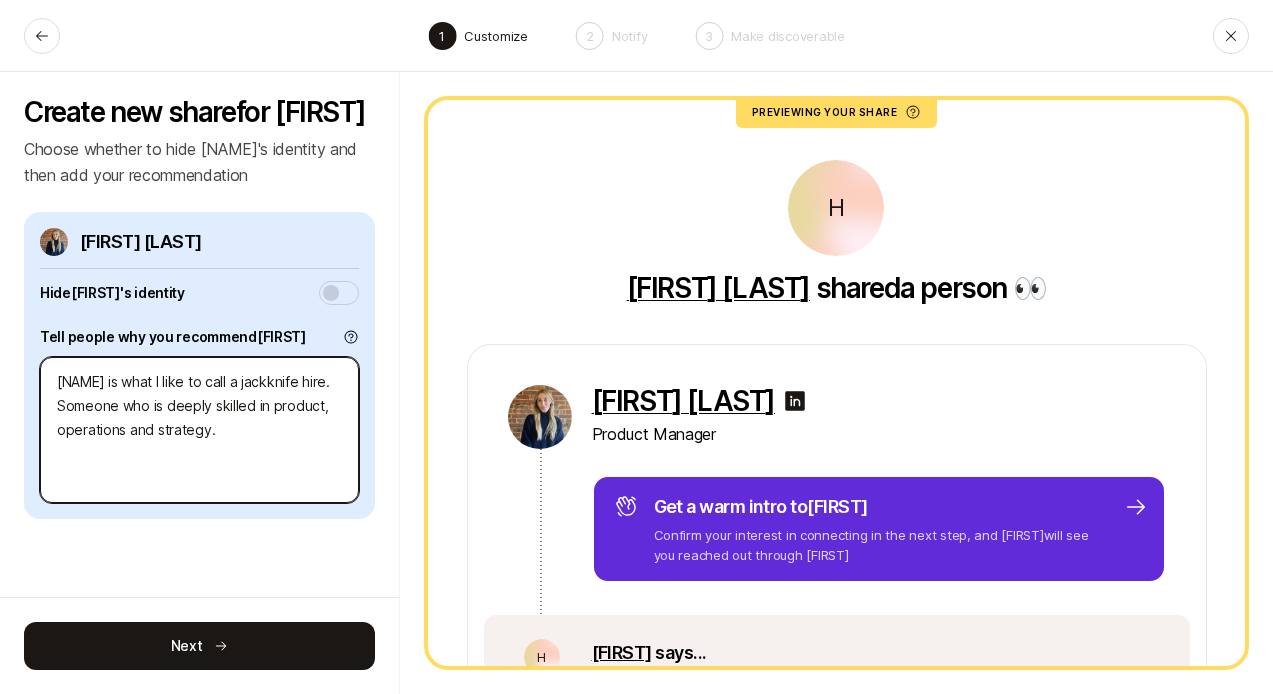 scroll, scrollTop: 19, scrollLeft: 0, axis: vertical 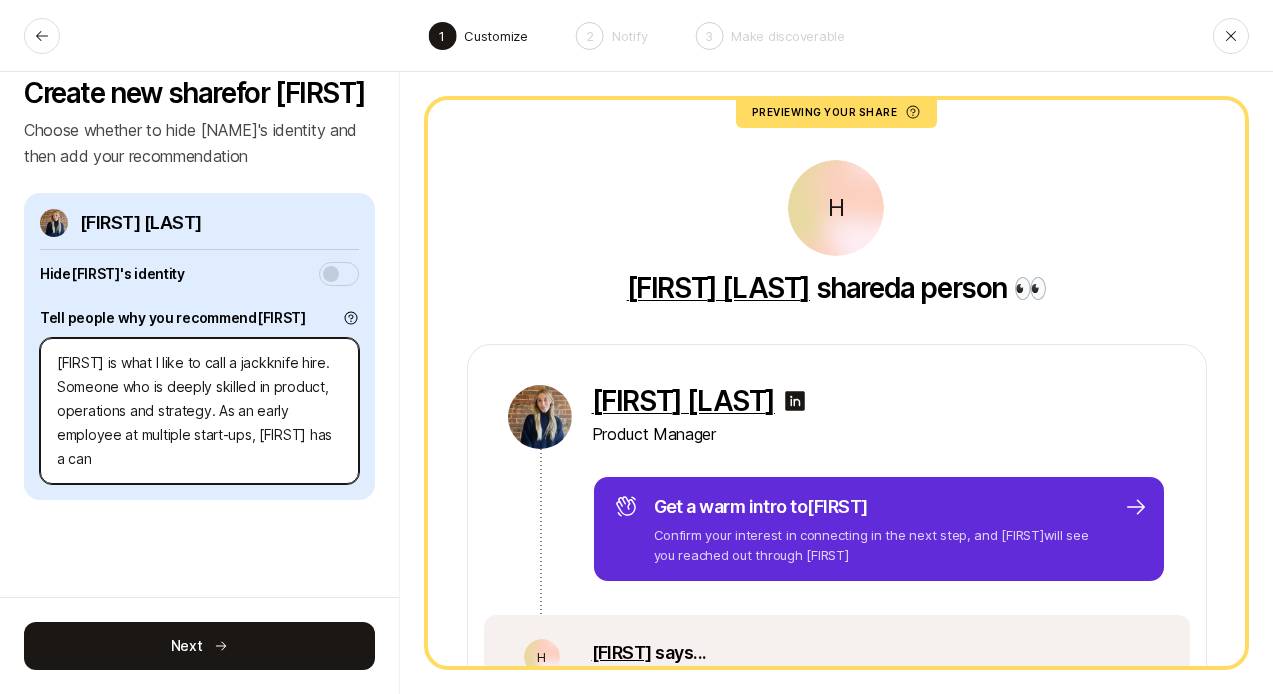 click on "[FIRST] is what I like to call a jackknife hire. Someone who is deeply skilled in product, operations and strategy. As an early employee at multiple start-ups, [FIRST] has a can" at bounding box center (199, 411) 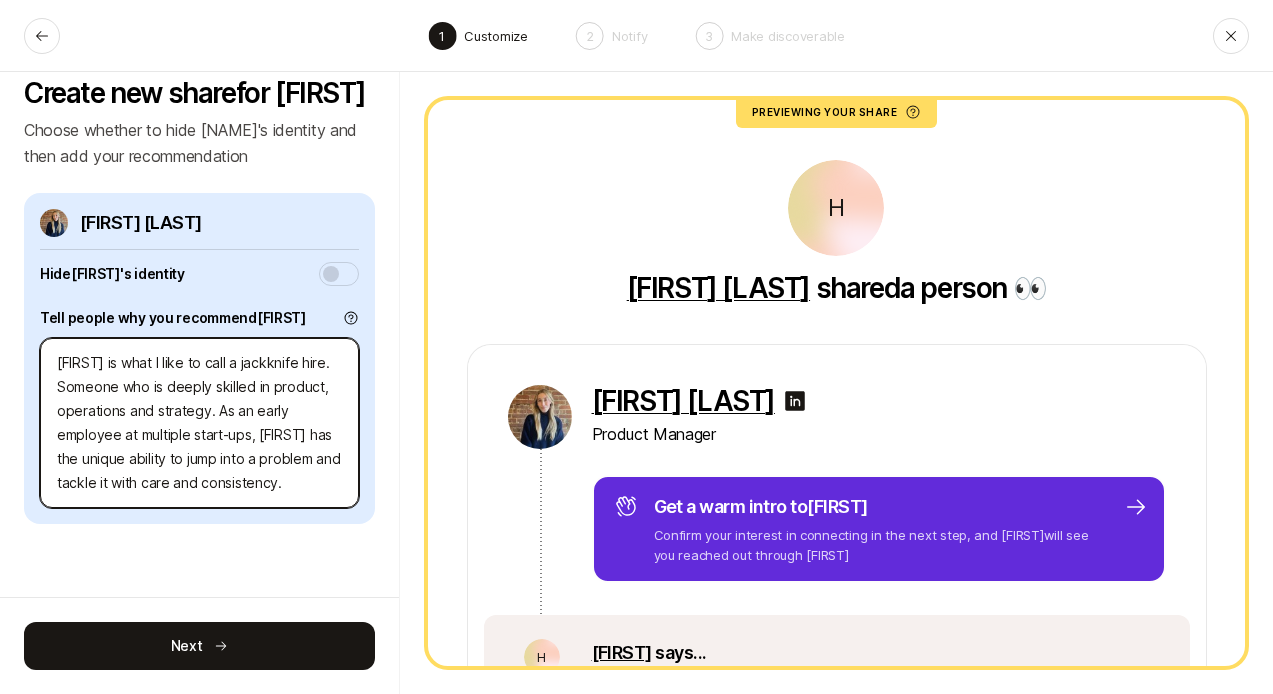click on "[FIRST] is what I like to call a jackknife hire. Someone who is deeply skilled in product, operations and strategy. As an early employee at multiple start-ups, [FIRST] has the unique ability to jump into a problem and tackle it with care and consistency." at bounding box center (199, 423) 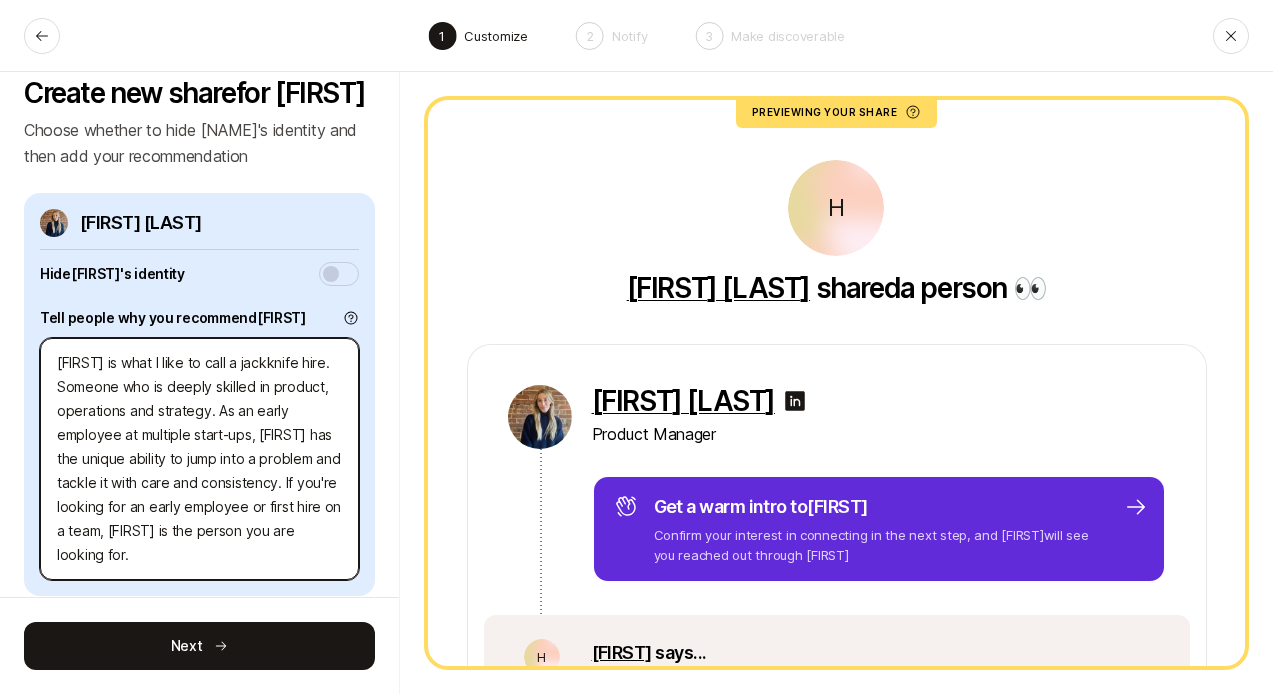 click on "[FIRST] is what I like to call a jackknife hire. Someone who is deeply skilled in product, operations and strategy. As an early employee at multiple start-ups, [FIRST] has the unique ability to jump into a problem and tackle it with care and consistency. If you're looking for an early employee or first hire on a team, [FIRST] is the person you are looking for." at bounding box center [199, 459] 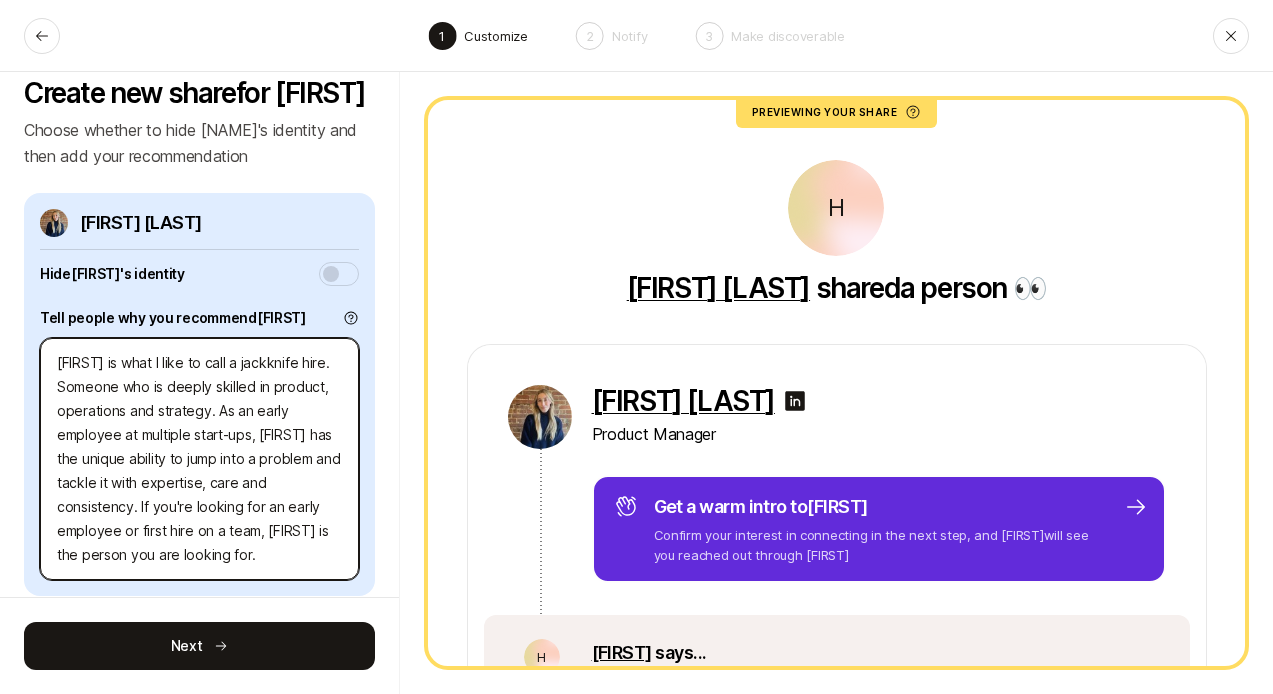 click on "[FIRST] is what I like to call a jackknife hire. Someone who is deeply skilled in product, operations and strategy. As an early employee at multiple start-ups, [FIRST] has the unique ability to jump into a problem and tackle it with expertise, care and consistency. If you're looking for an early employee or first hire on a team, [FIRST] is the person you are looking for." at bounding box center [199, 459] 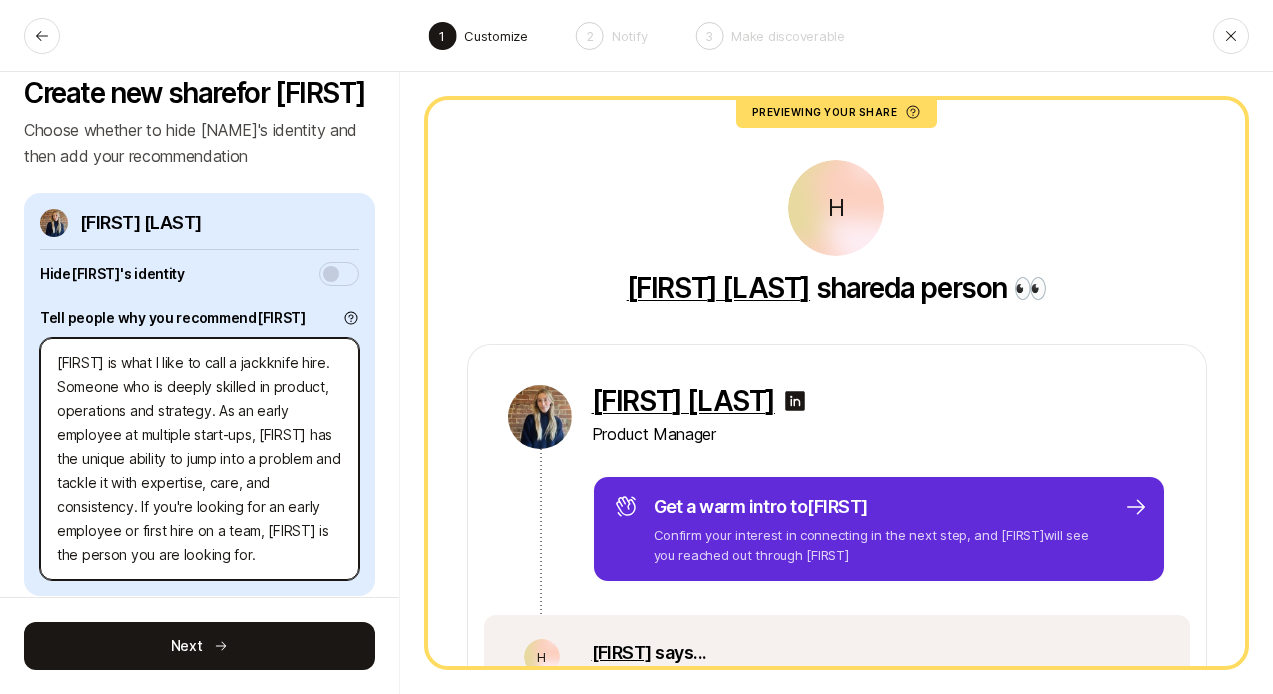 click on "[FIRST] is what I like to call a jackknife hire. Someone who is deeply skilled in product, operations and strategy. As an early employee at multiple start-ups, [FIRST] has the unique ability to jump into a problem and tackle it with expertise, care, and consistency. If you're looking for an early employee or first hire on a team, [FIRST] is the person you are looking for." at bounding box center [199, 459] 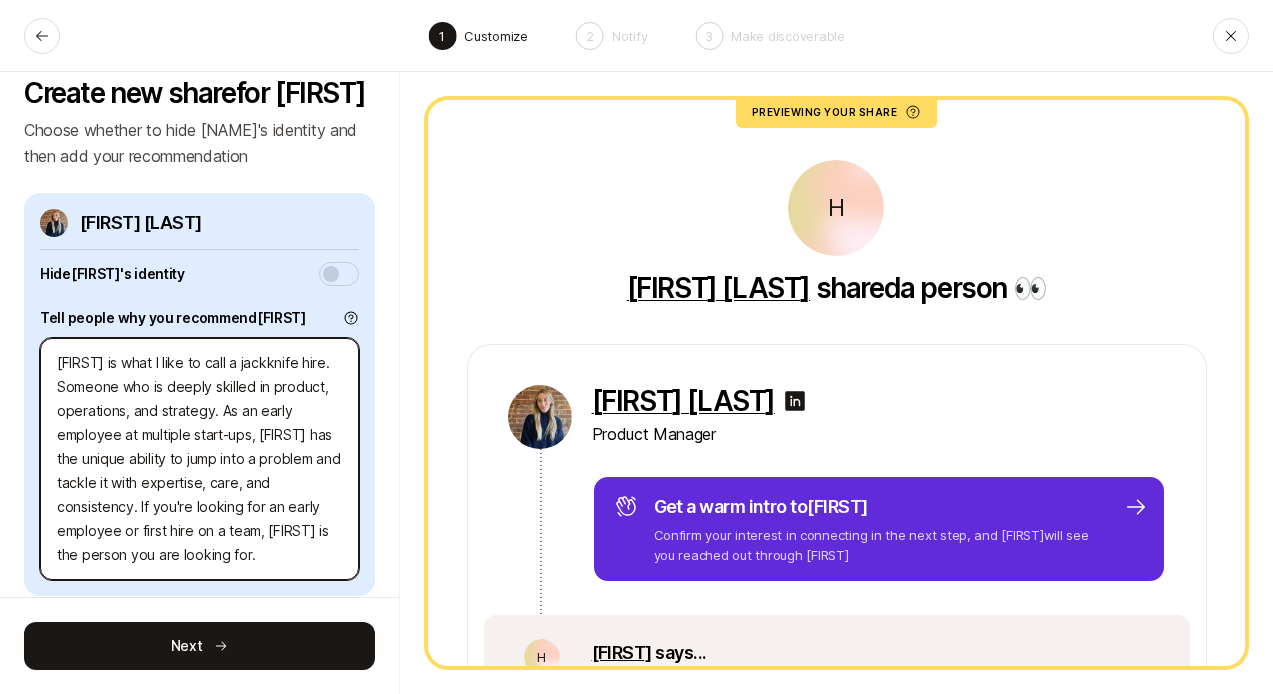 scroll, scrollTop: 42, scrollLeft: 0, axis: vertical 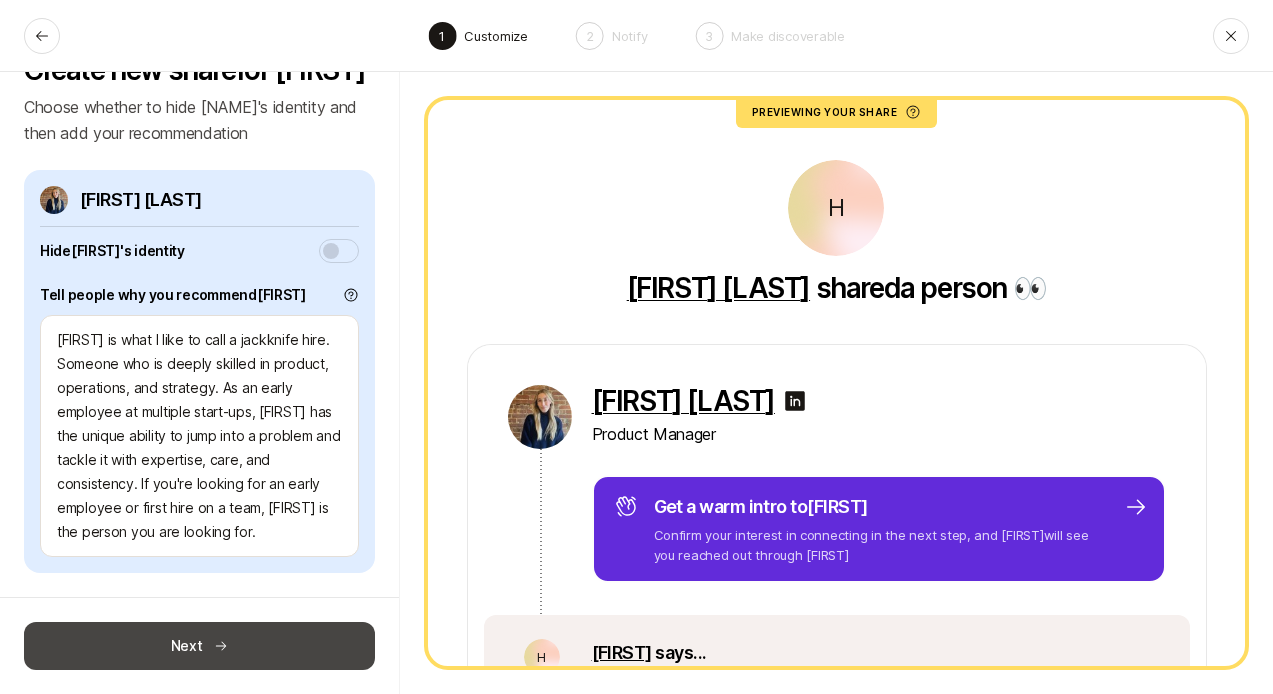click on "Next" at bounding box center (199, 646) 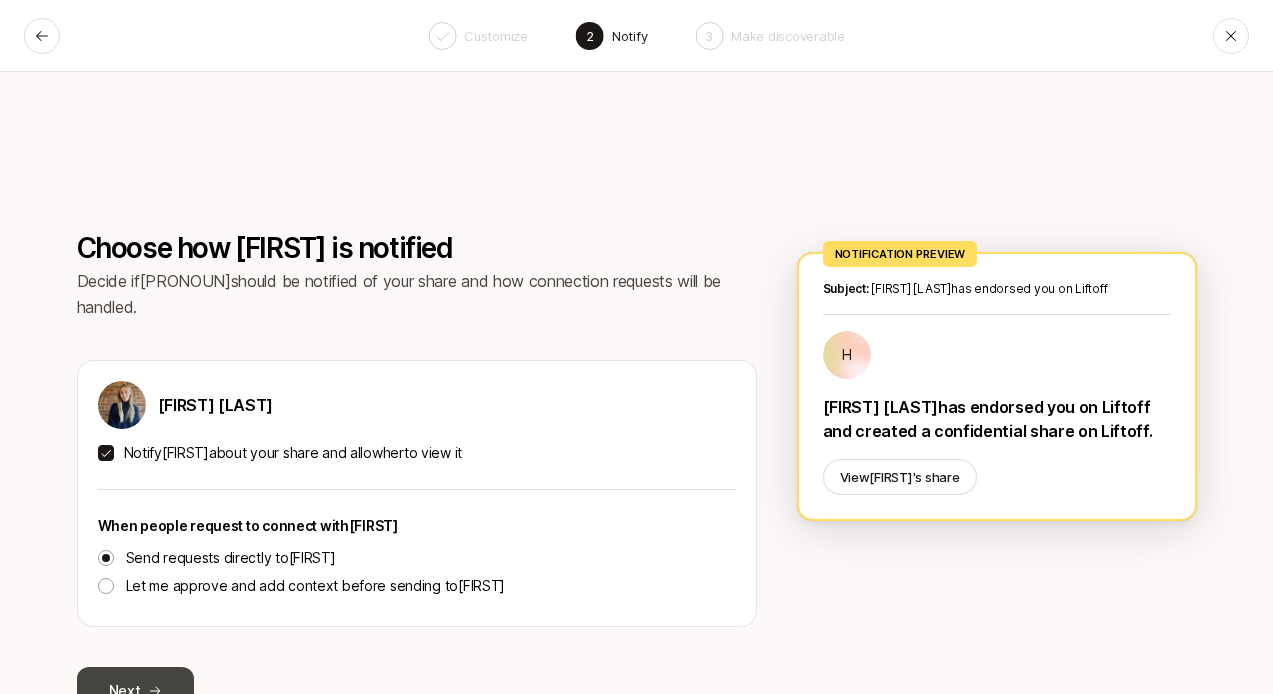 click 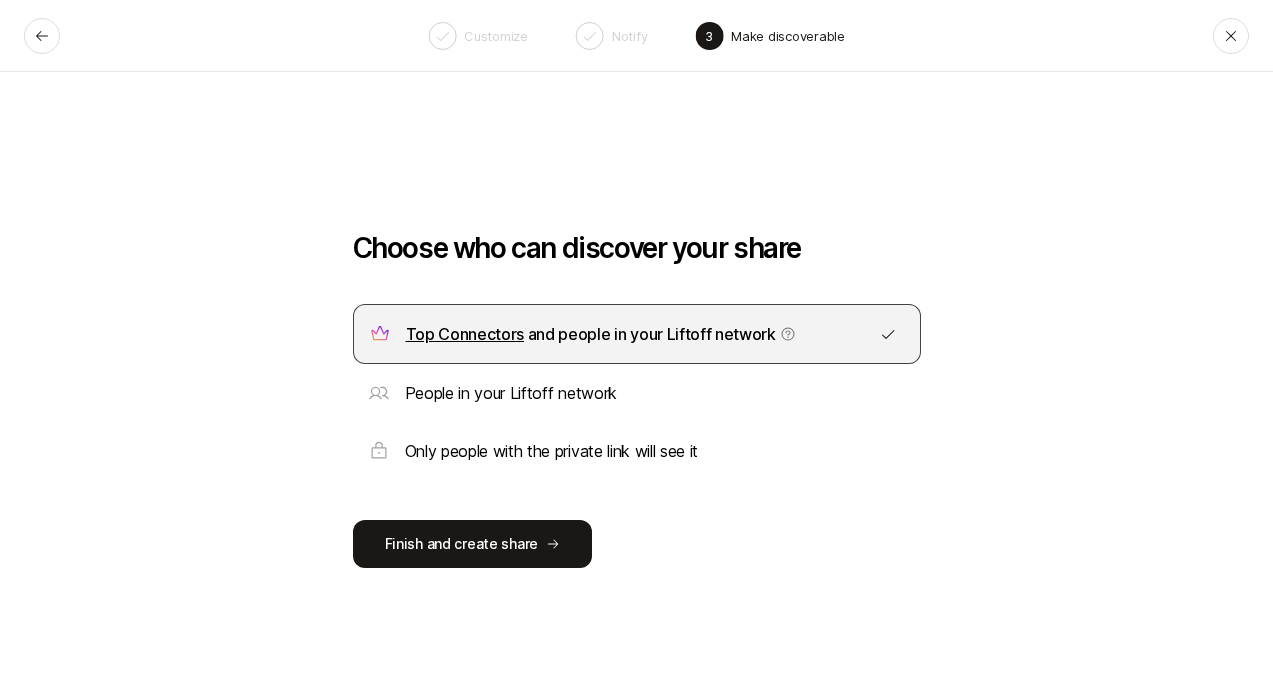 click on "People in your Liftoff network" at bounding box center (511, 393) 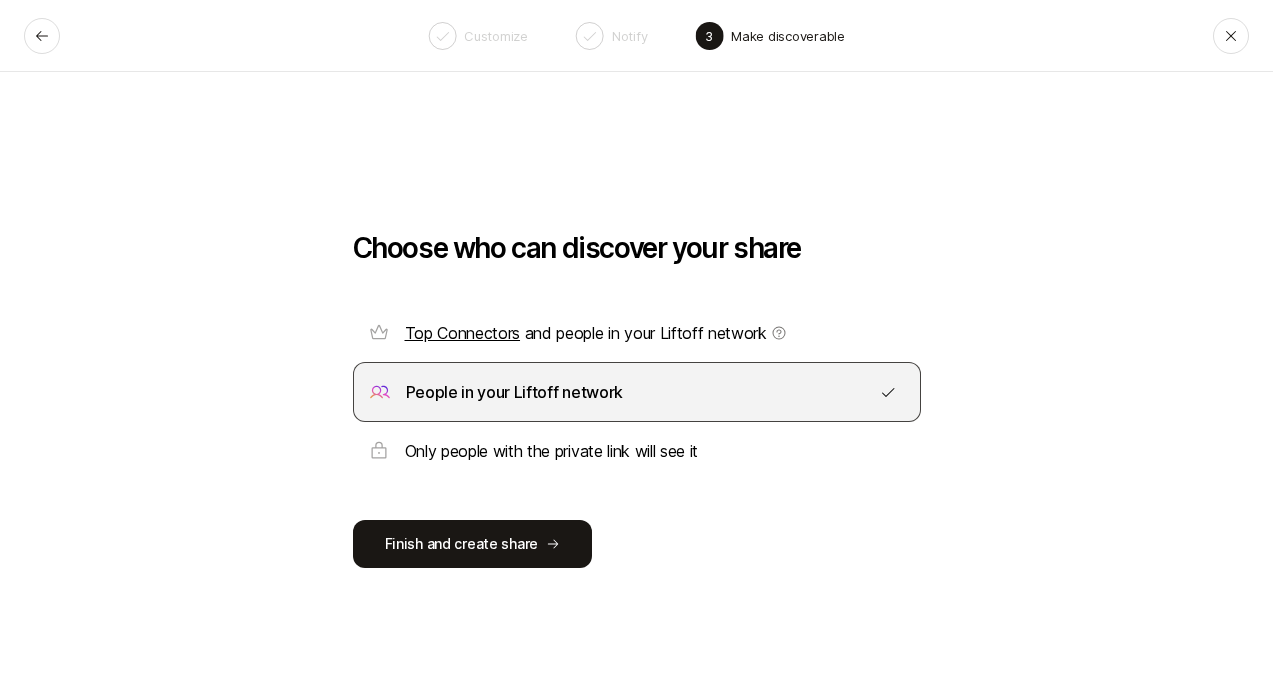 click on "Top Connectors   and people in your Liftoff network" at bounding box center [637, 333] 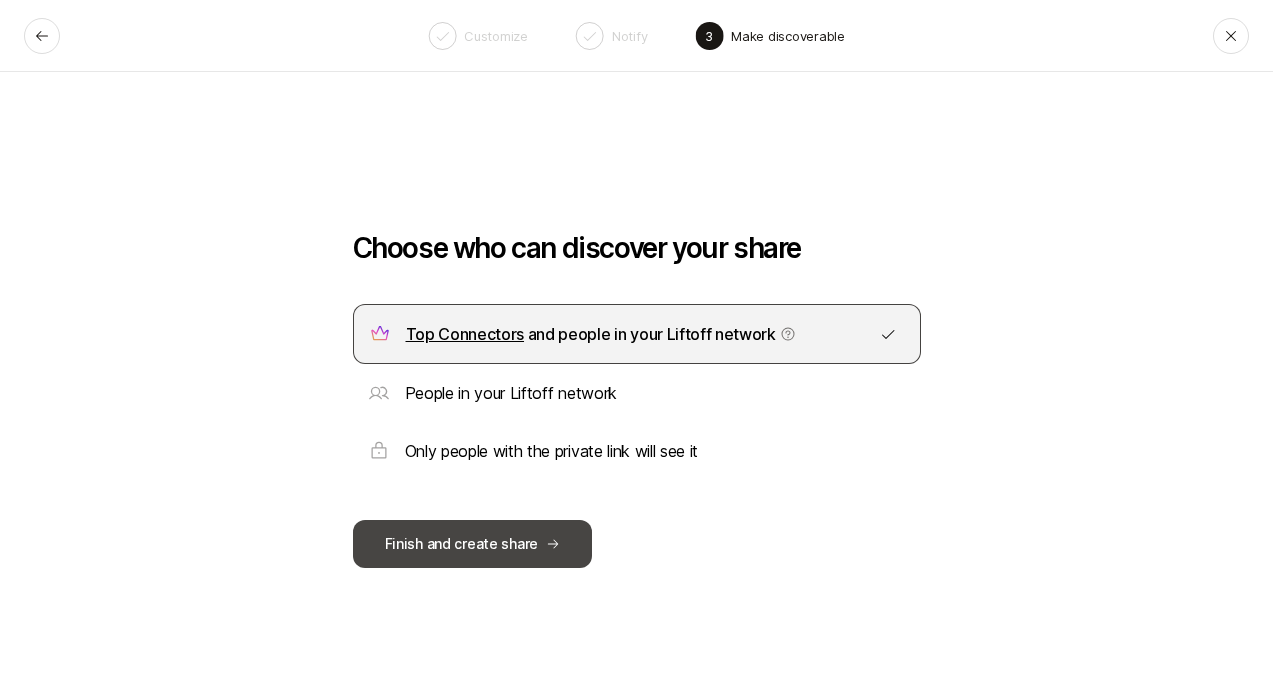 click on "Finish and create share" at bounding box center (473, 544) 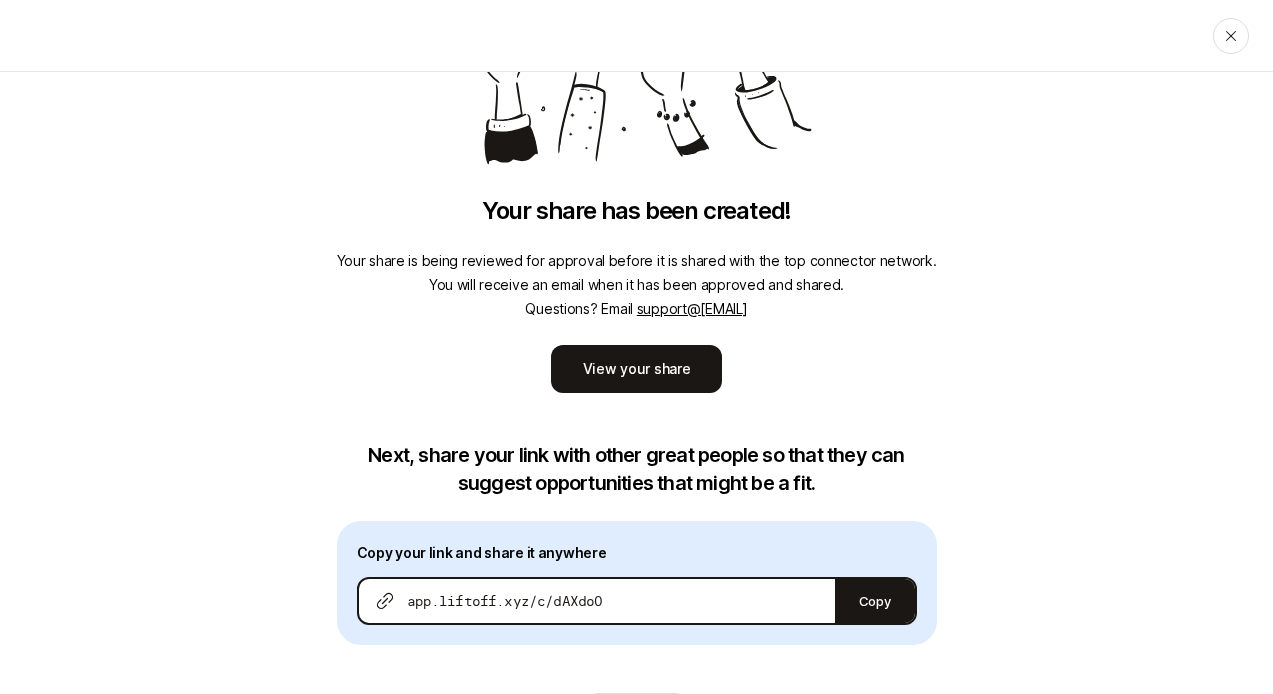 scroll, scrollTop: 298, scrollLeft: 0, axis: vertical 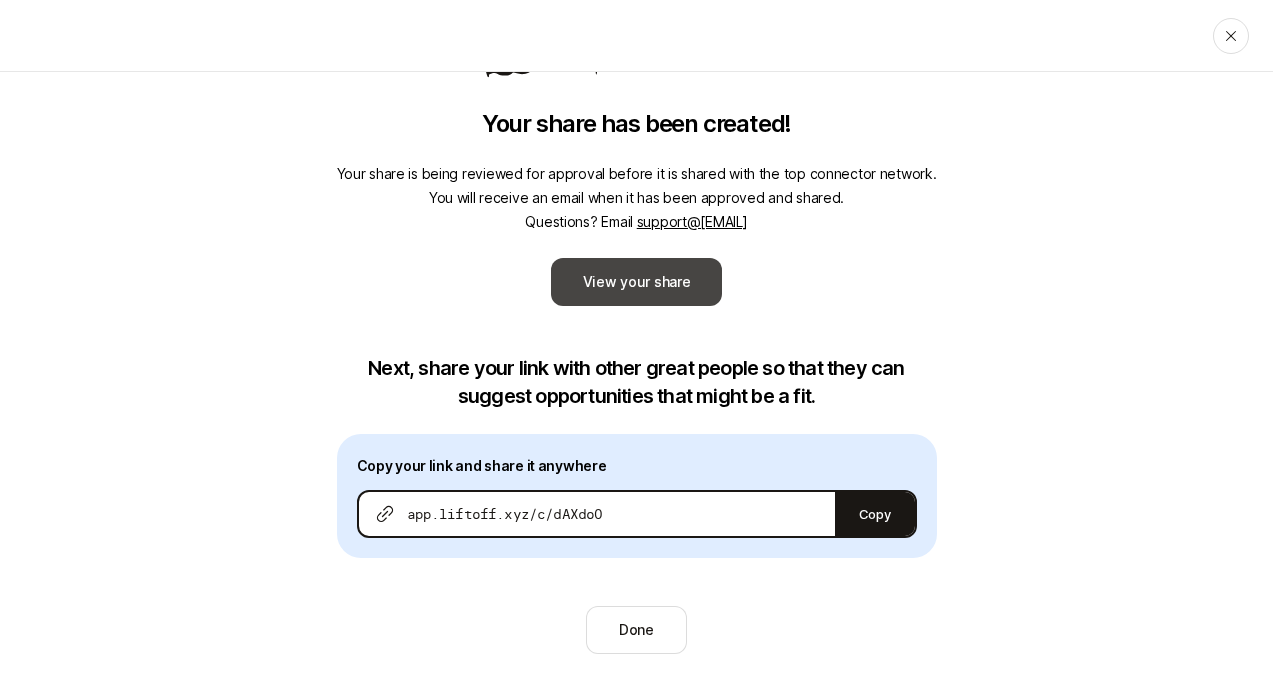 click on "View your share" at bounding box center [637, 282] 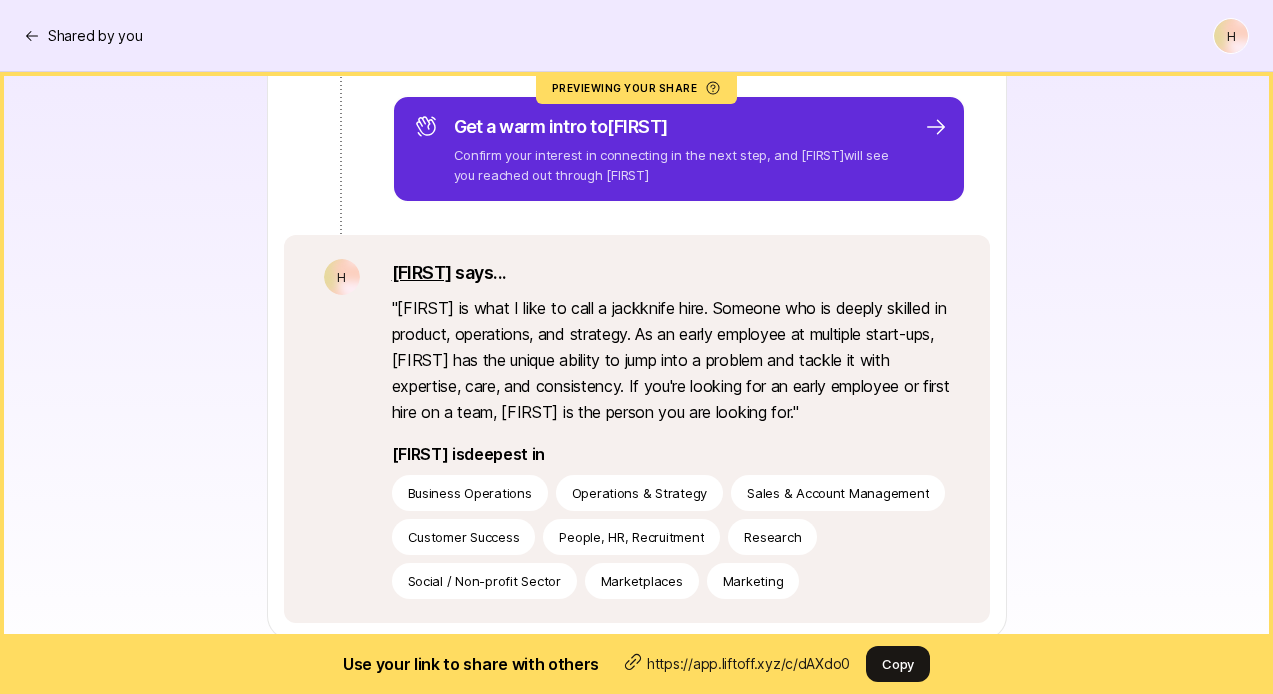 scroll, scrollTop: 0, scrollLeft: 0, axis: both 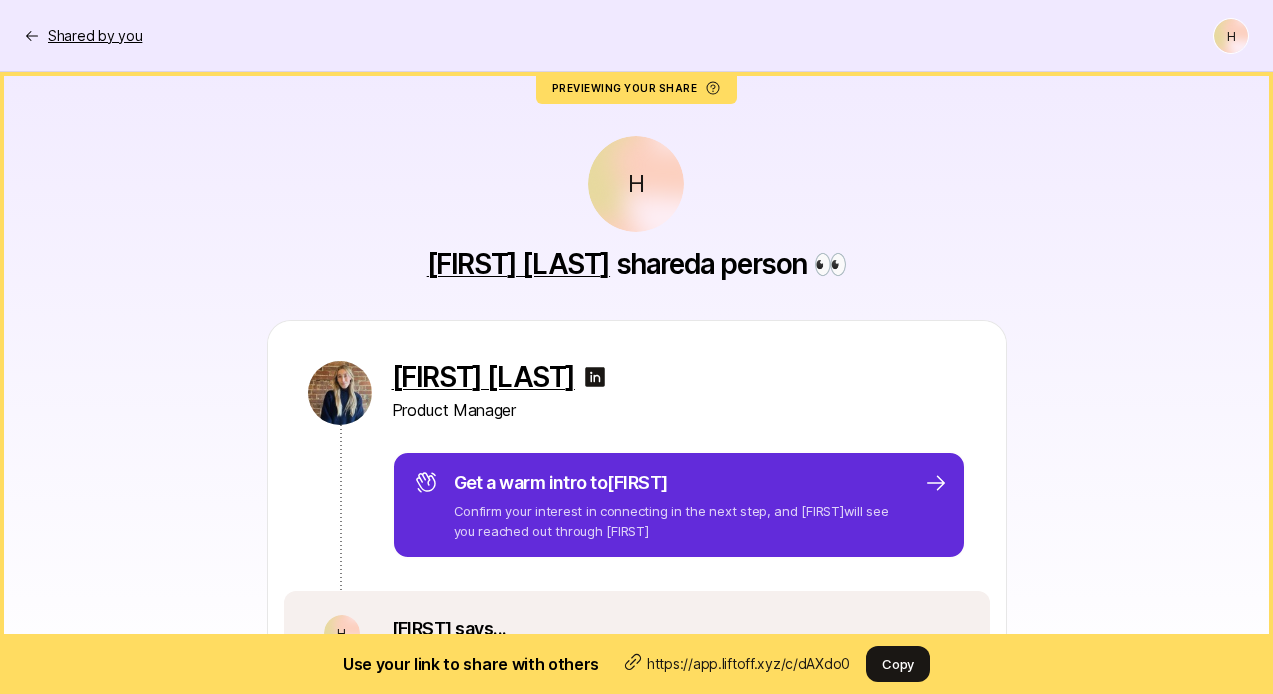 click on "Shared by you" at bounding box center (95, 36) 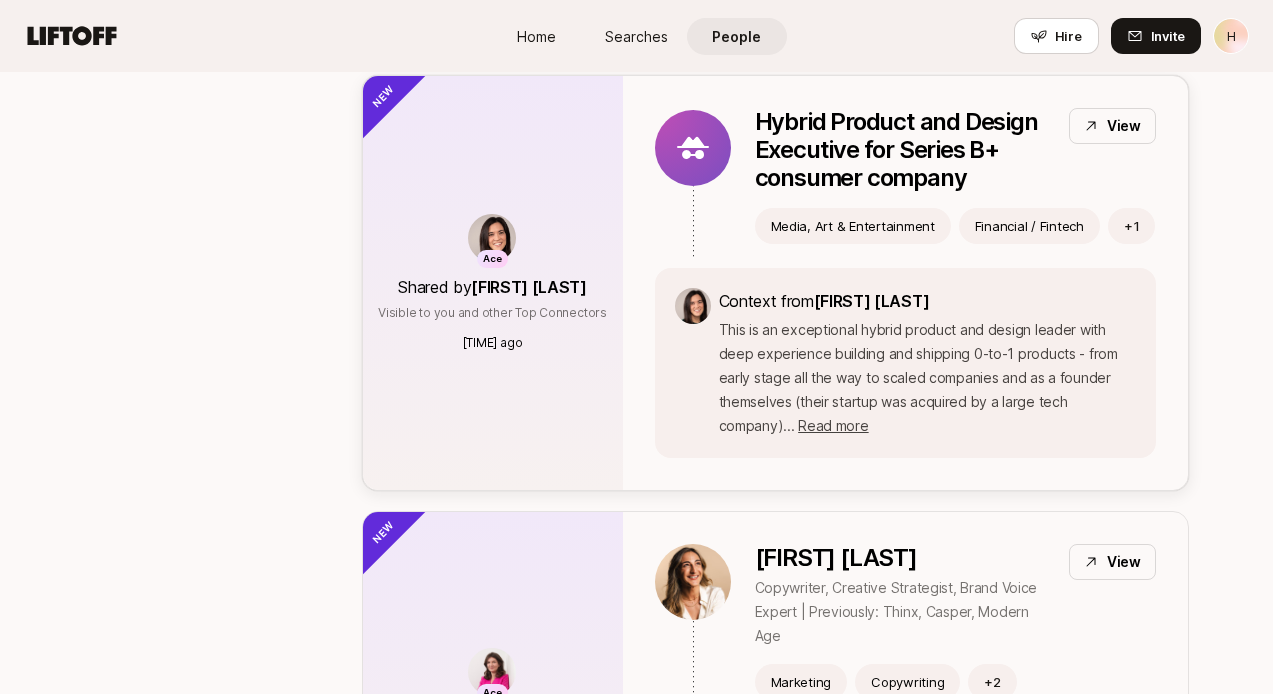 scroll, scrollTop: 0, scrollLeft: 0, axis: both 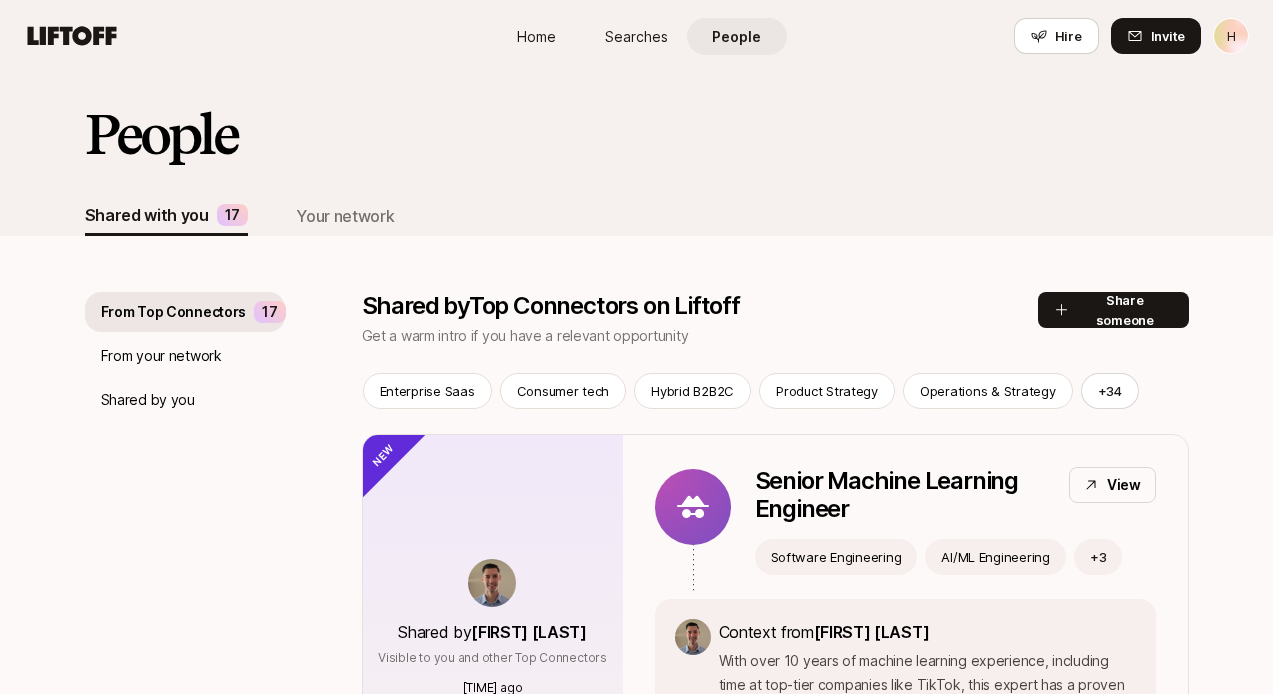 click on "Searches" at bounding box center [636, 36] 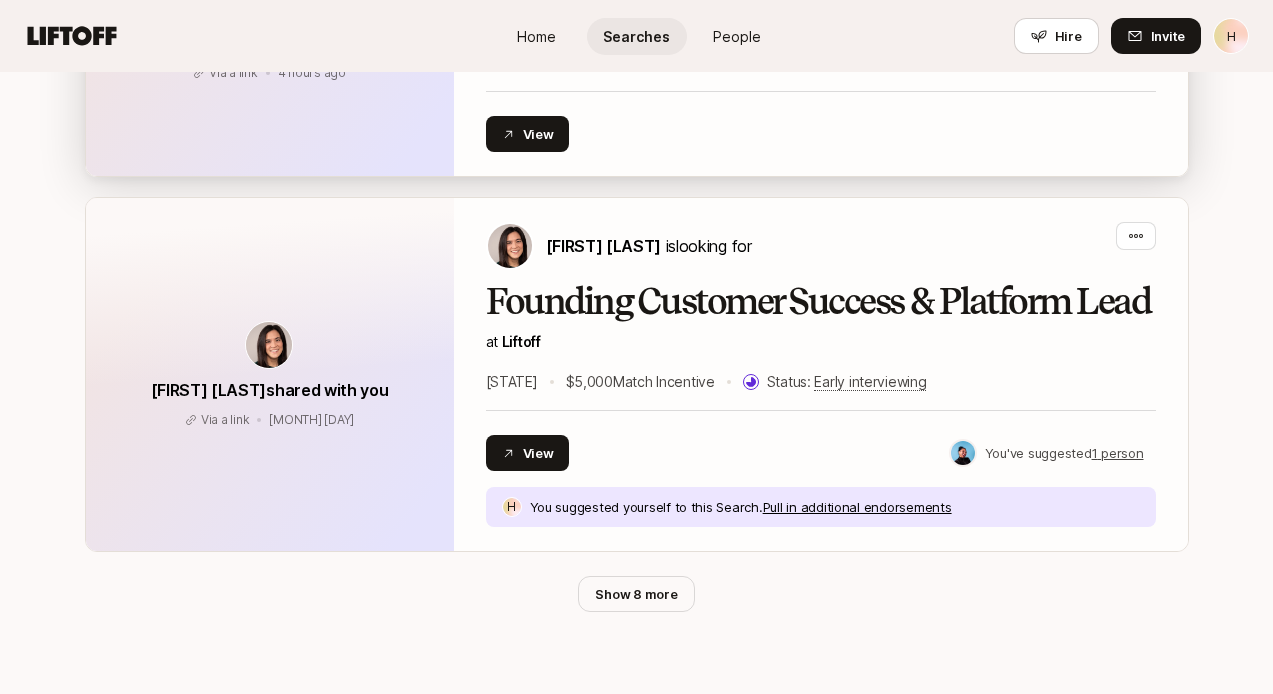 scroll, scrollTop: 1036, scrollLeft: 0, axis: vertical 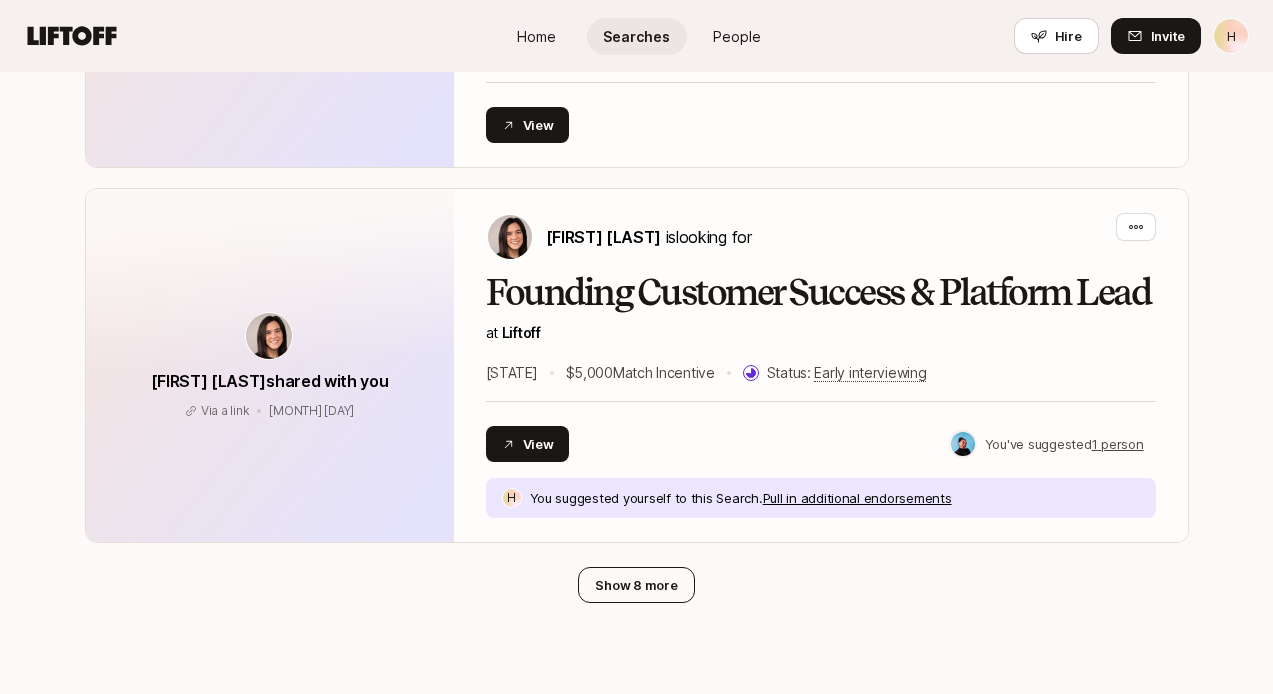 click on "Show 8 more" at bounding box center [636, 585] 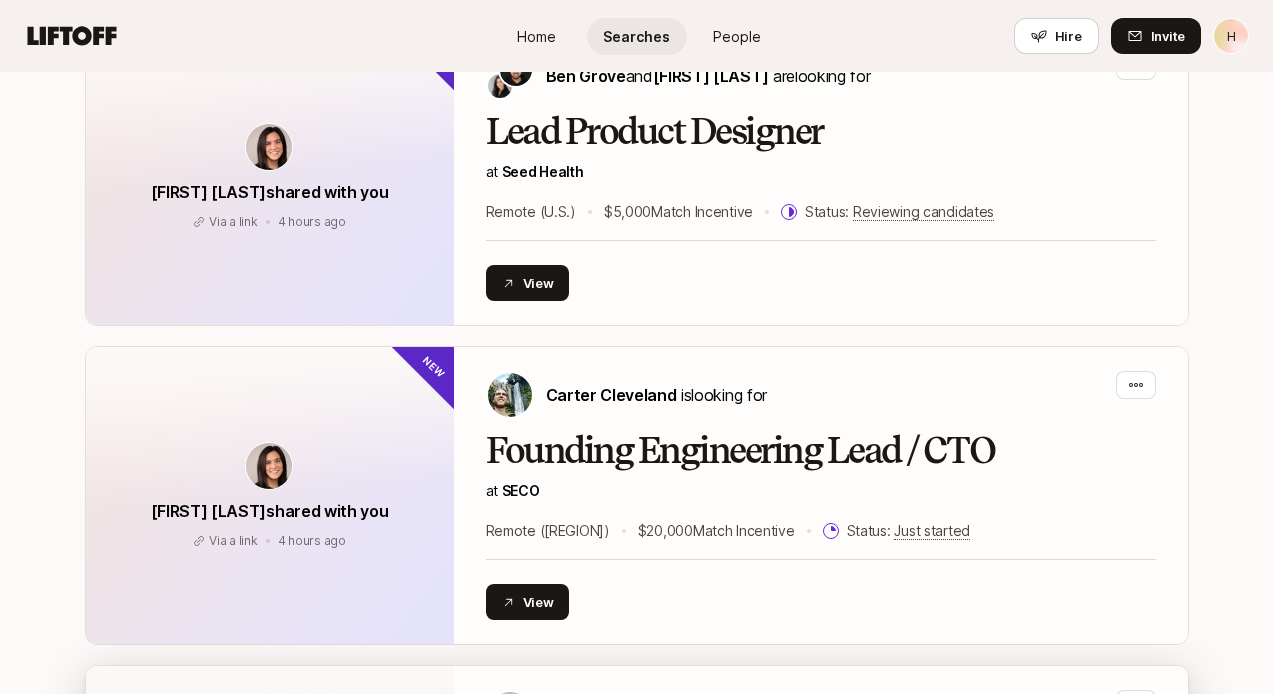 scroll, scrollTop: 0, scrollLeft: 0, axis: both 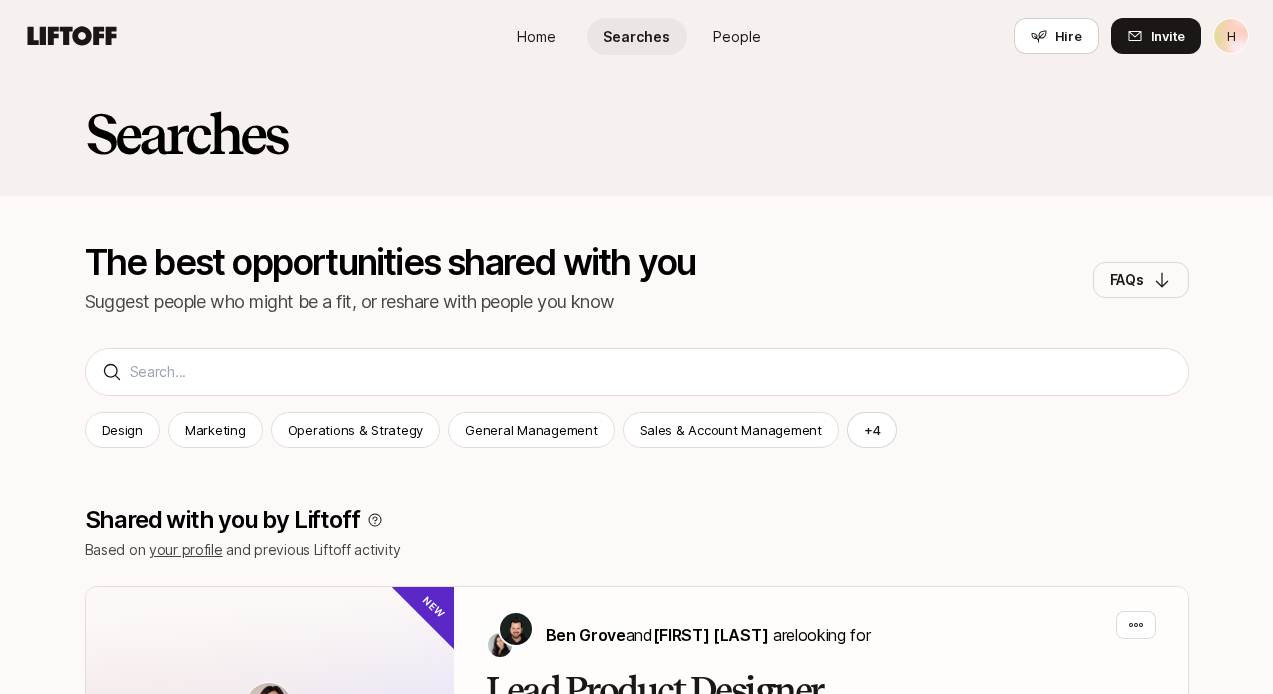 click on "Home" at bounding box center (536, 36) 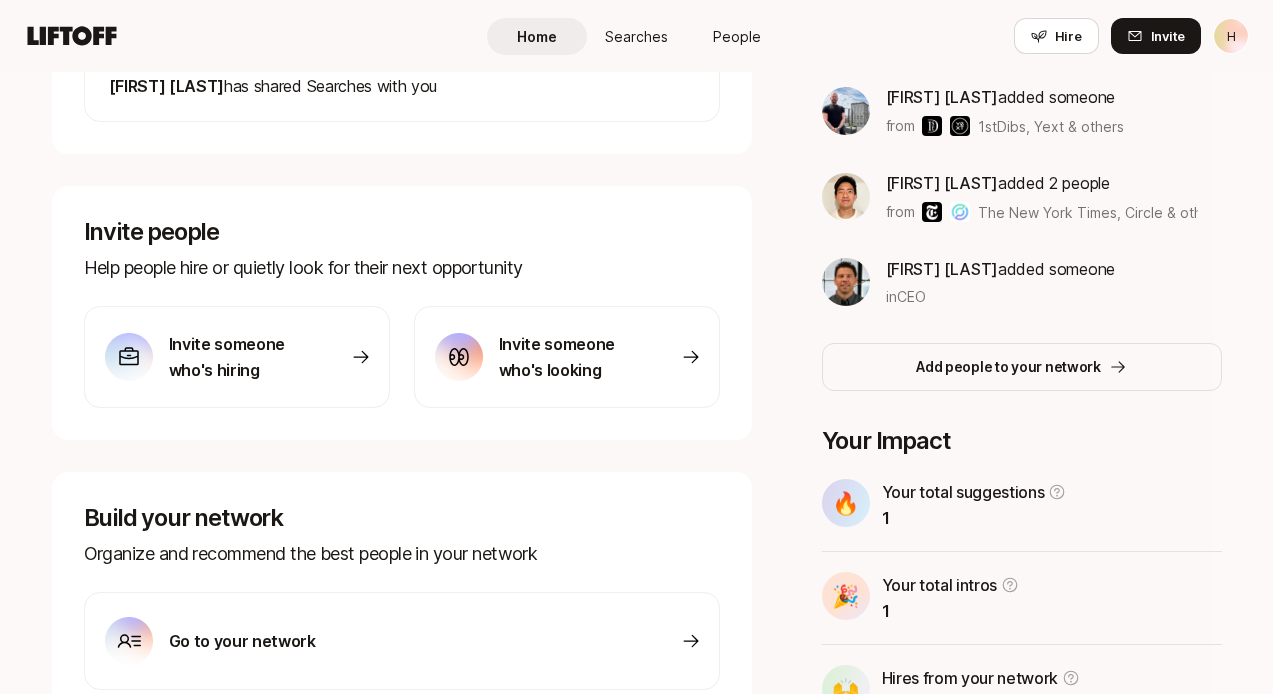 scroll, scrollTop: 529, scrollLeft: 0, axis: vertical 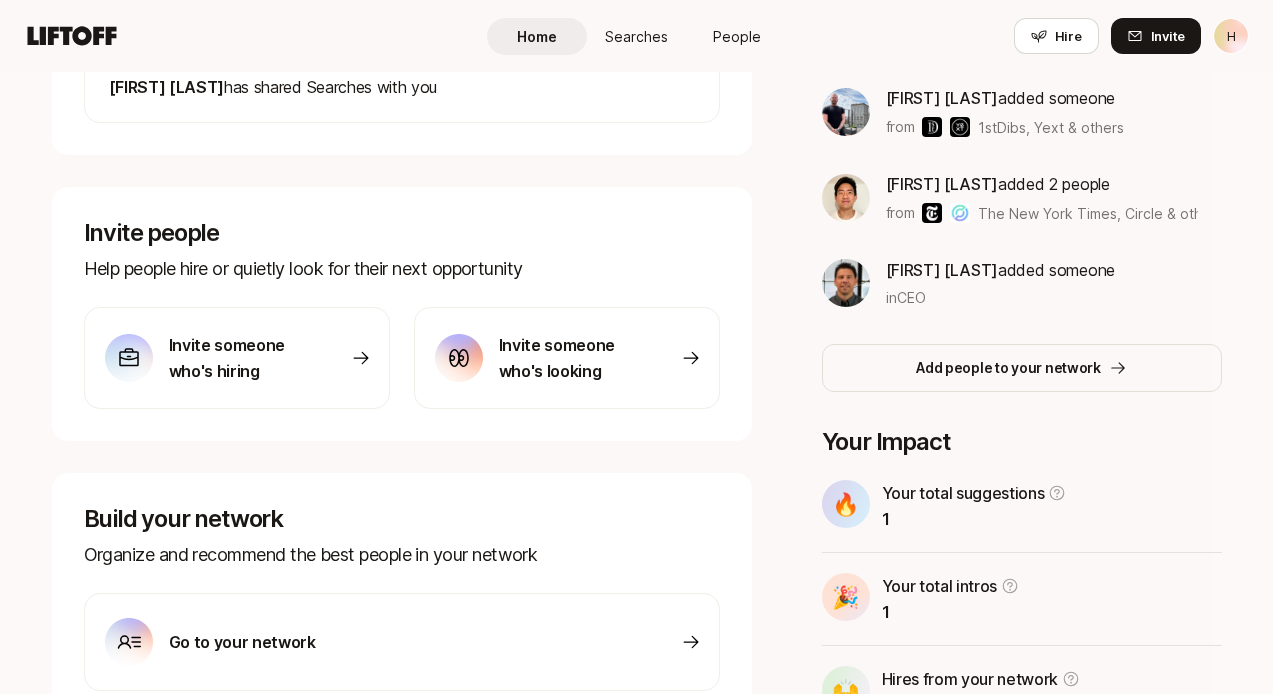 click on "Searches" at bounding box center [636, 36] 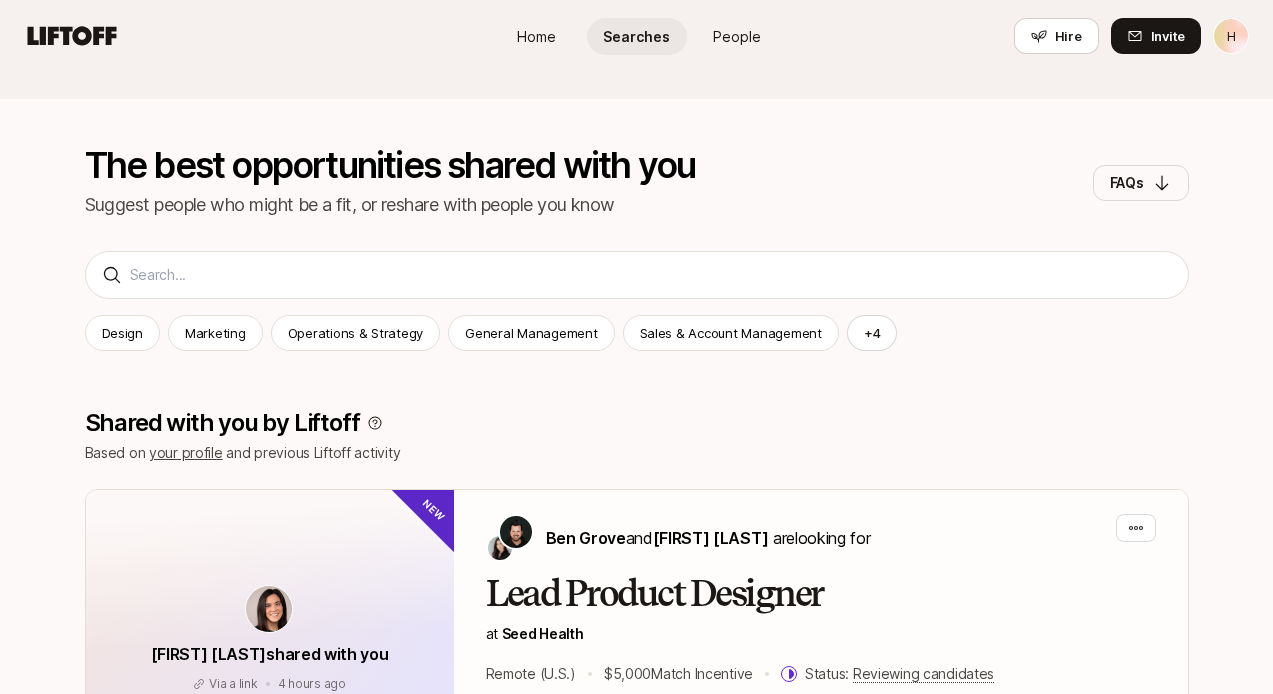 scroll, scrollTop: 99, scrollLeft: 0, axis: vertical 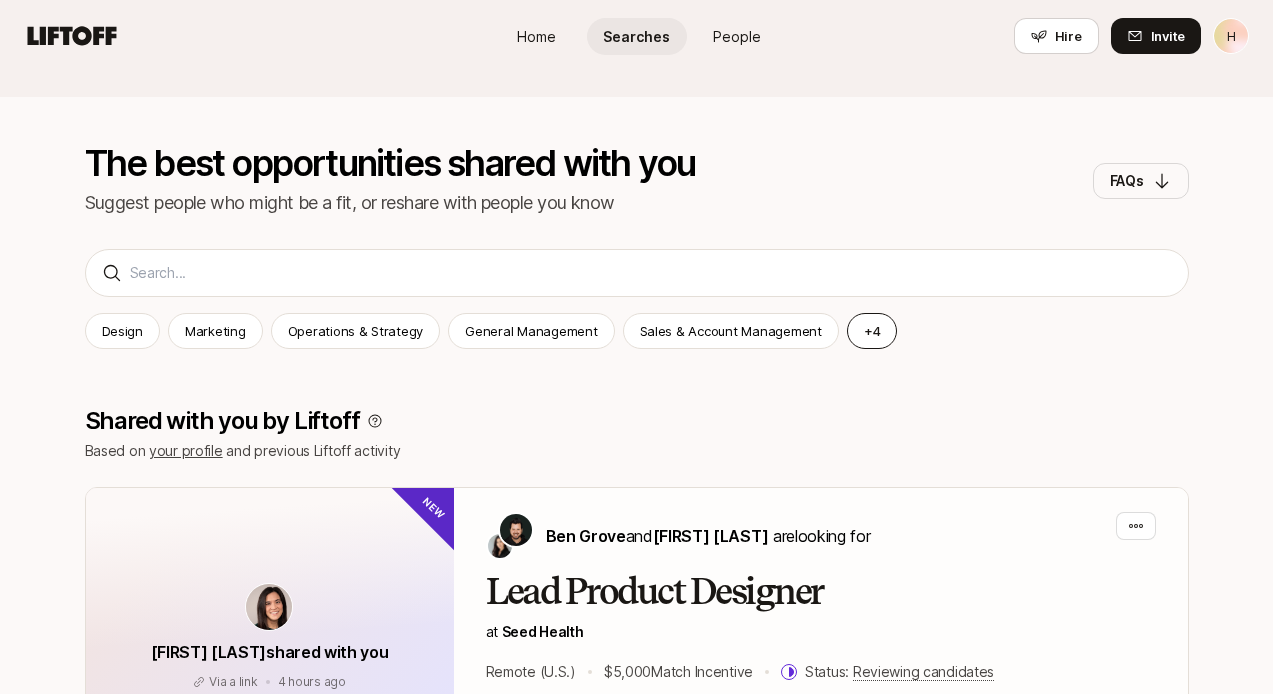 click on "+ 4" at bounding box center [872, 331] 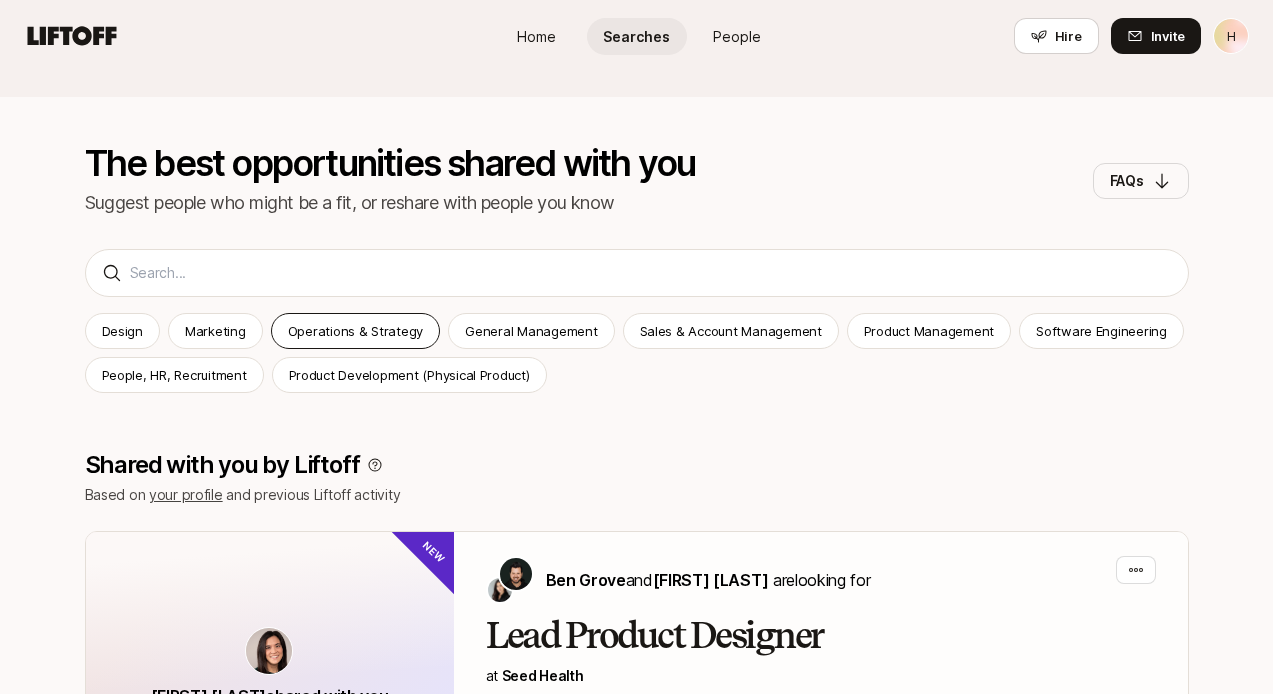 click on "Operations & Strategy" at bounding box center [356, 331] 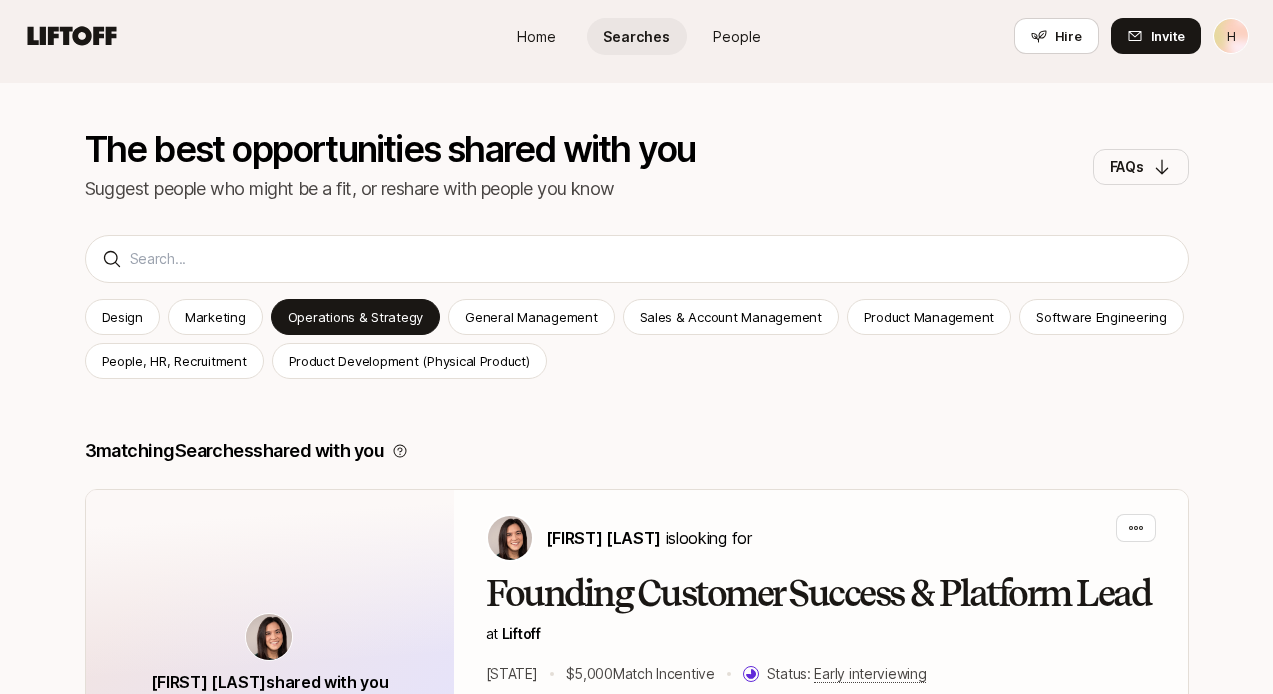 scroll, scrollTop: 105, scrollLeft: 0, axis: vertical 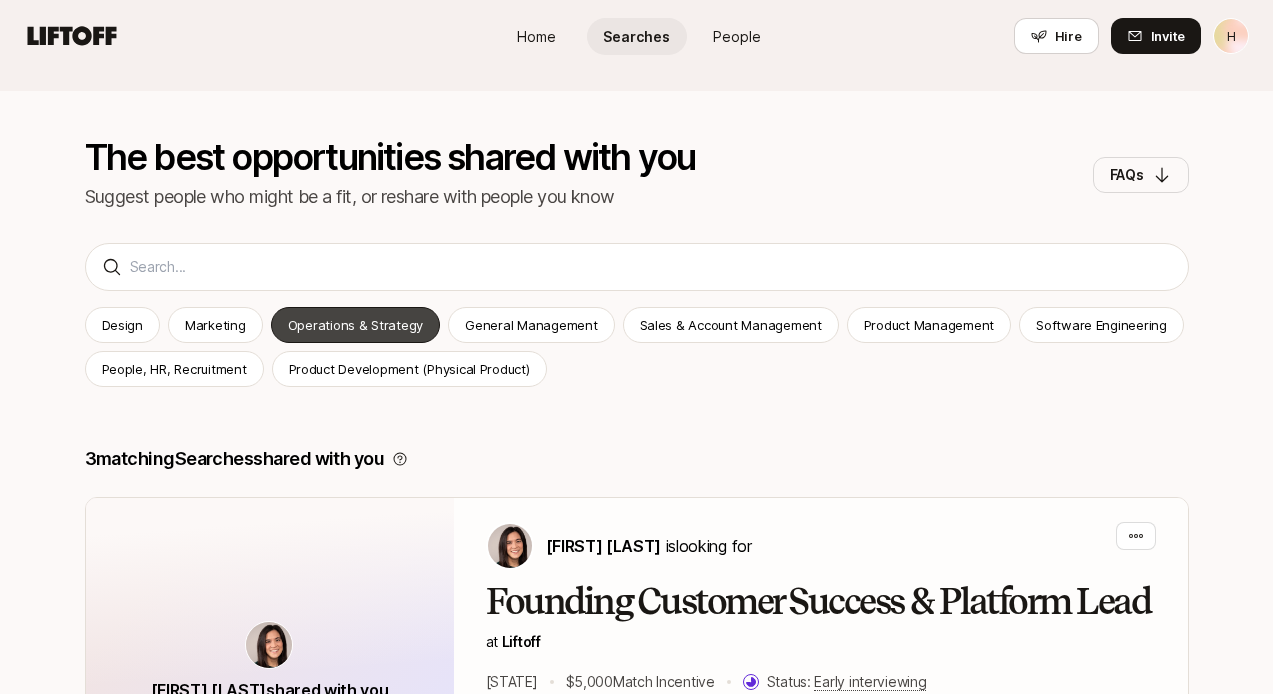 click on "Operations & Strategy" at bounding box center (356, 325) 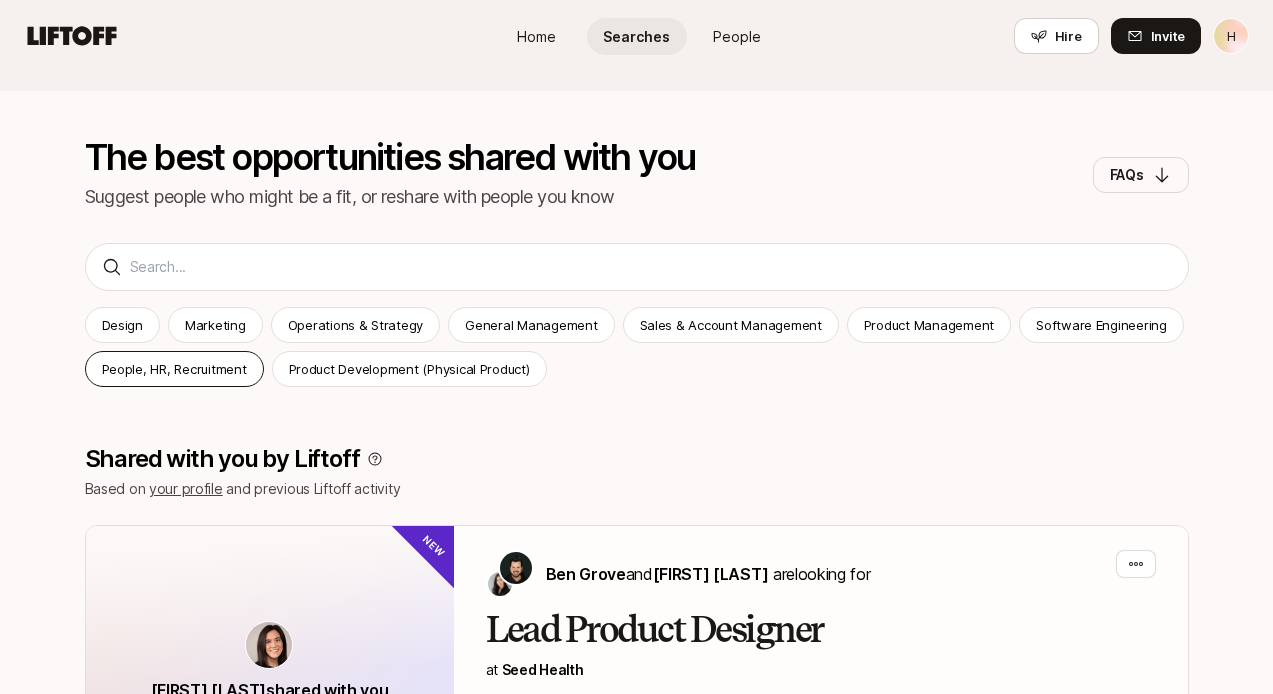 click on "People, HR, Recruitment" at bounding box center [174, 369] 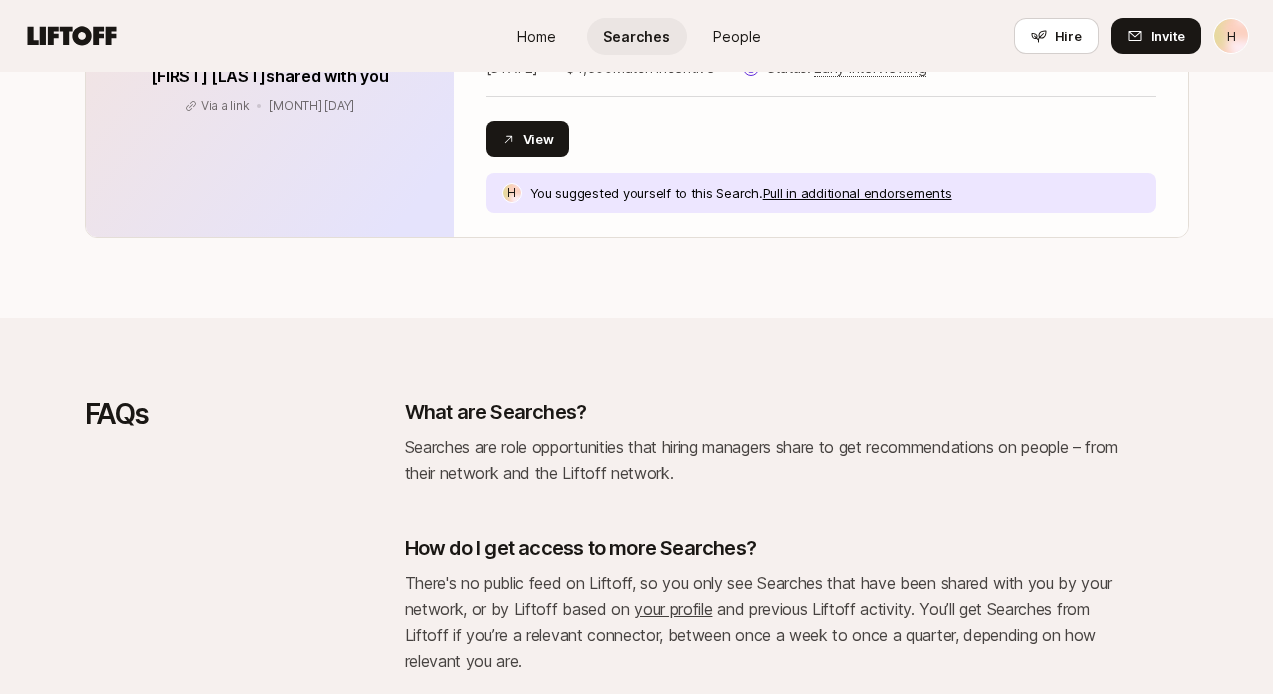 scroll, scrollTop: 0, scrollLeft: 0, axis: both 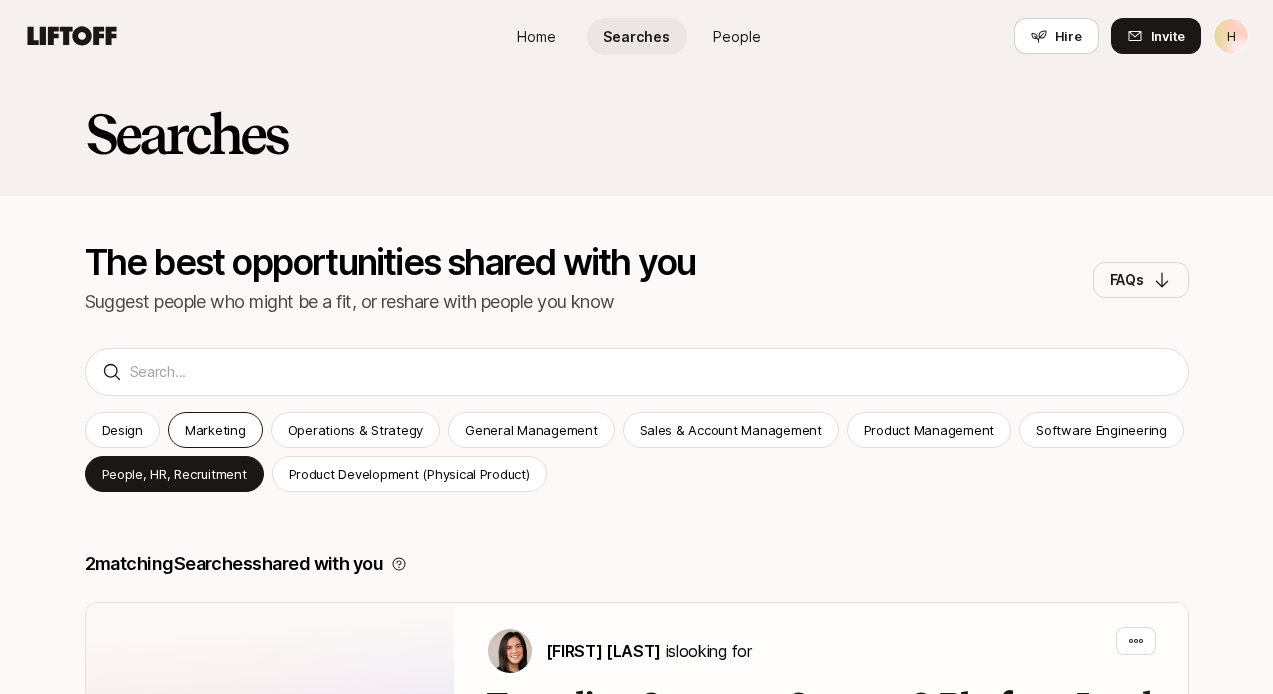 click on "Marketing" at bounding box center [215, 430] 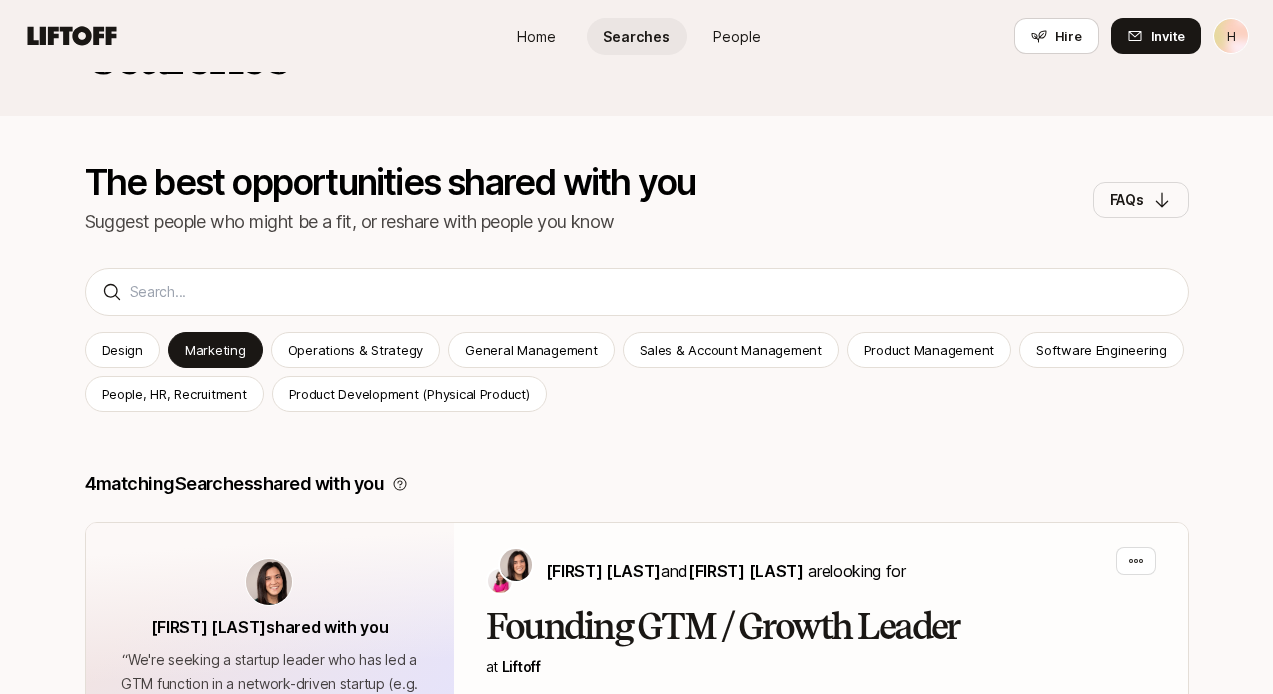 scroll, scrollTop: 6, scrollLeft: 0, axis: vertical 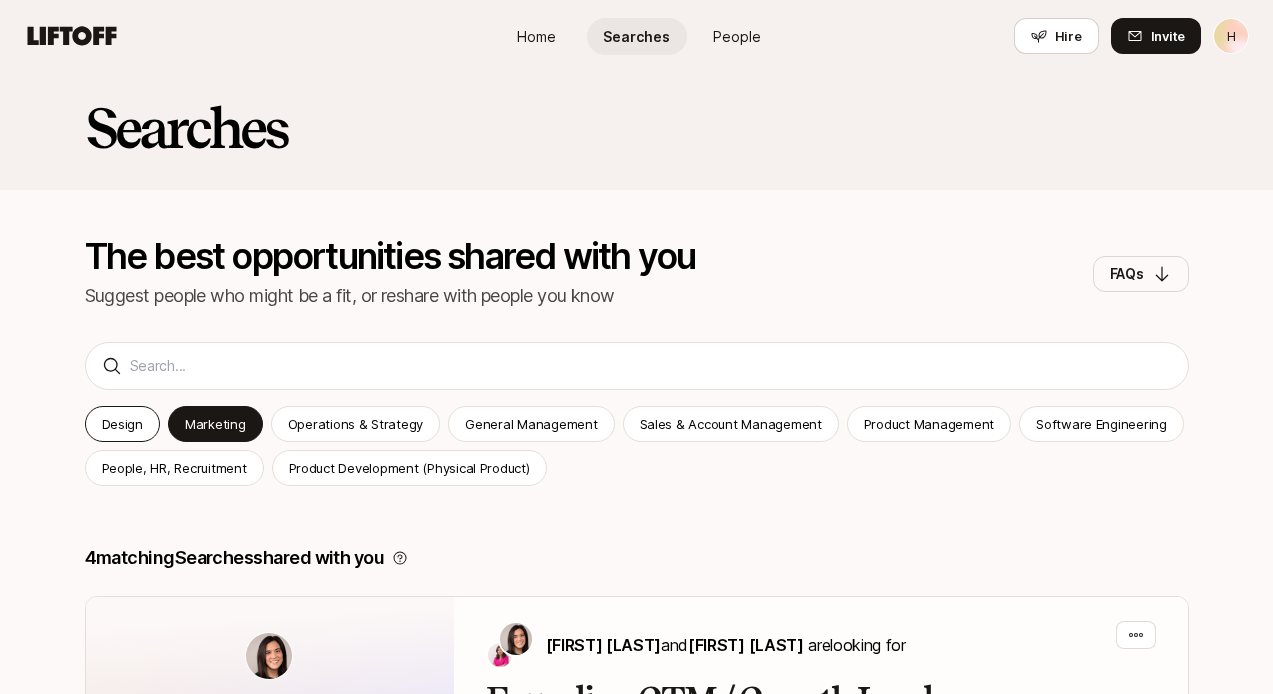 click on "Design" at bounding box center [122, 424] 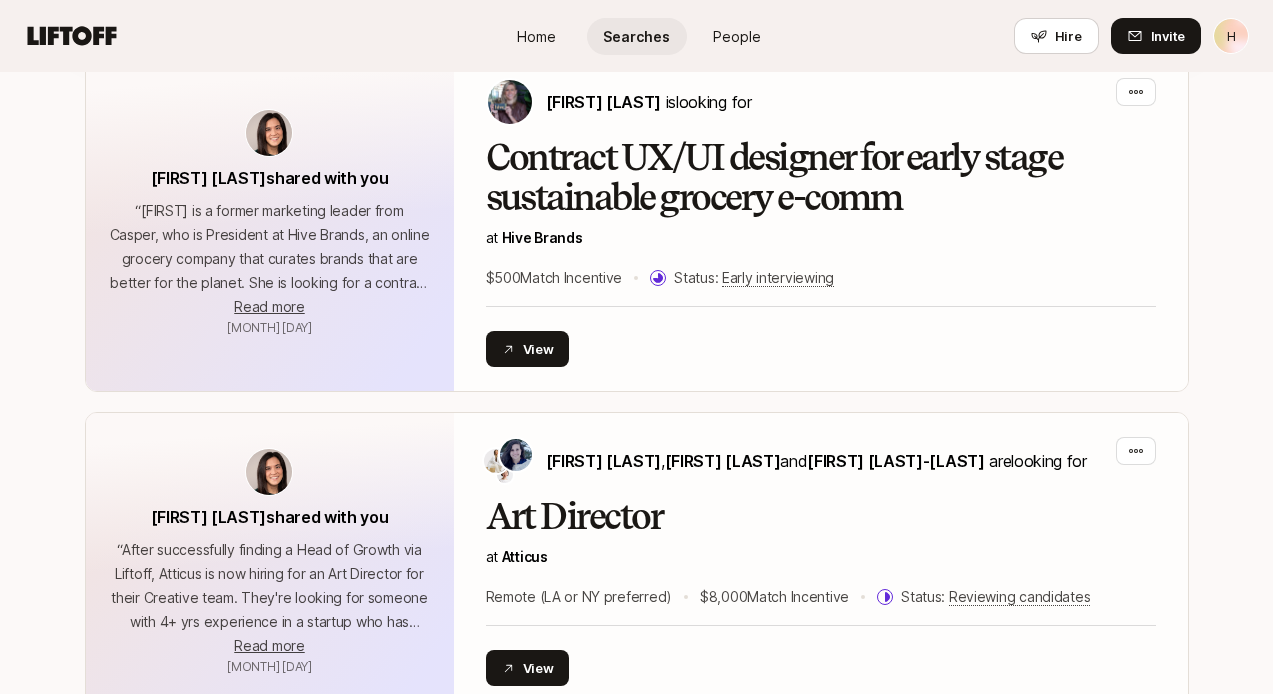 scroll, scrollTop: 1533, scrollLeft: 0, axis: vertical 